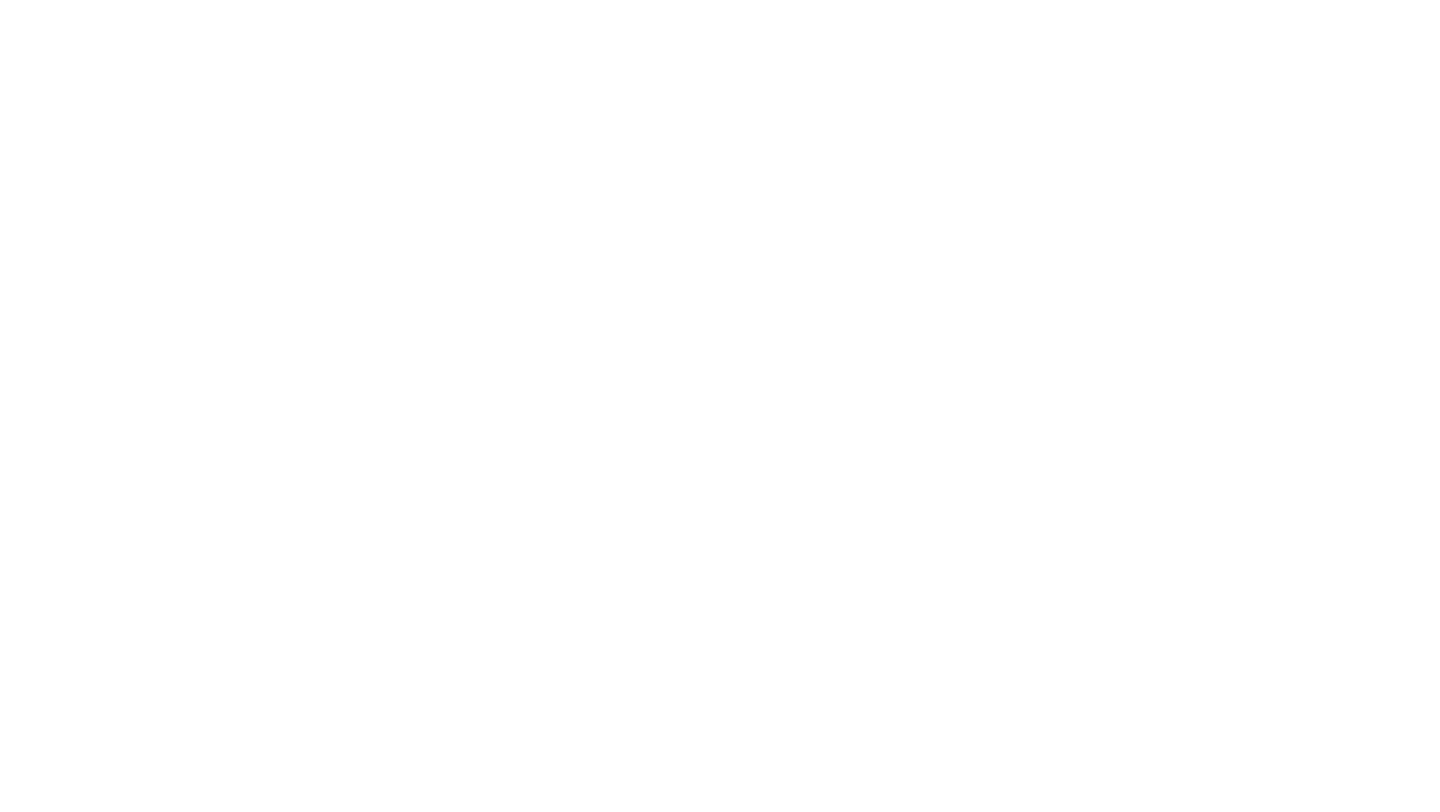 scroll, scrollTop: 0, scrollLeft: 0, axis: both 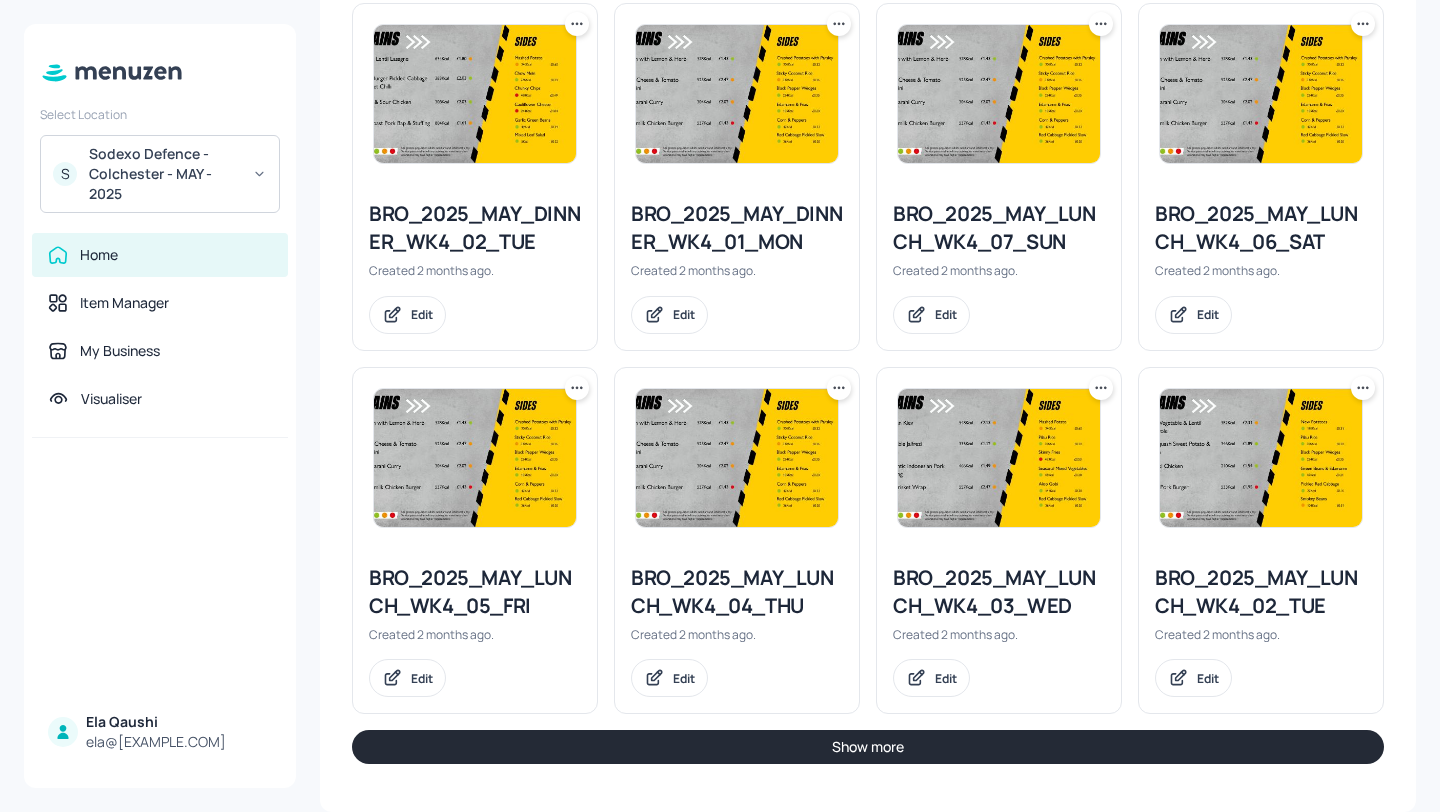 click on "Show more" at bounding box center (868, 747) 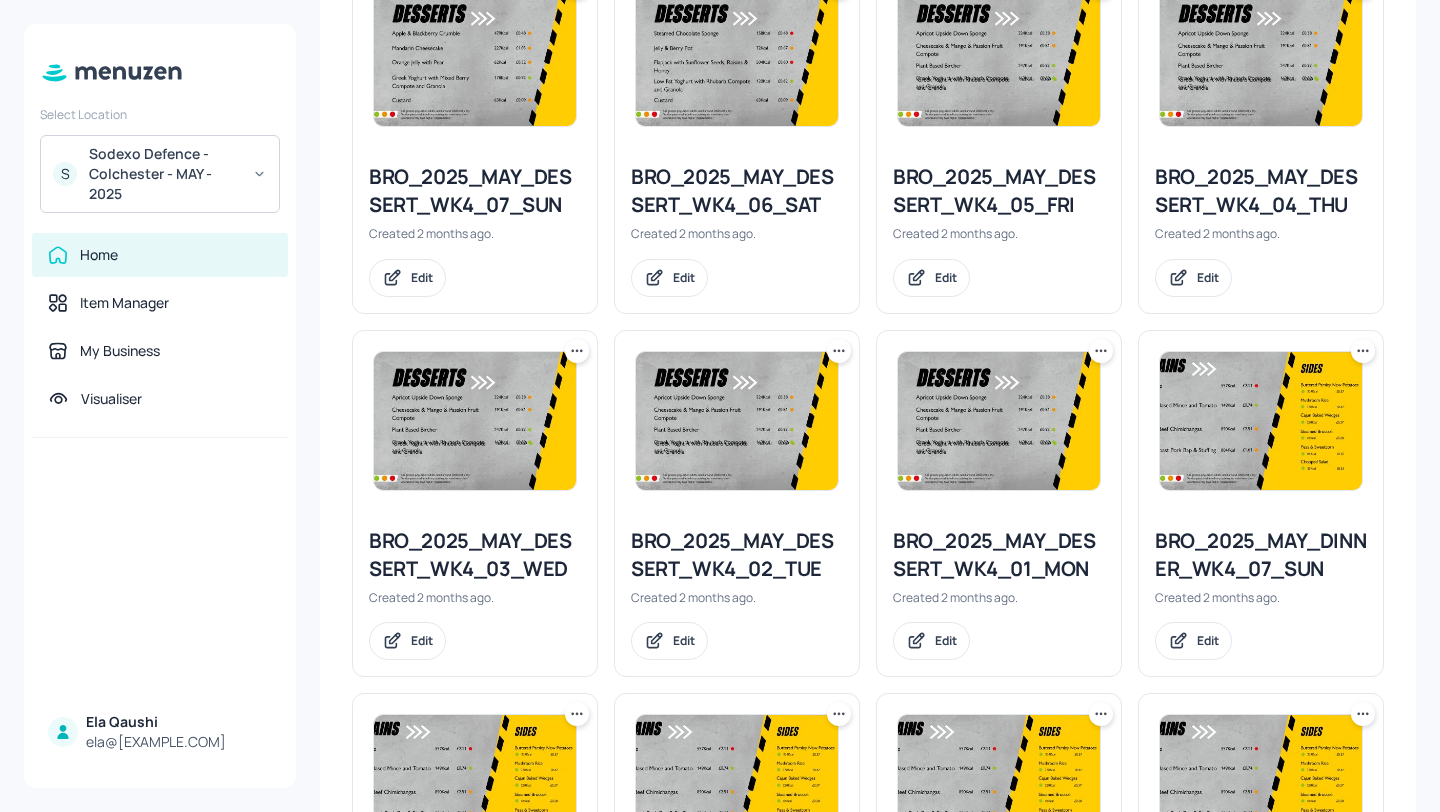 scroll, scrollTop: 1022, scrollLeft: 0, axis: vertical 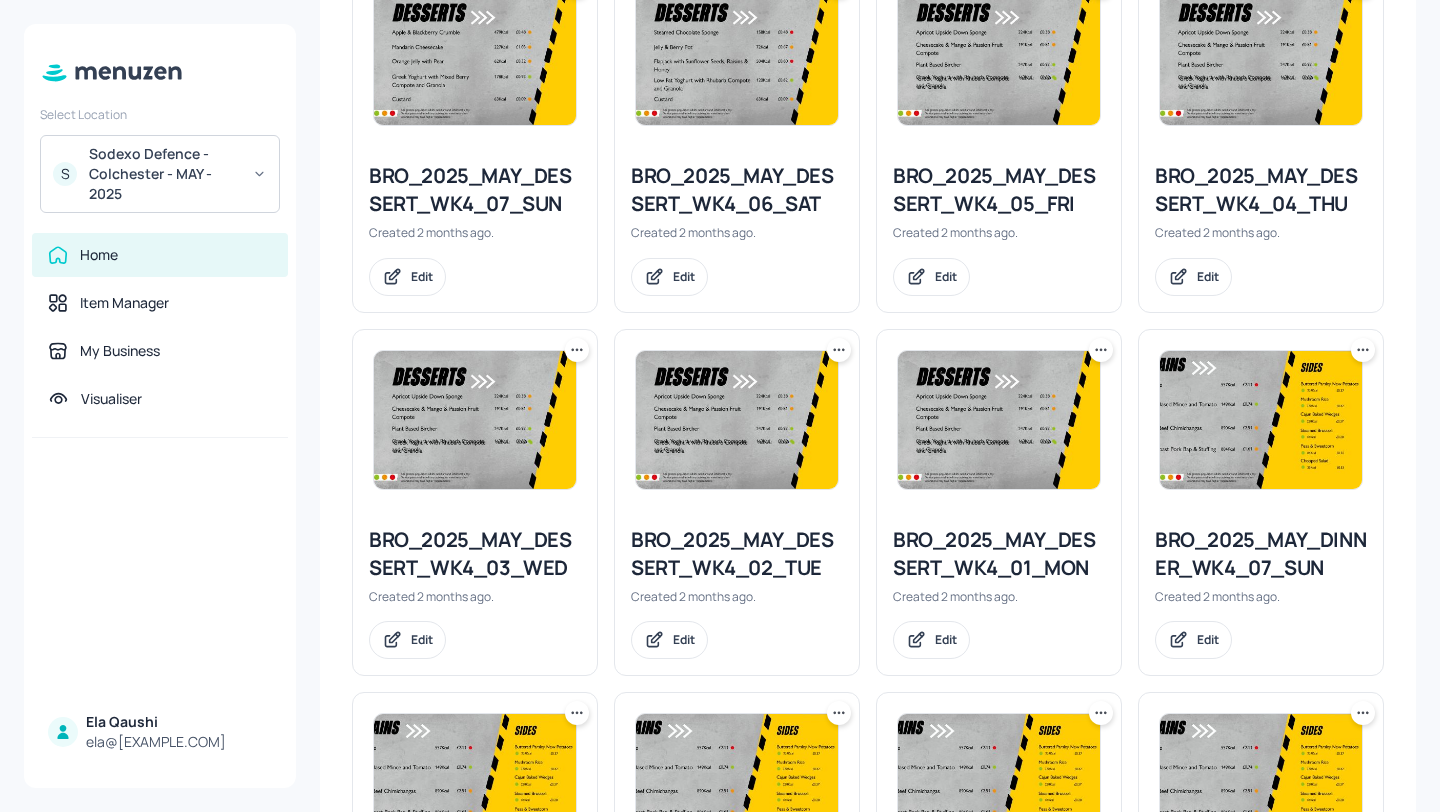 click 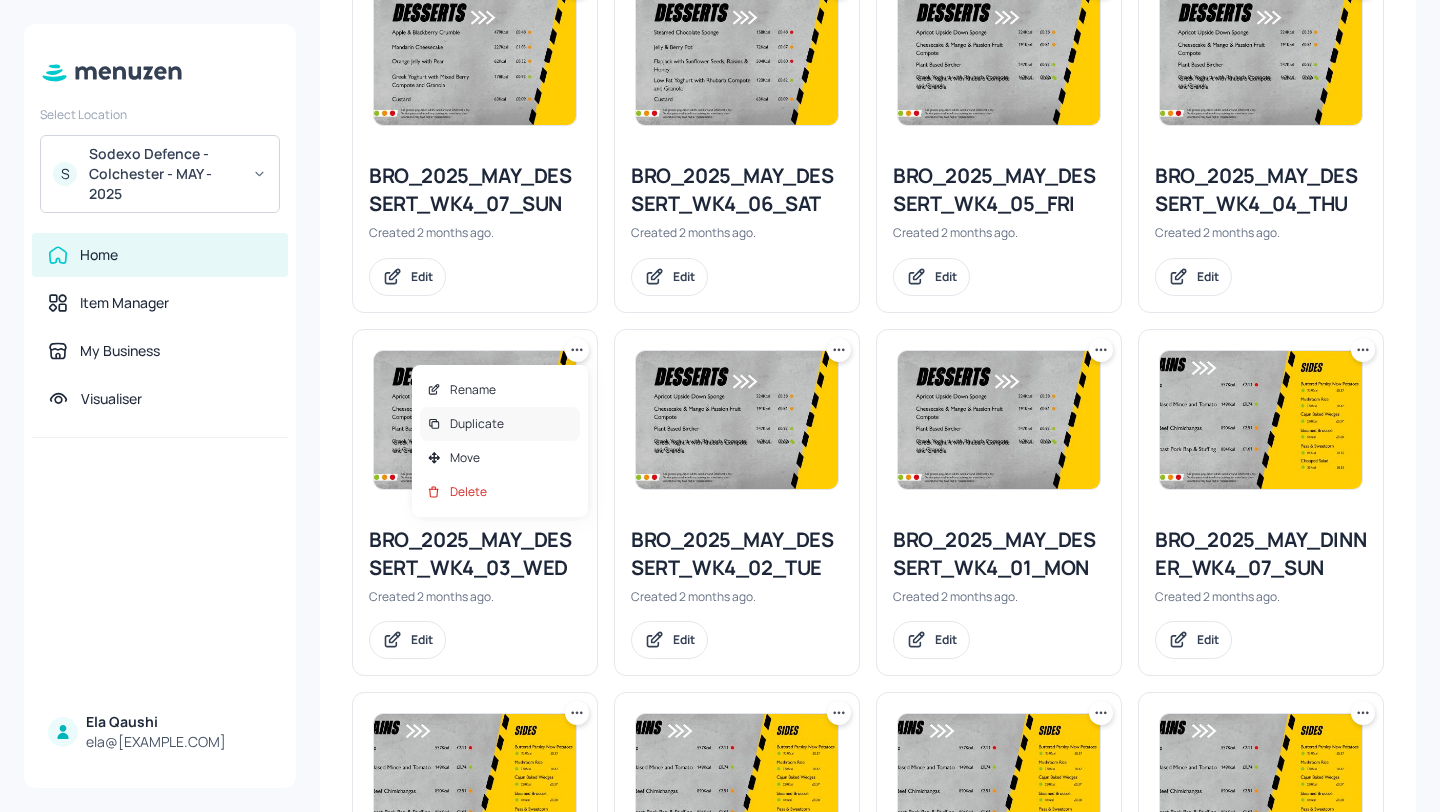 click on "Duplicate" at bounding box center [500, 424] 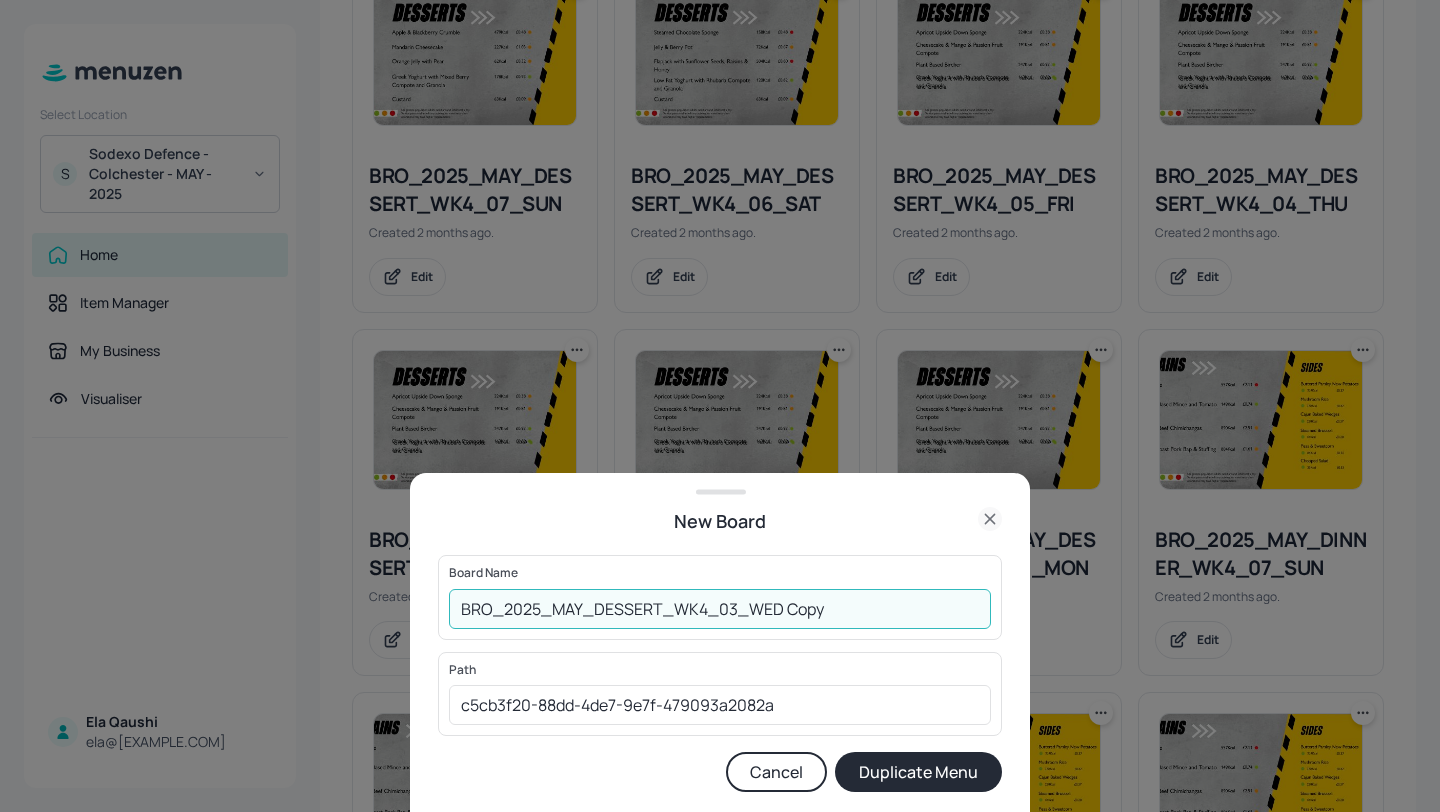 click on "BRO_2025_MAY_DESSERT_WK4_03_WED Copy" at bounding box center (720, 609) 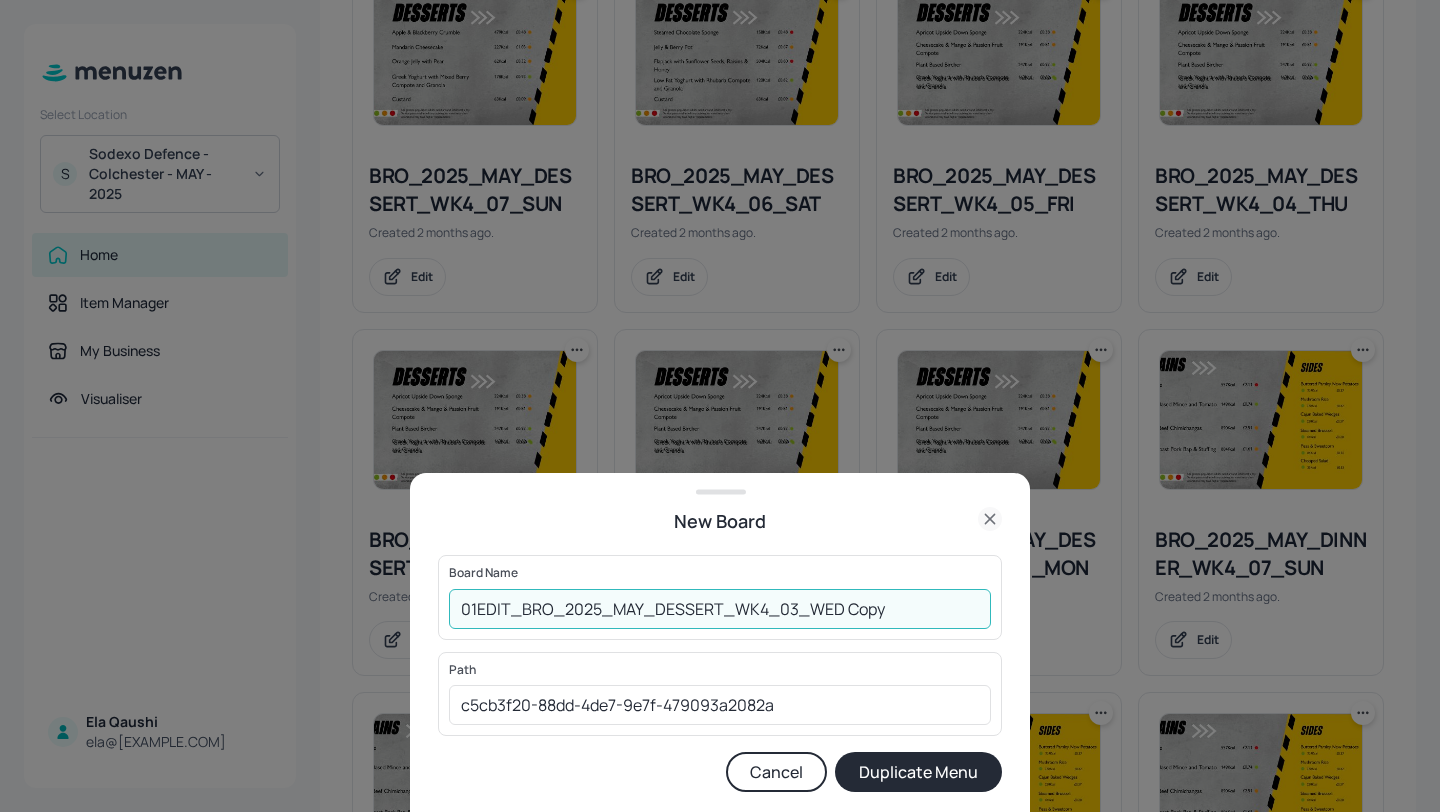 click on "01EDIT_BRO_2025_MAY_DESSERT_WK4_03_WED Copy" at bounding box center (720, 609) 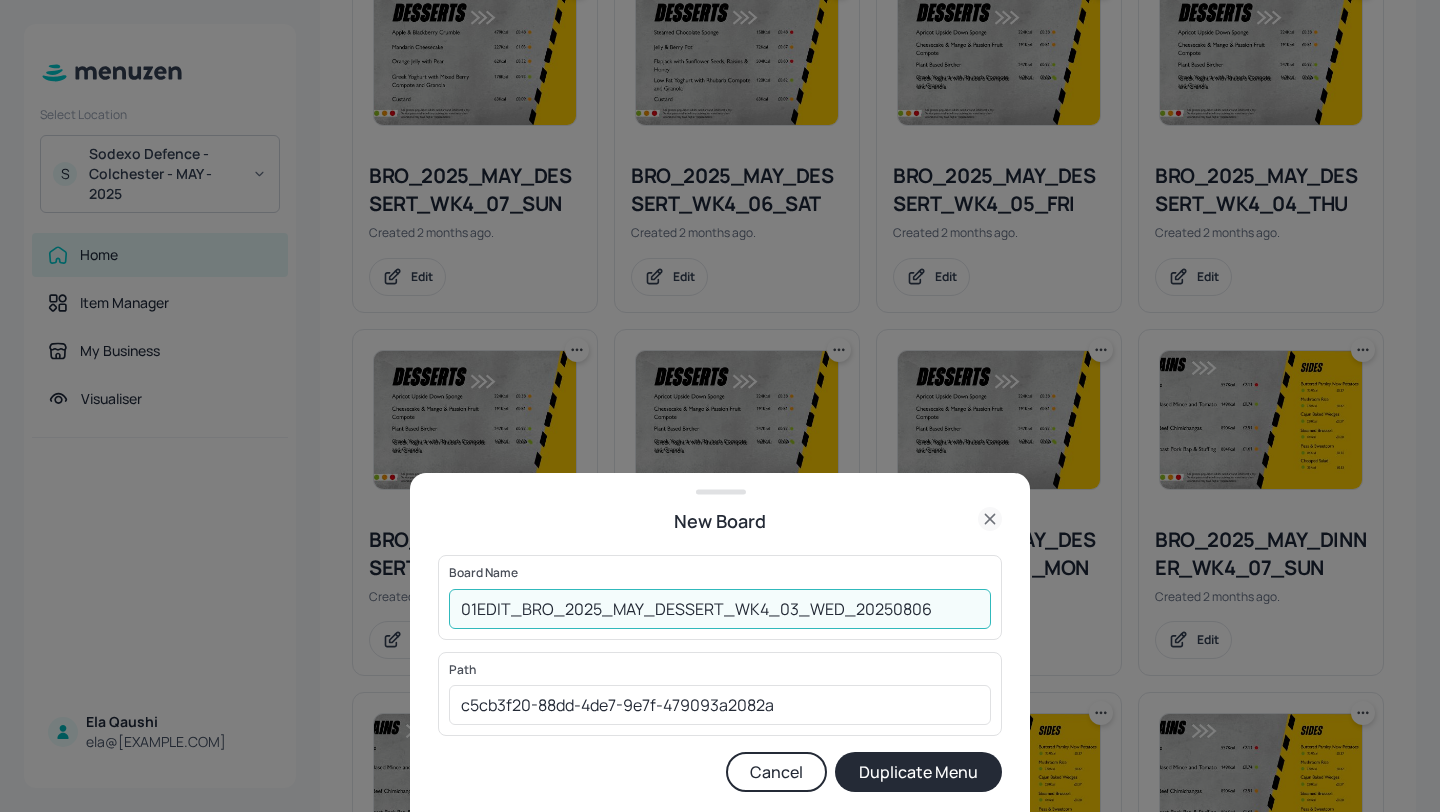 click on "01EDIT_BRO_2025_MAY_DESSERT_WK4_03_WED_20250806" at bounding box center [720, 609] 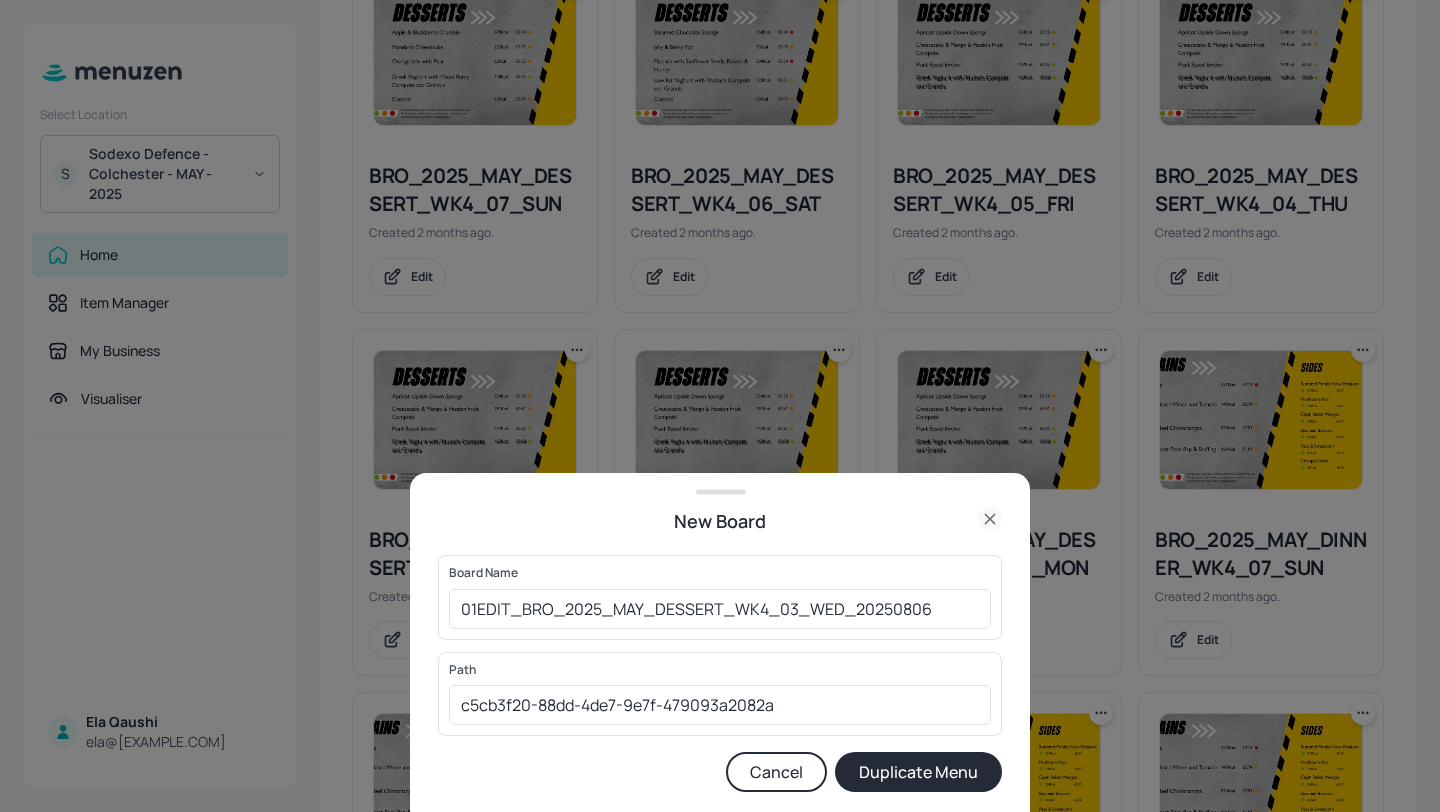click on "Duplicate Menu" at bounding box center [918, 772] 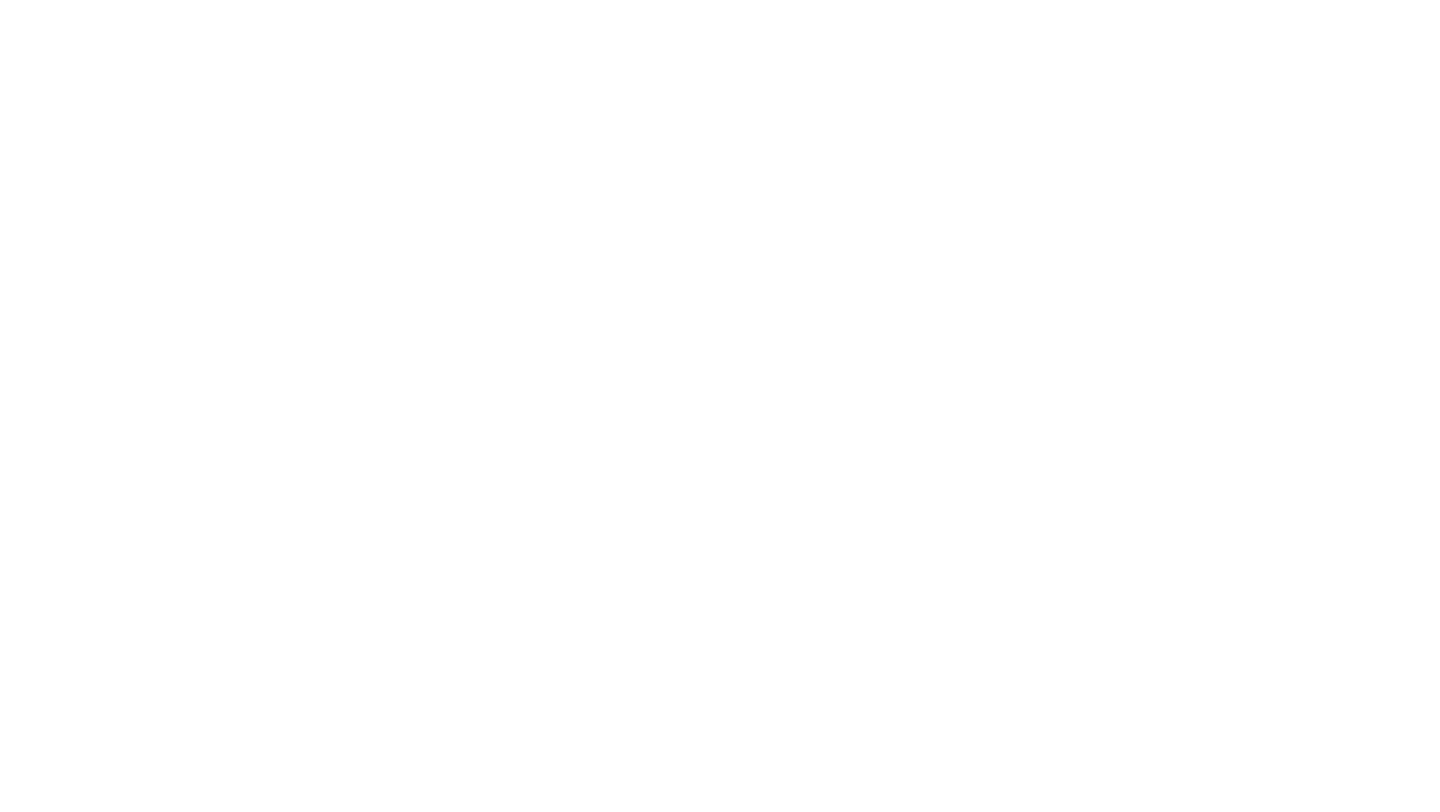scroll, scrollTop: 0, scrollLeft: 0, axis: both 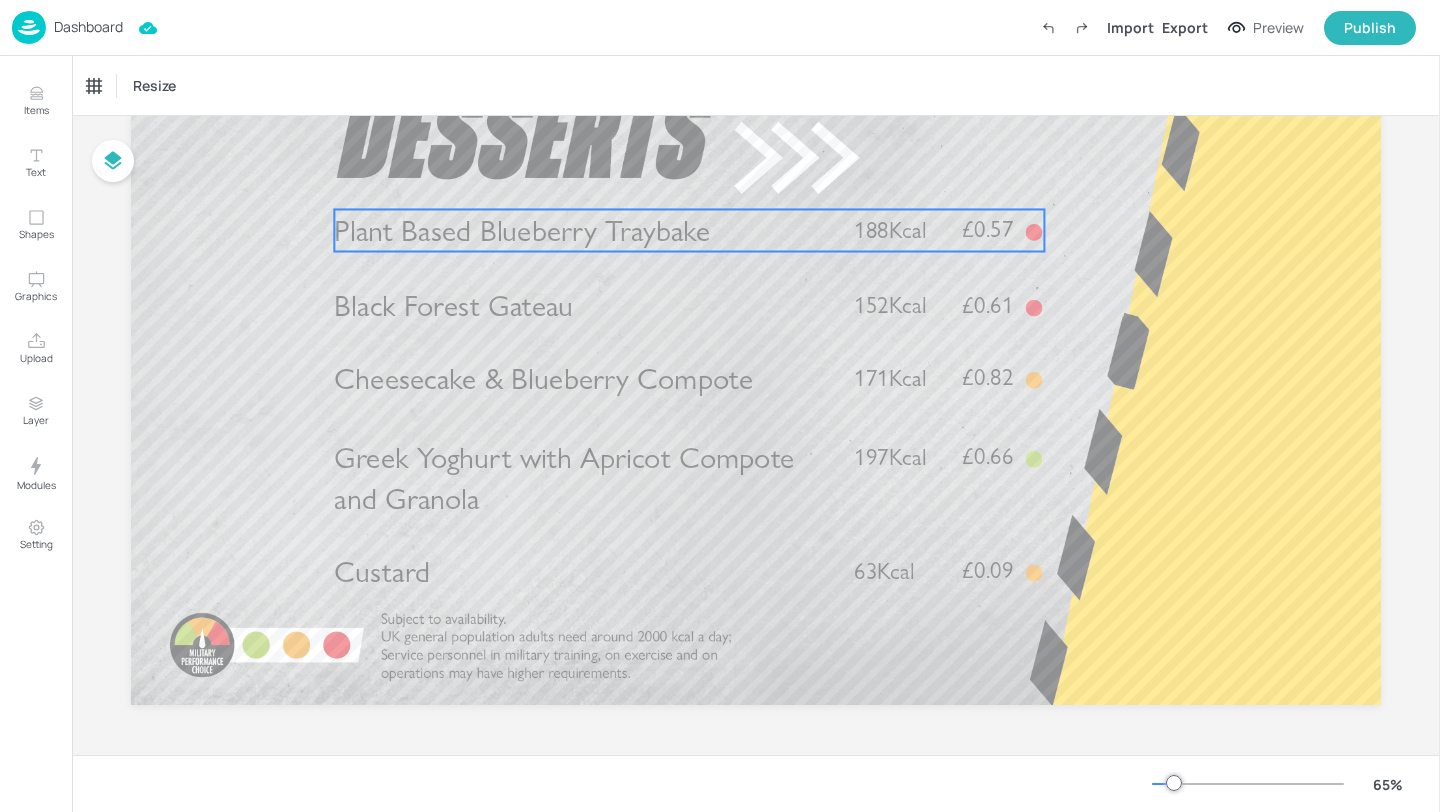 click on "Plant Based Blueberry Traybake" at bounding box center (522, 230) 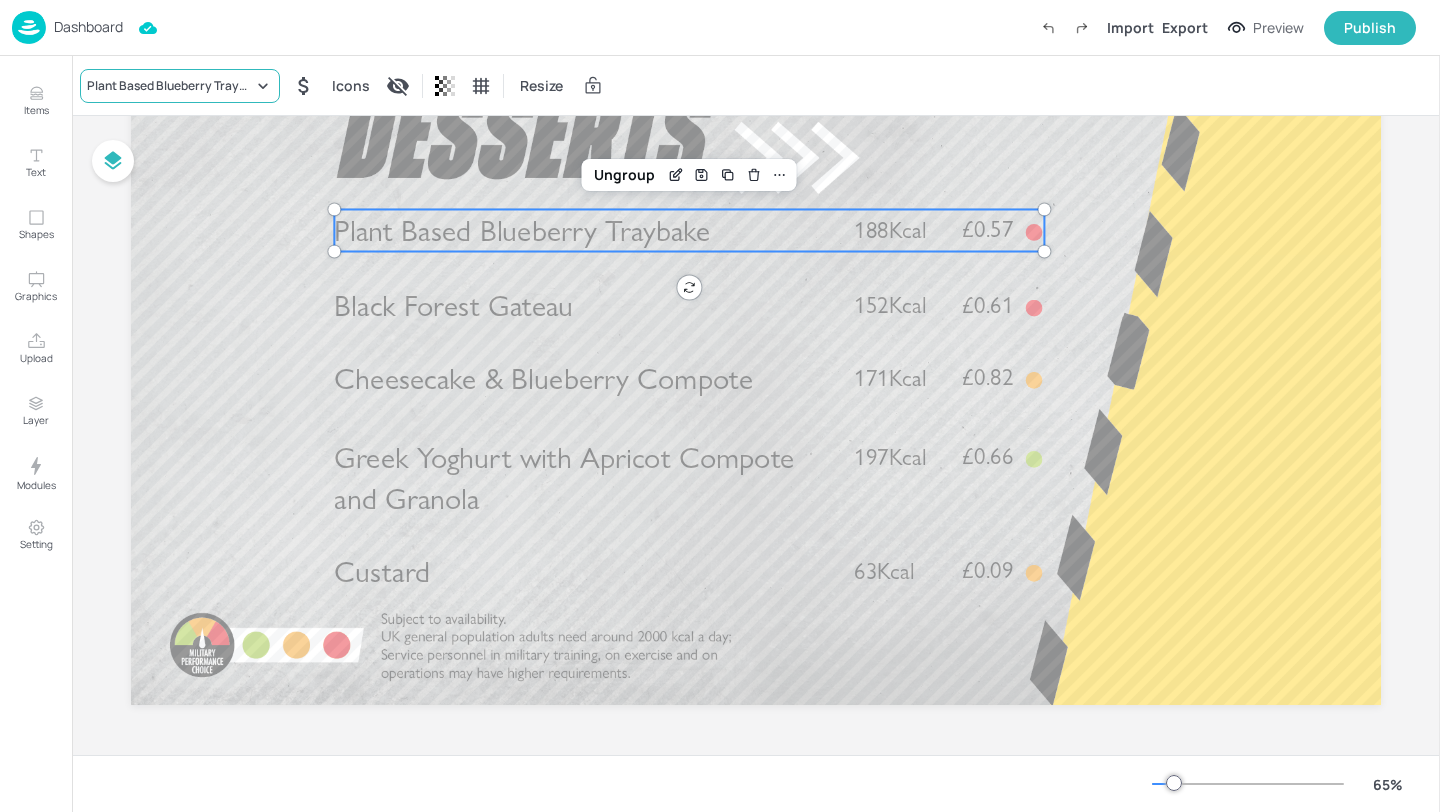 click on "Plant Based Blueberry Traybake" at bounding box center (170, 86) 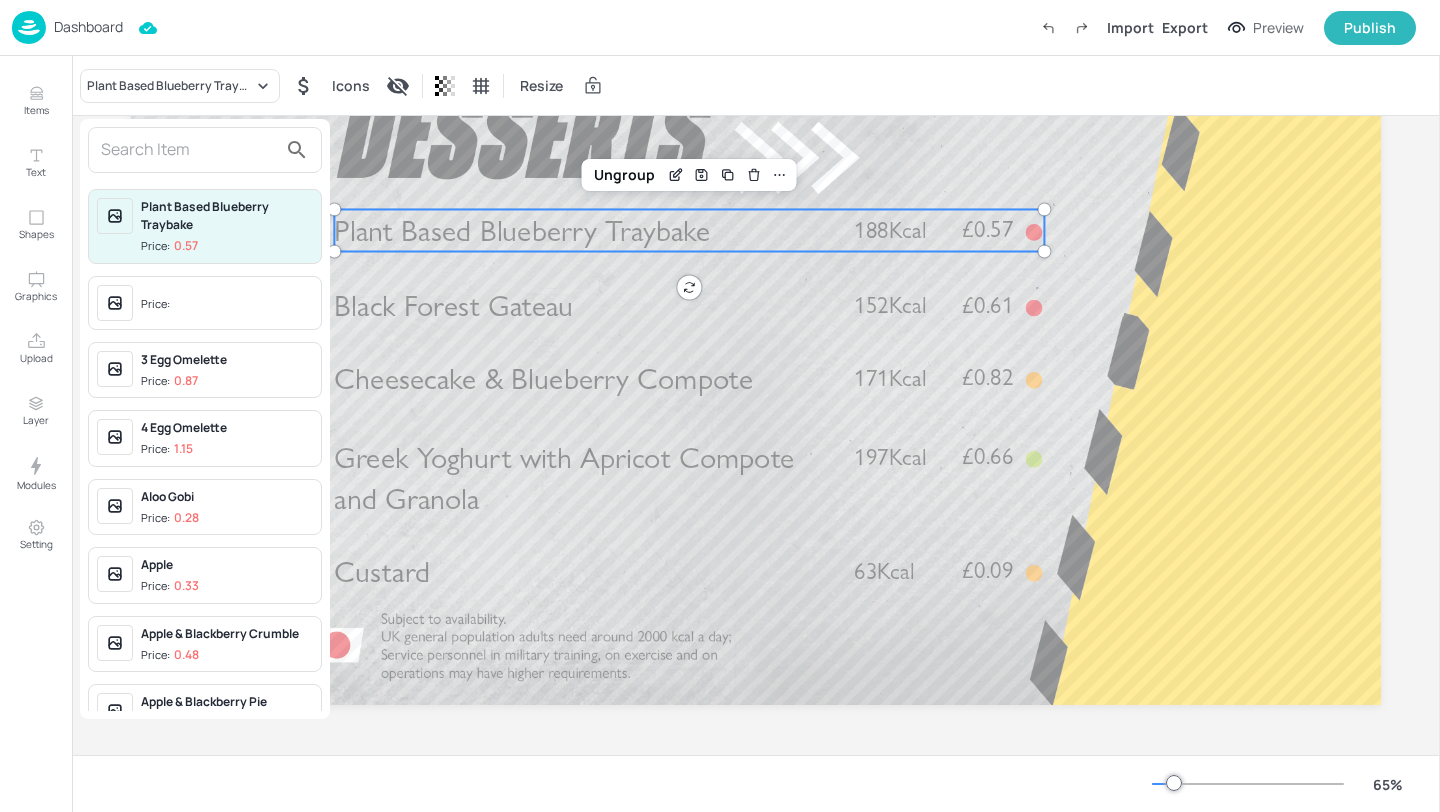 click at bounding box center (189, 150) 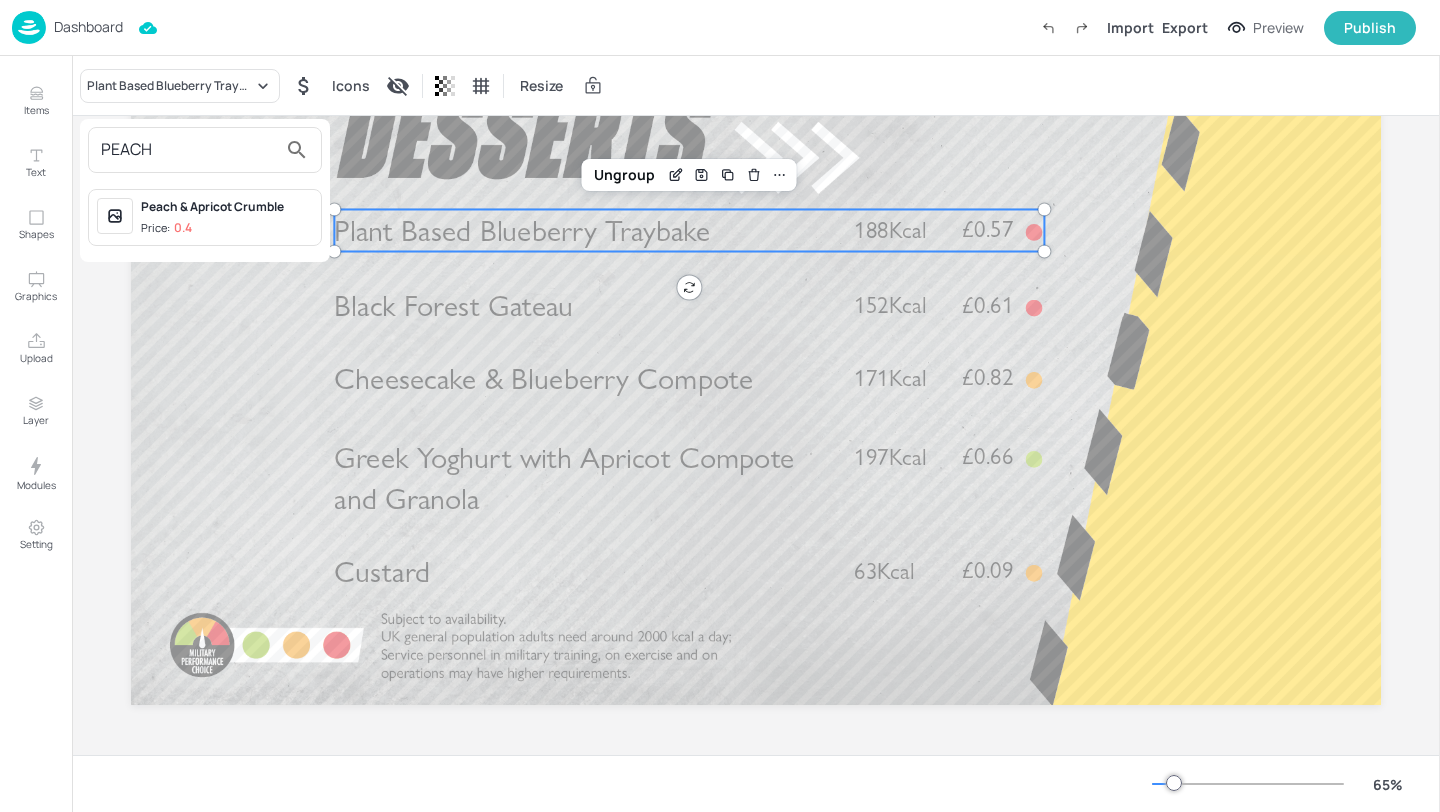 type on "PEACH" 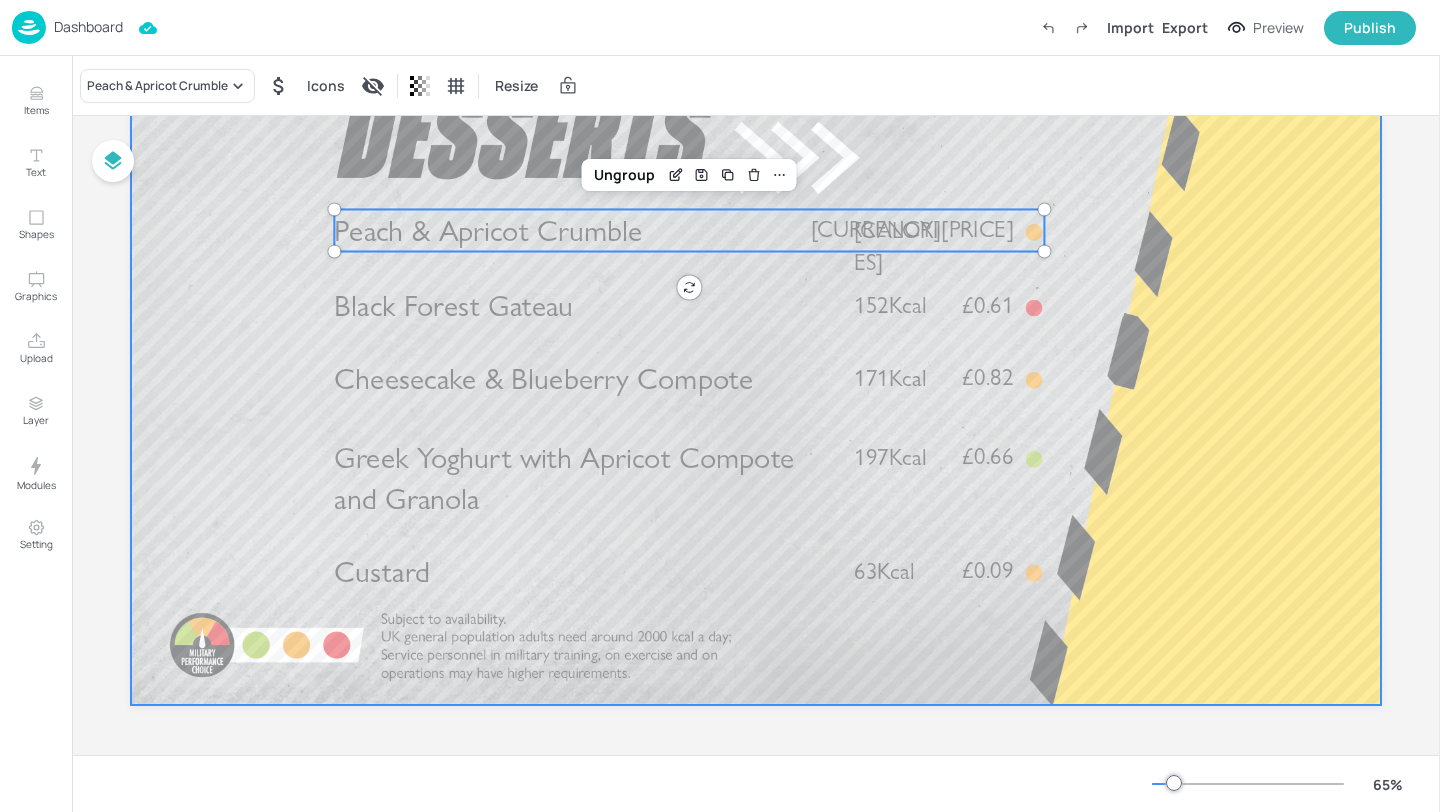scroll, scrollTop: 0, scrollLeft: 0, axis: both 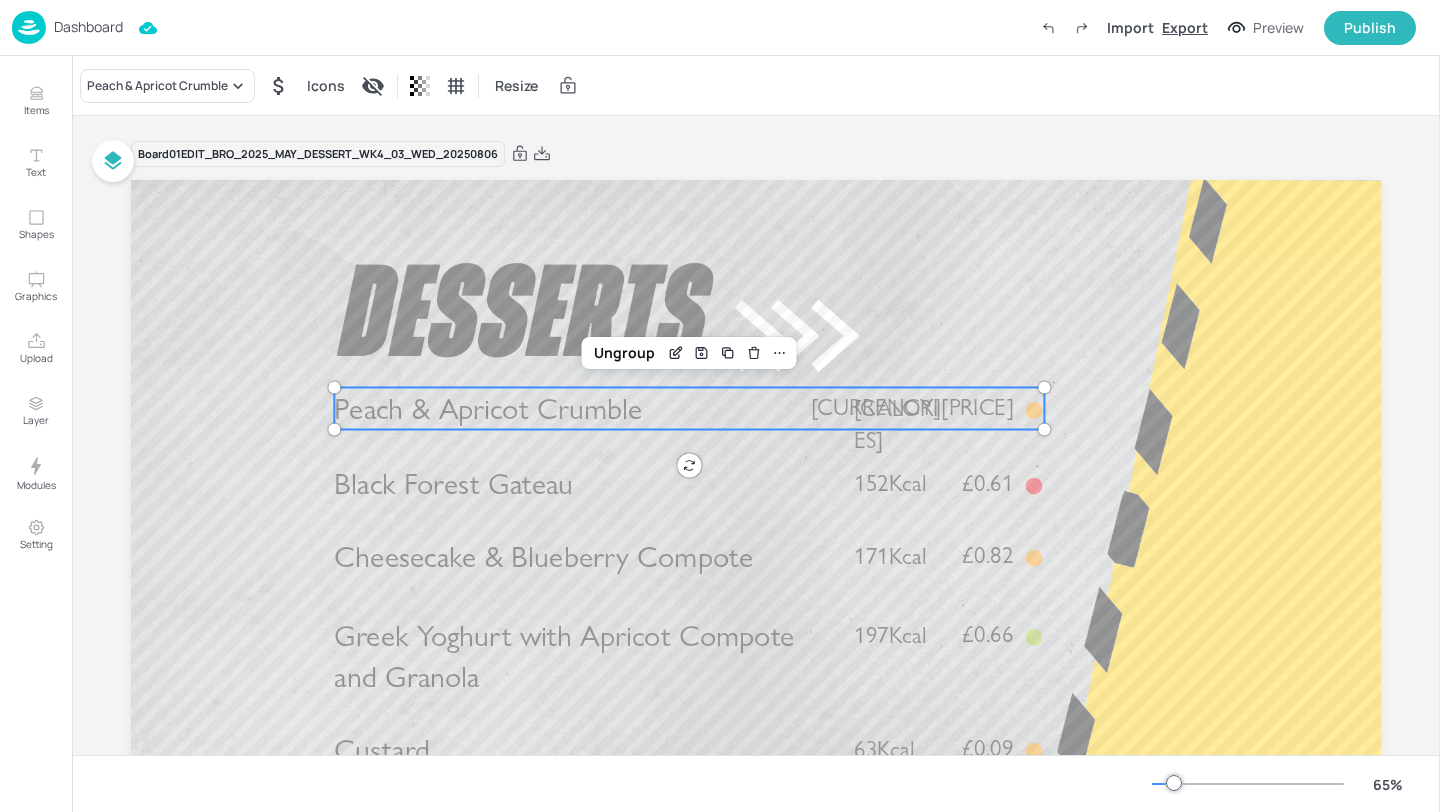 click on "Export" at bounding box center [1185, 27] 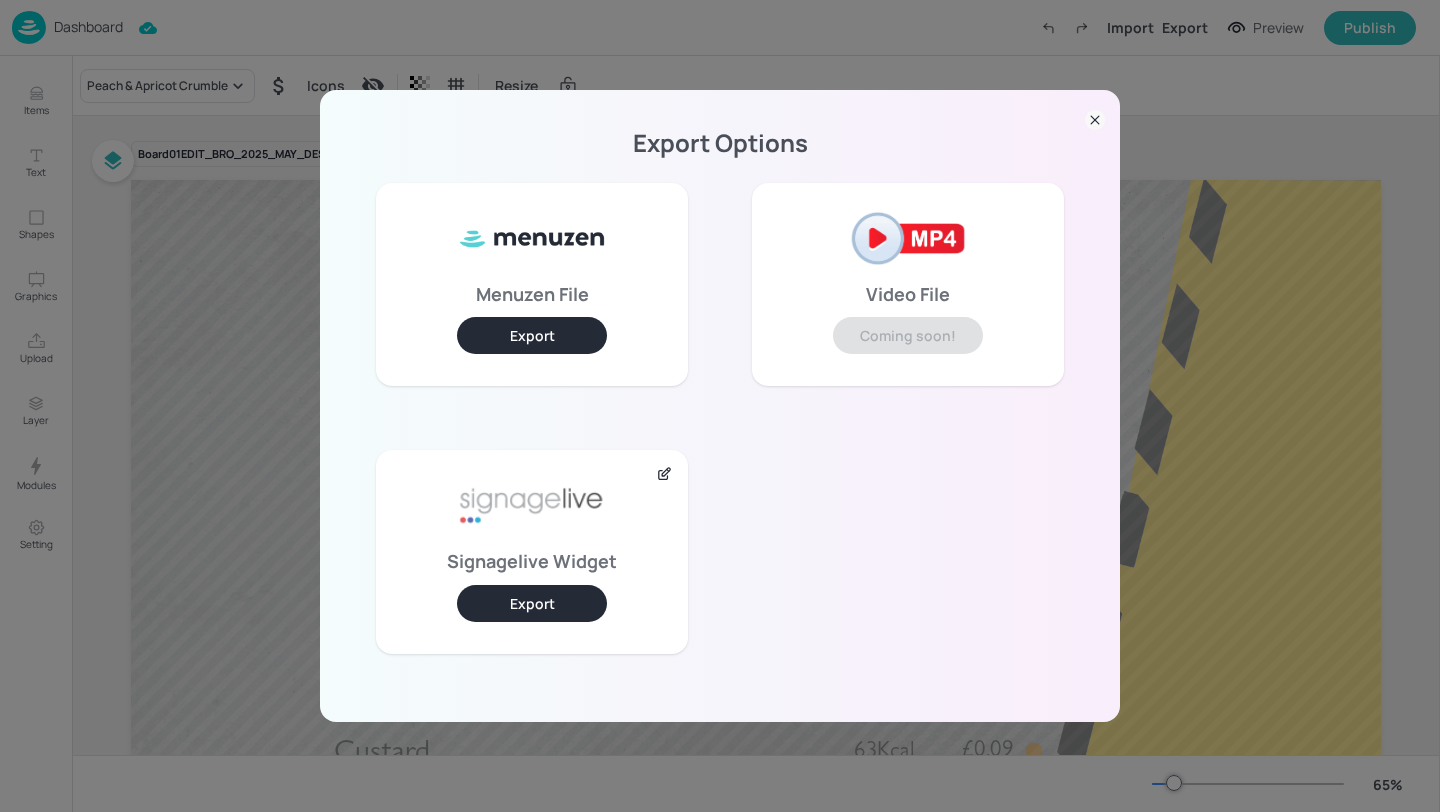 click on "Export" at bounding box center [532, 603] 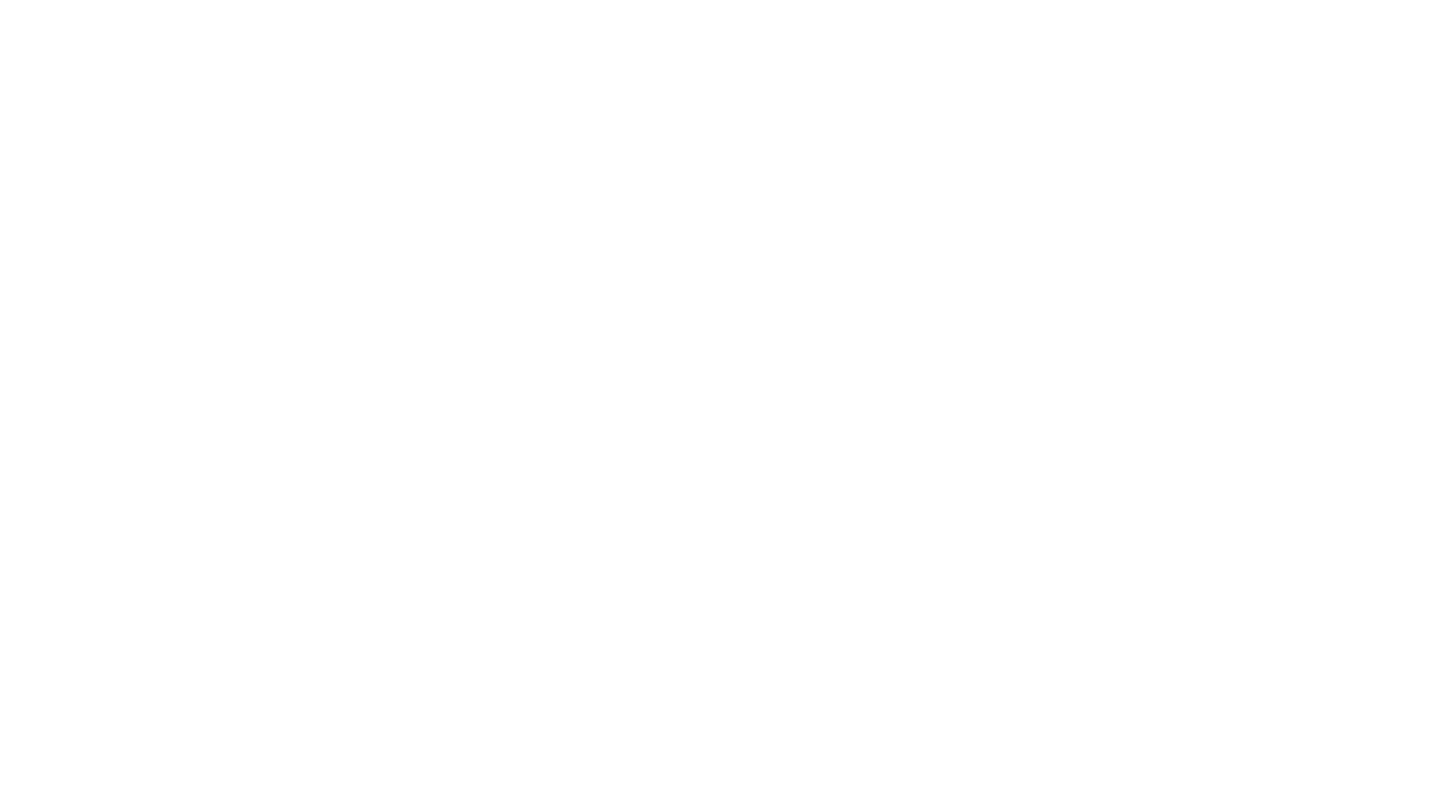 scroll, scrollTop: 0, scrollLeft: 0, axis: both 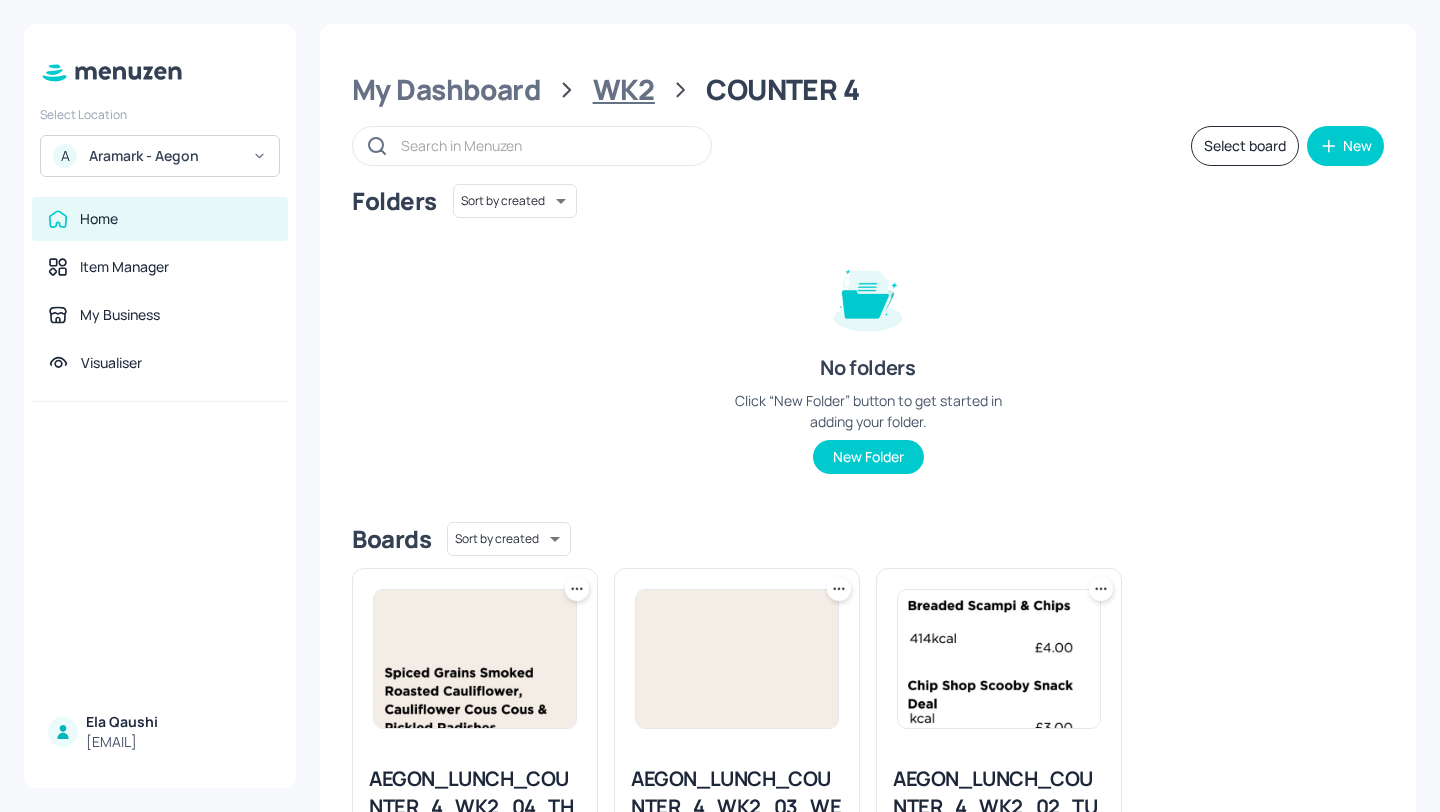 click on "WK2" at bounding box center [624, 90] 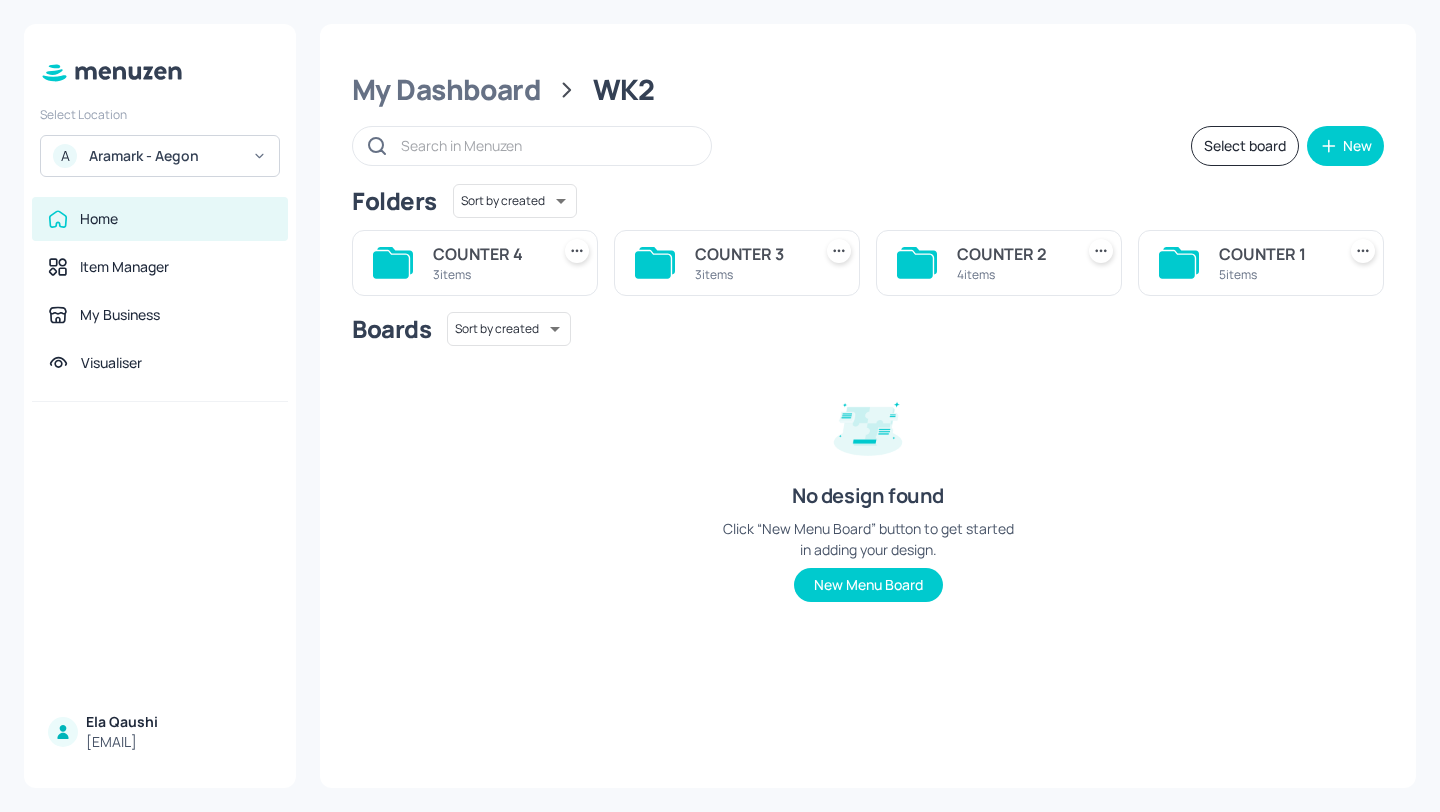 click on "COUNTER 3" at bounding box center (749, 254) 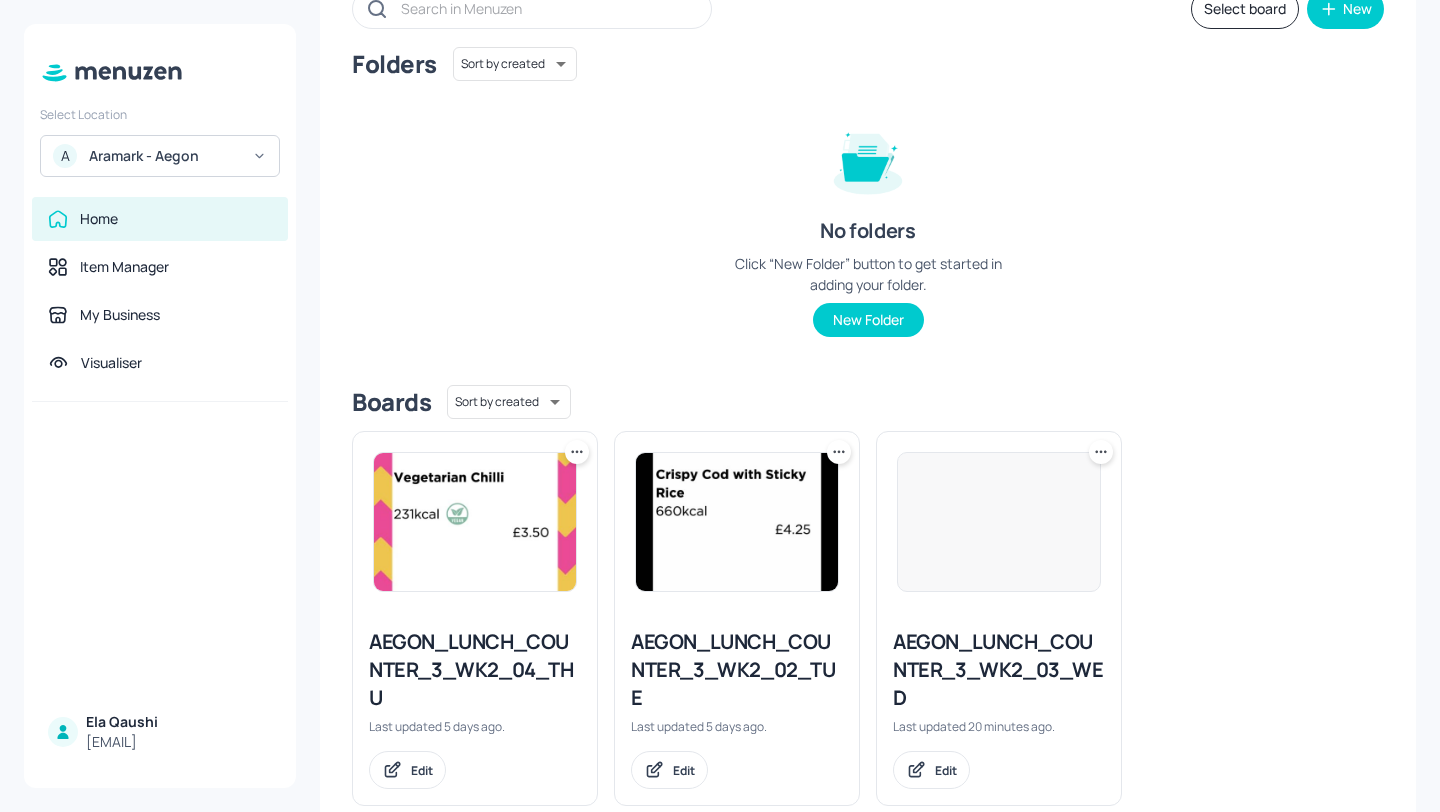 scroll, scrollTop: 179, scrollLeft: 0, axis: vertical 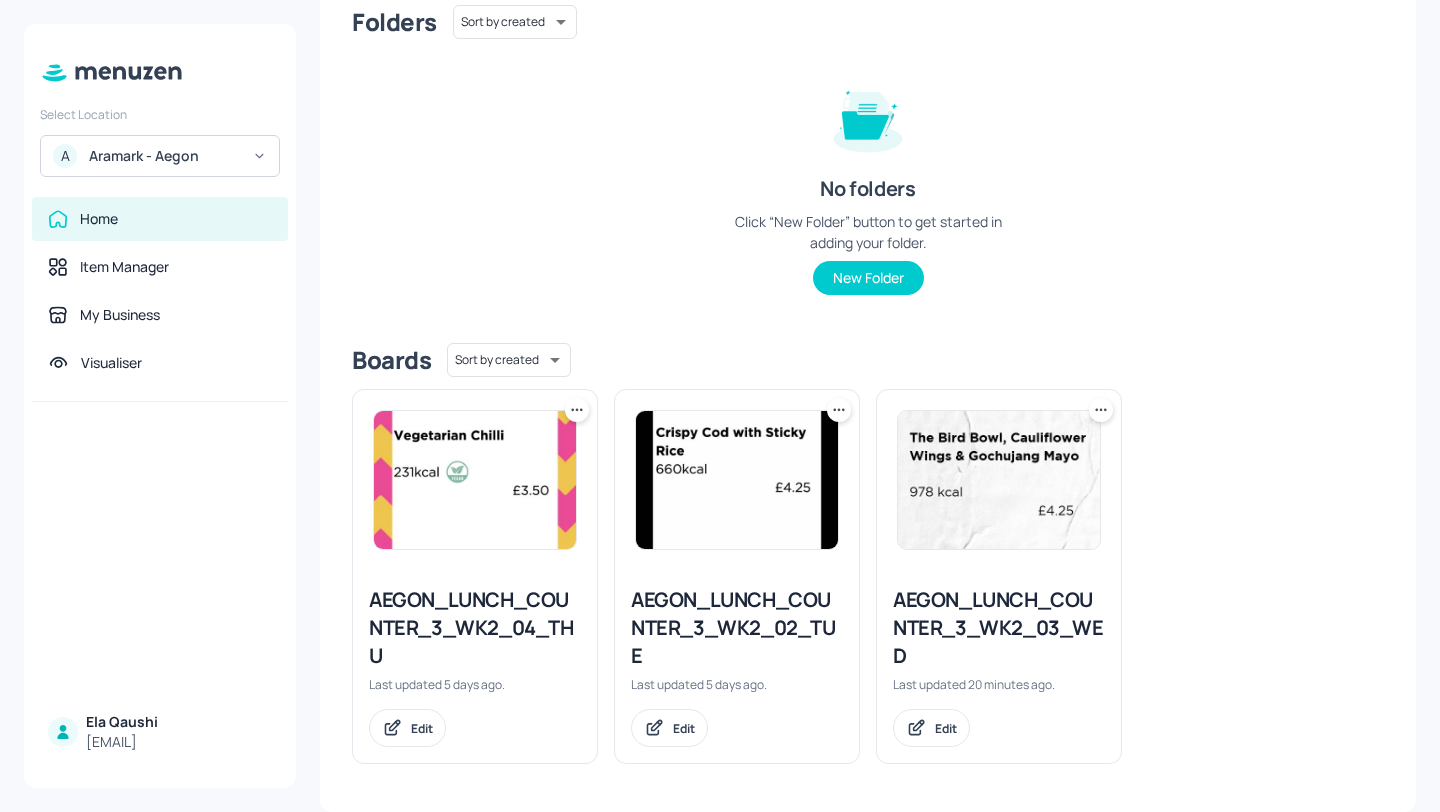 click on "AEGON_LUNCH_COUNTER_3_WK2_03_WED" at bounding box center [999, 628] 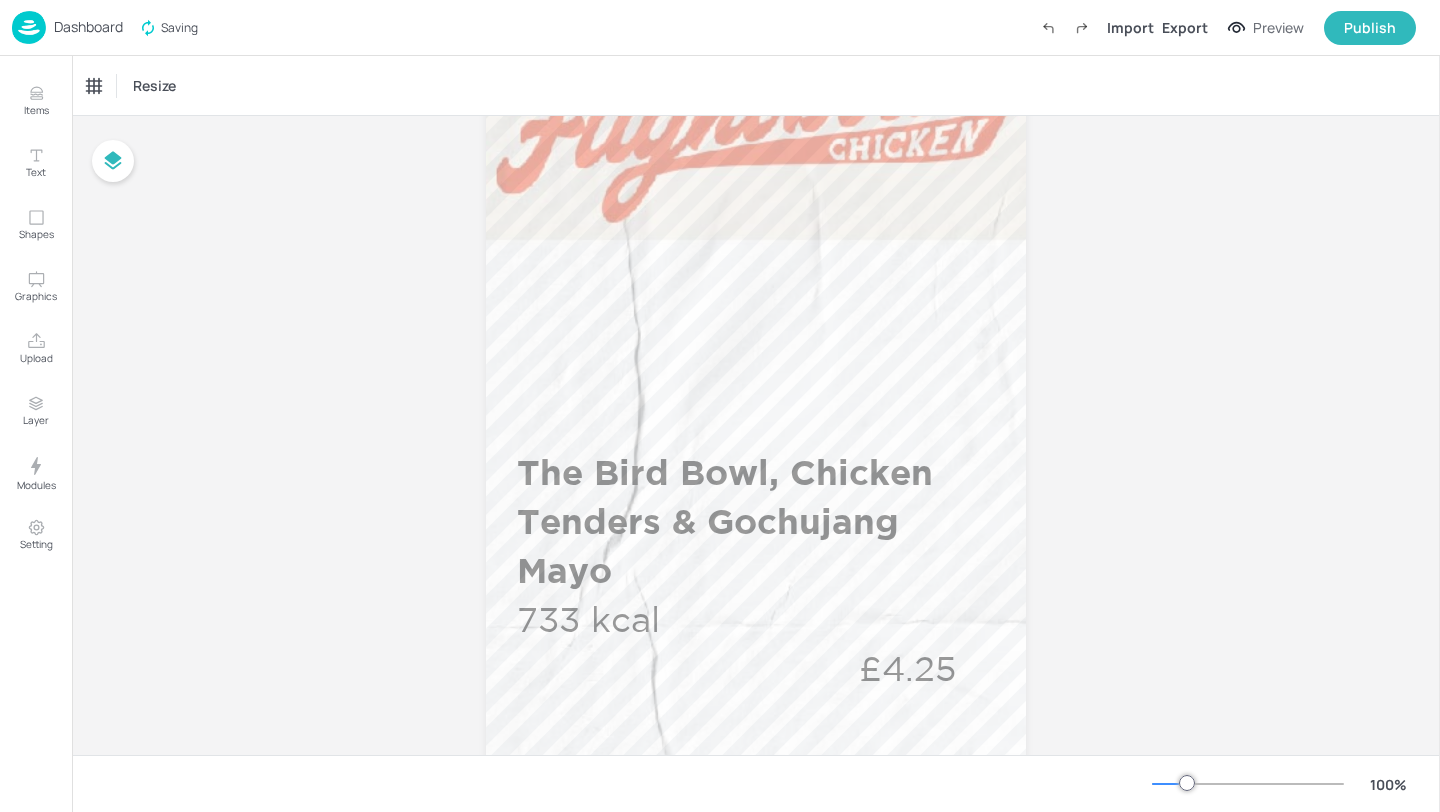 scroll, scrollTop: 0, scrollLeft: 0, axis: both 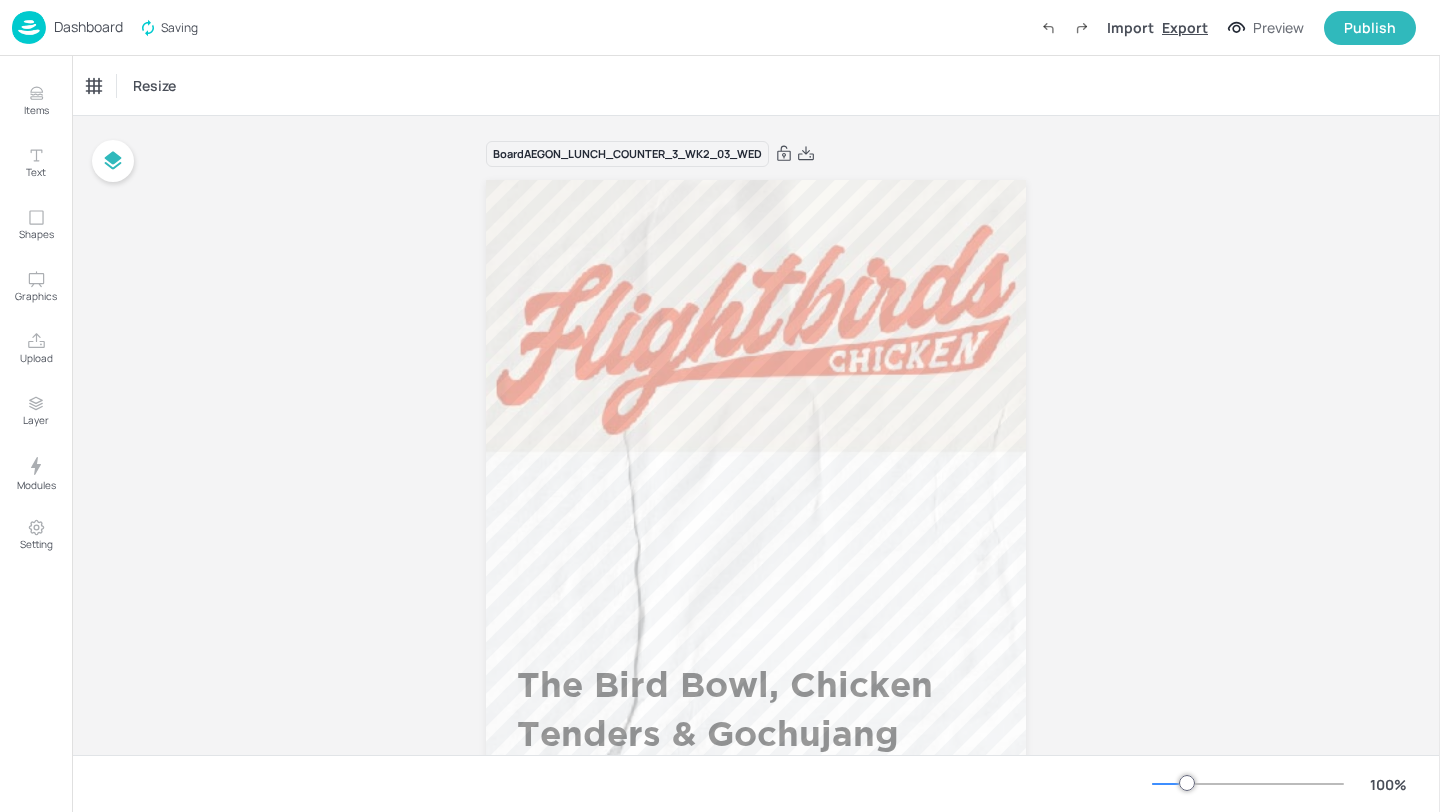 click on "Export" at bounding box center (1185, 27) 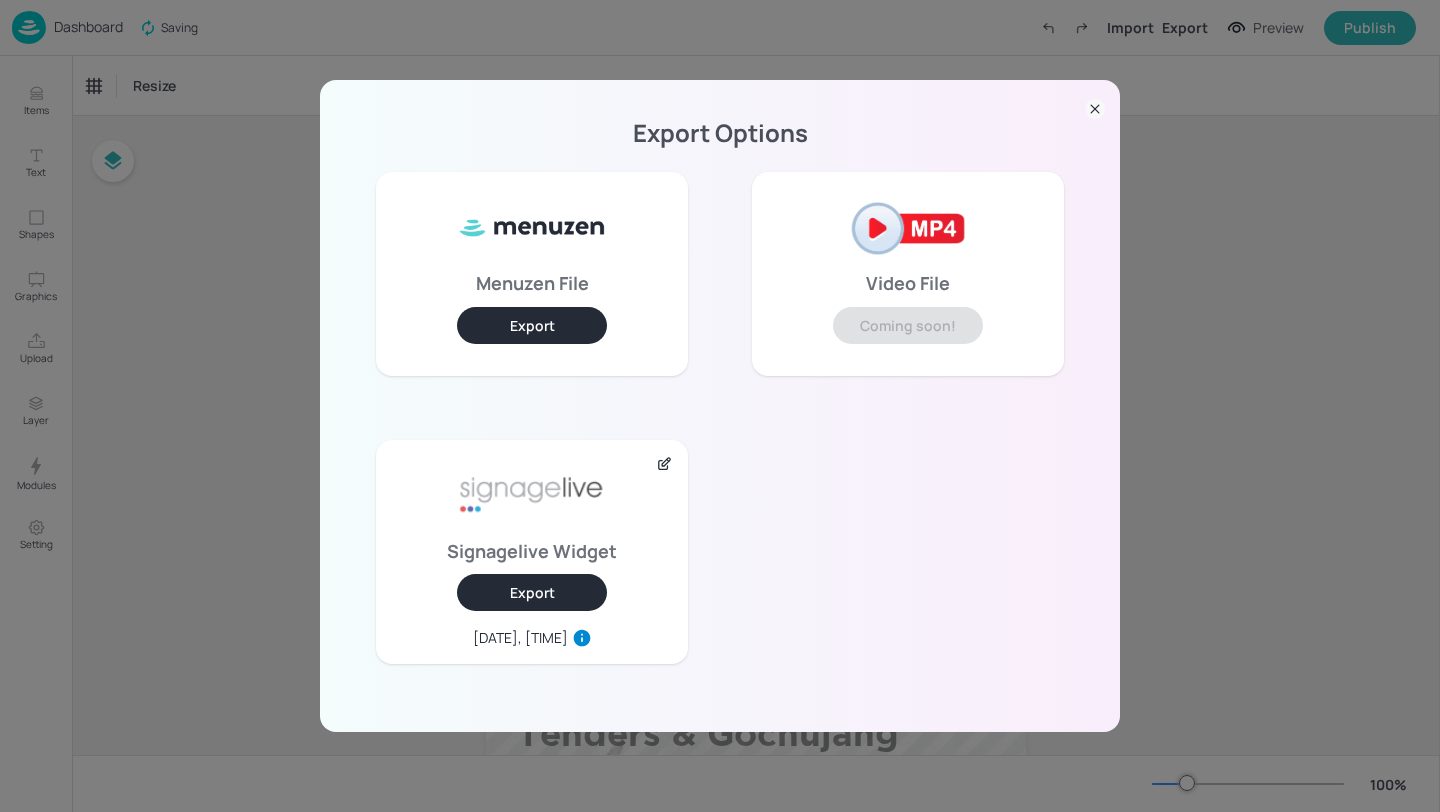 click on "Export" at bounding box center [532, 592] 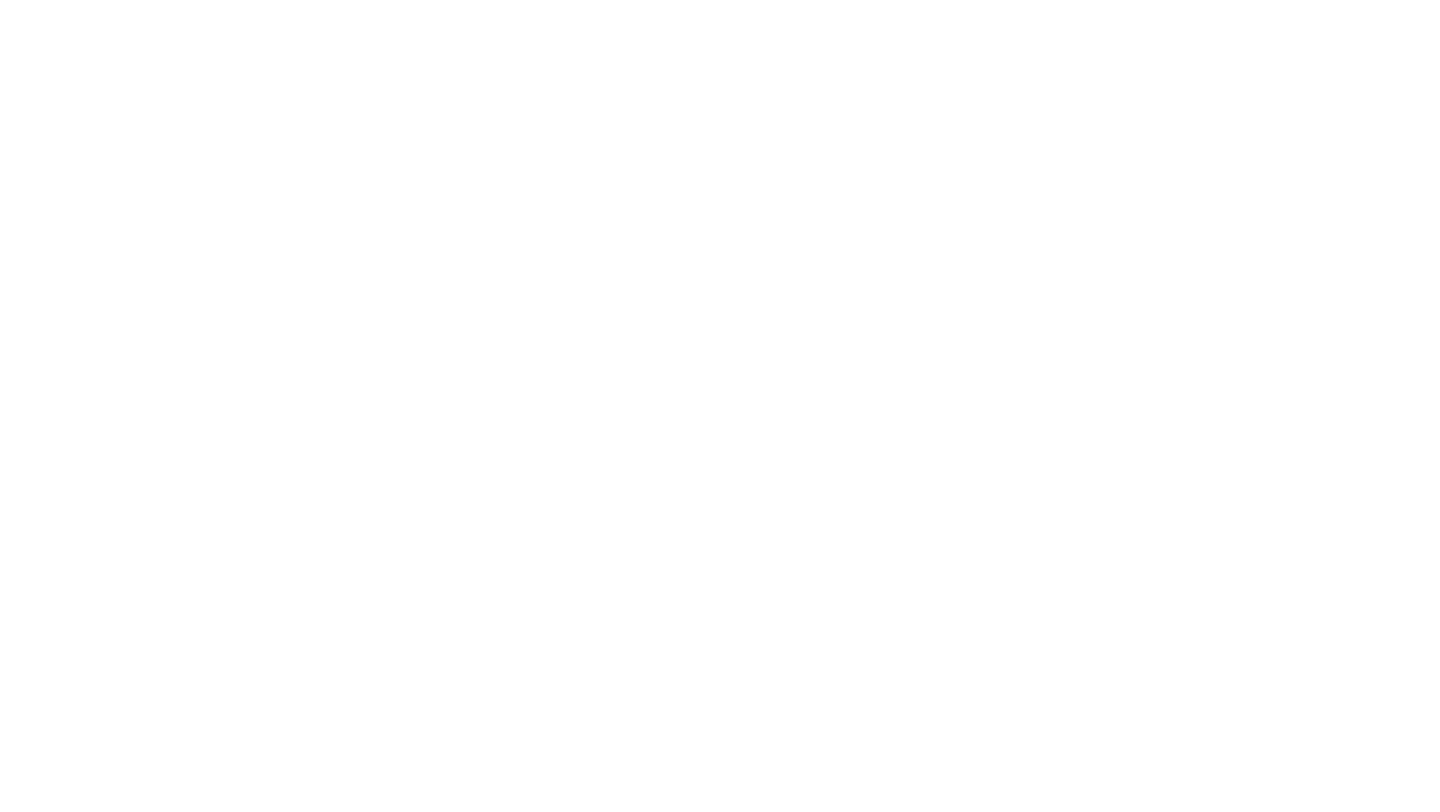 scroll, scrollTop: 0, scrollLeft: 0, axis: both 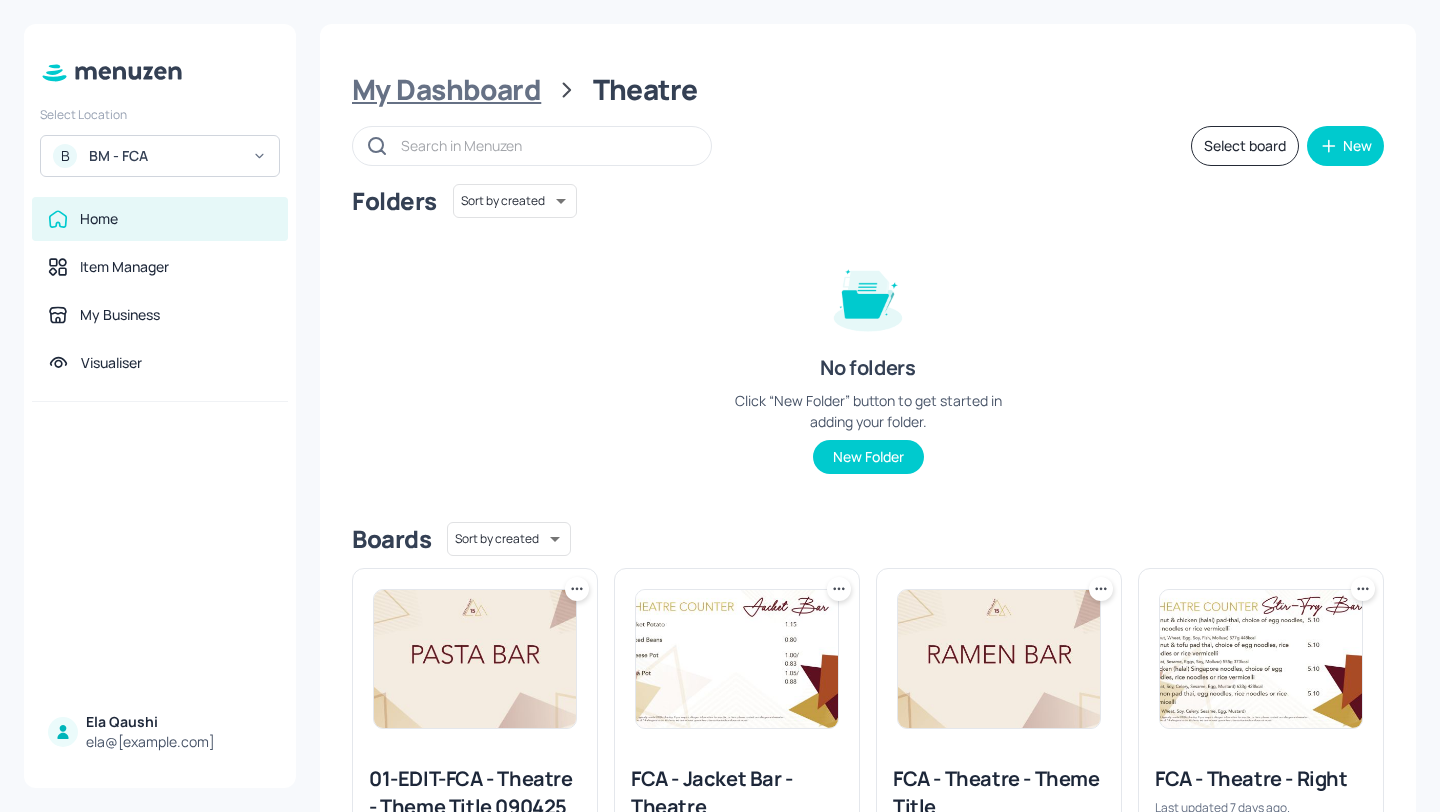 click on "My Dashboard" at bounding box center [446, 90] 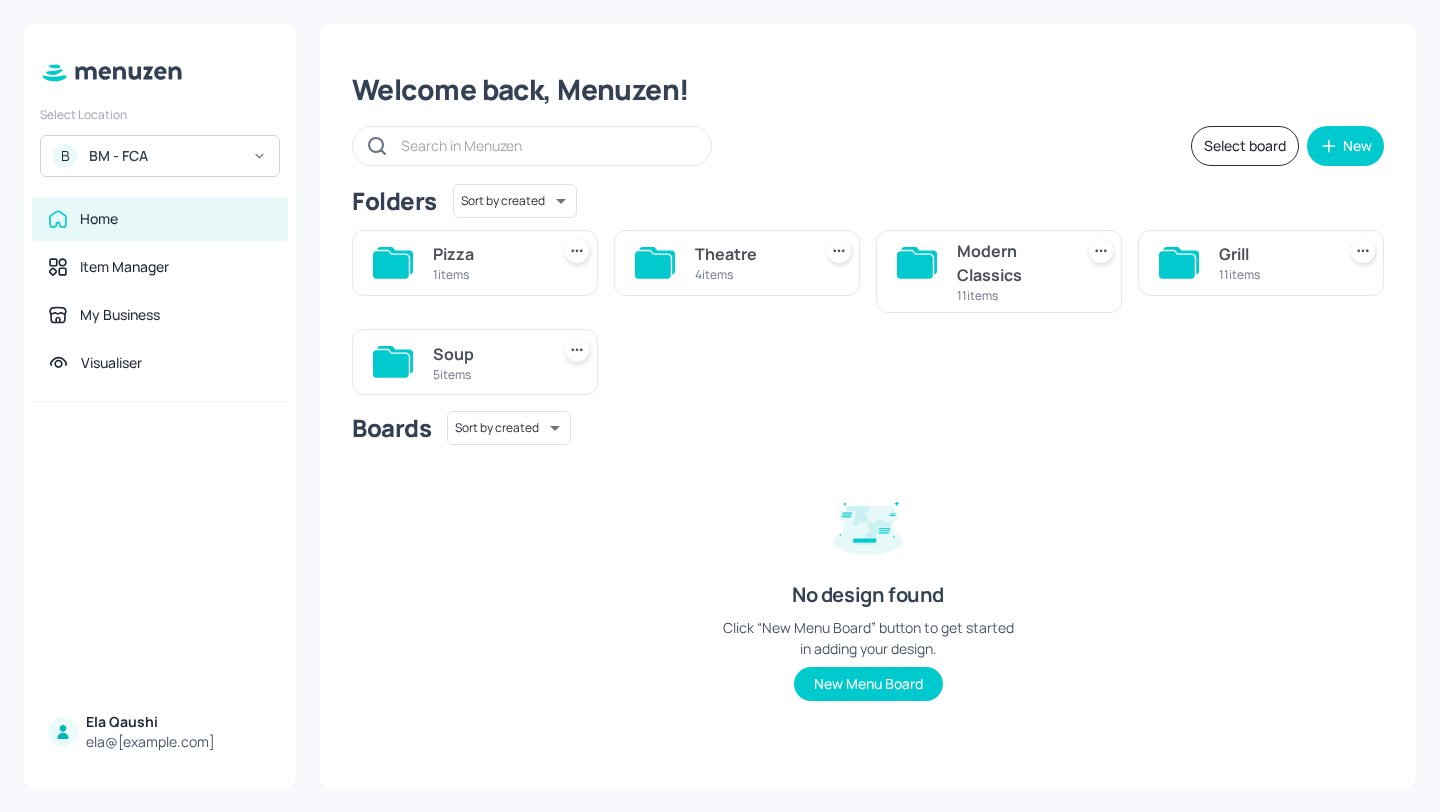 click on "Grill 11  items" at bounding box center [1261, 263] 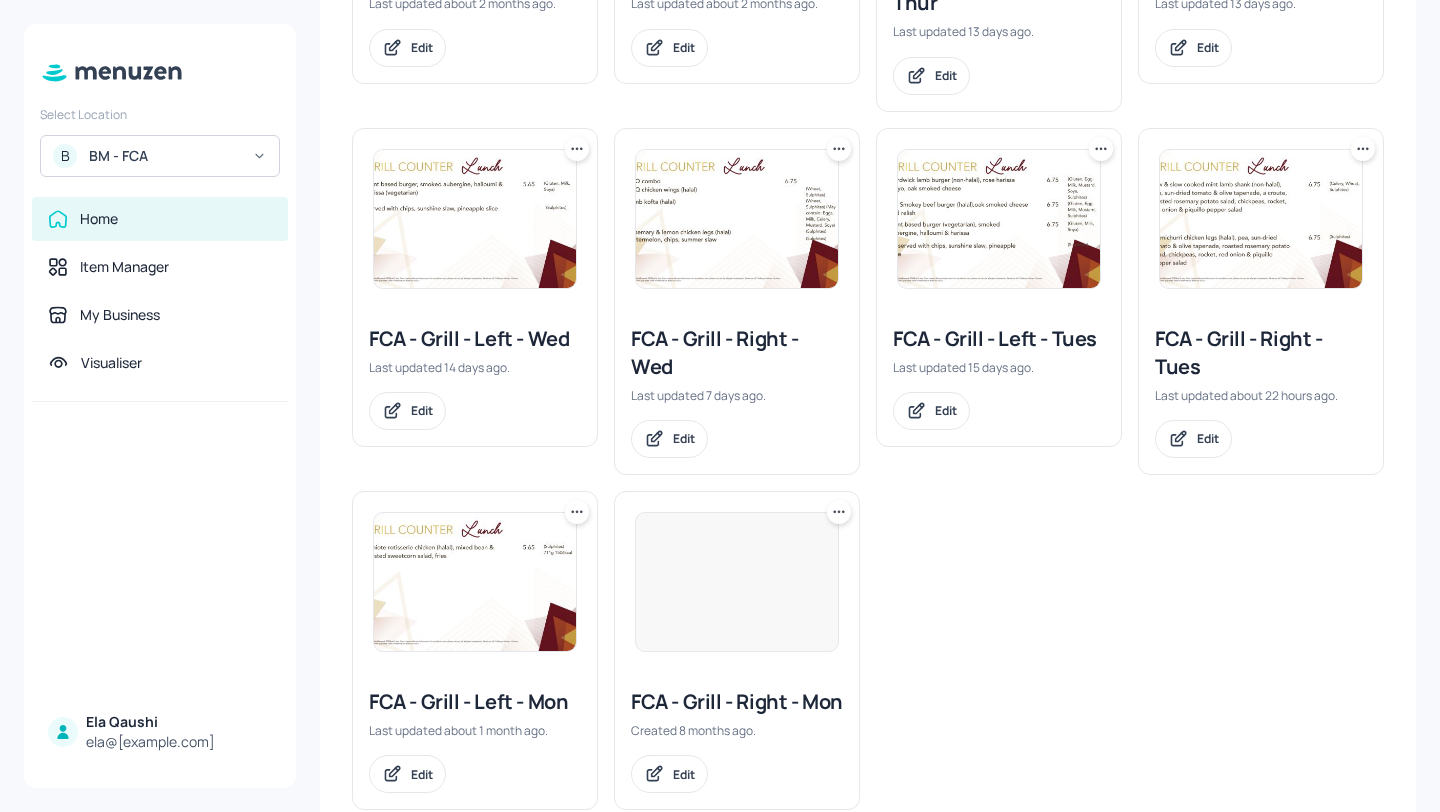 scroll, scrollTop: 612, scrollLeft: 0, axis: vertical 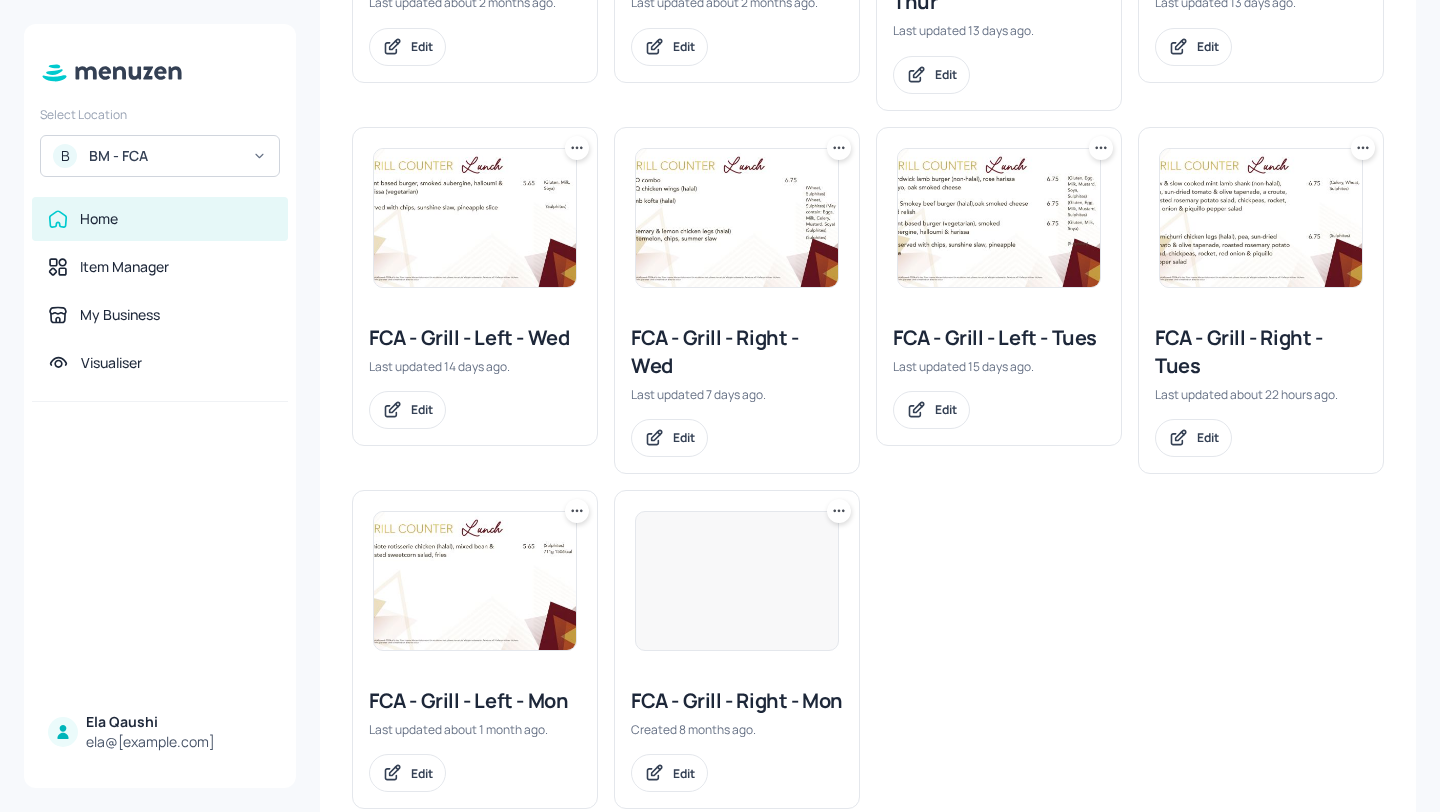 click on "FCA - Grill - Left - Wed" at bounding box center [475, 338] 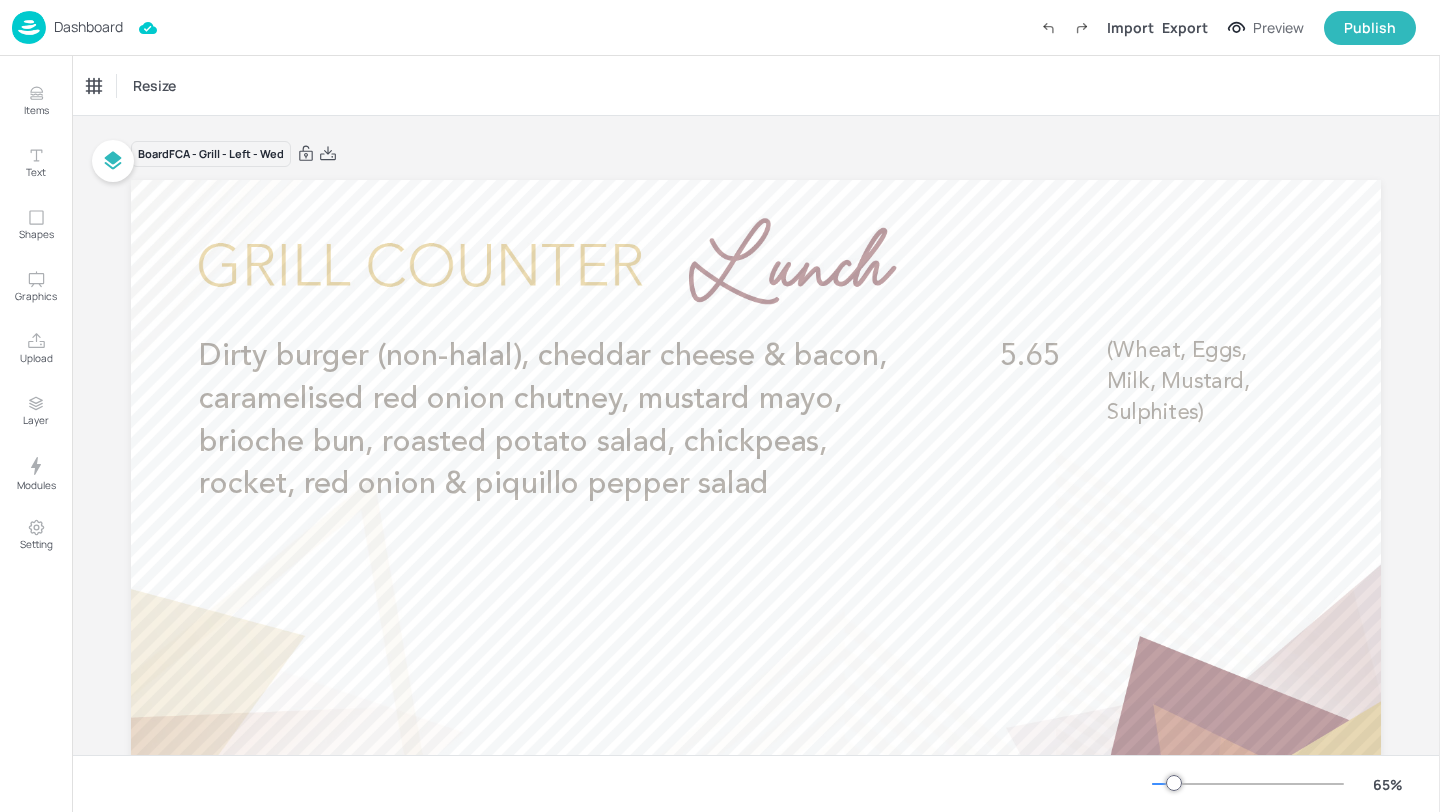 scroll, scrollTop: 12, scrollLeft: 0, axis: vertical 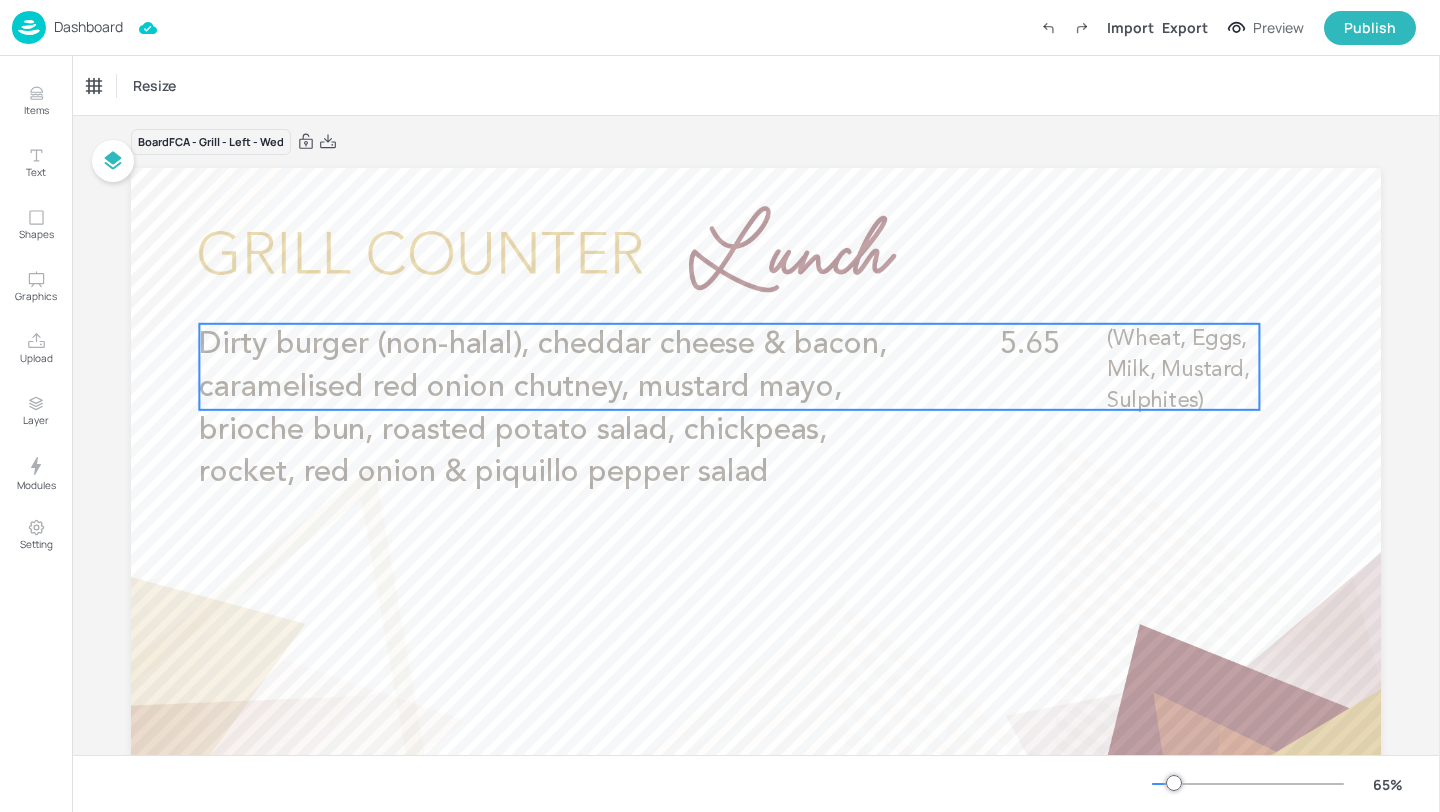 click on "Dirty burger (non-halal), cheddar cheese & bacon, caramelised red onion chutney, mustard mayo, brioche bun, roasted potato salad, chickpeas, rocket, red onion & piquillo pepper salad 5.65 (Wheat, Eggs, Milk, Mustard, Sulphites)" at bounding box center (729, 367) 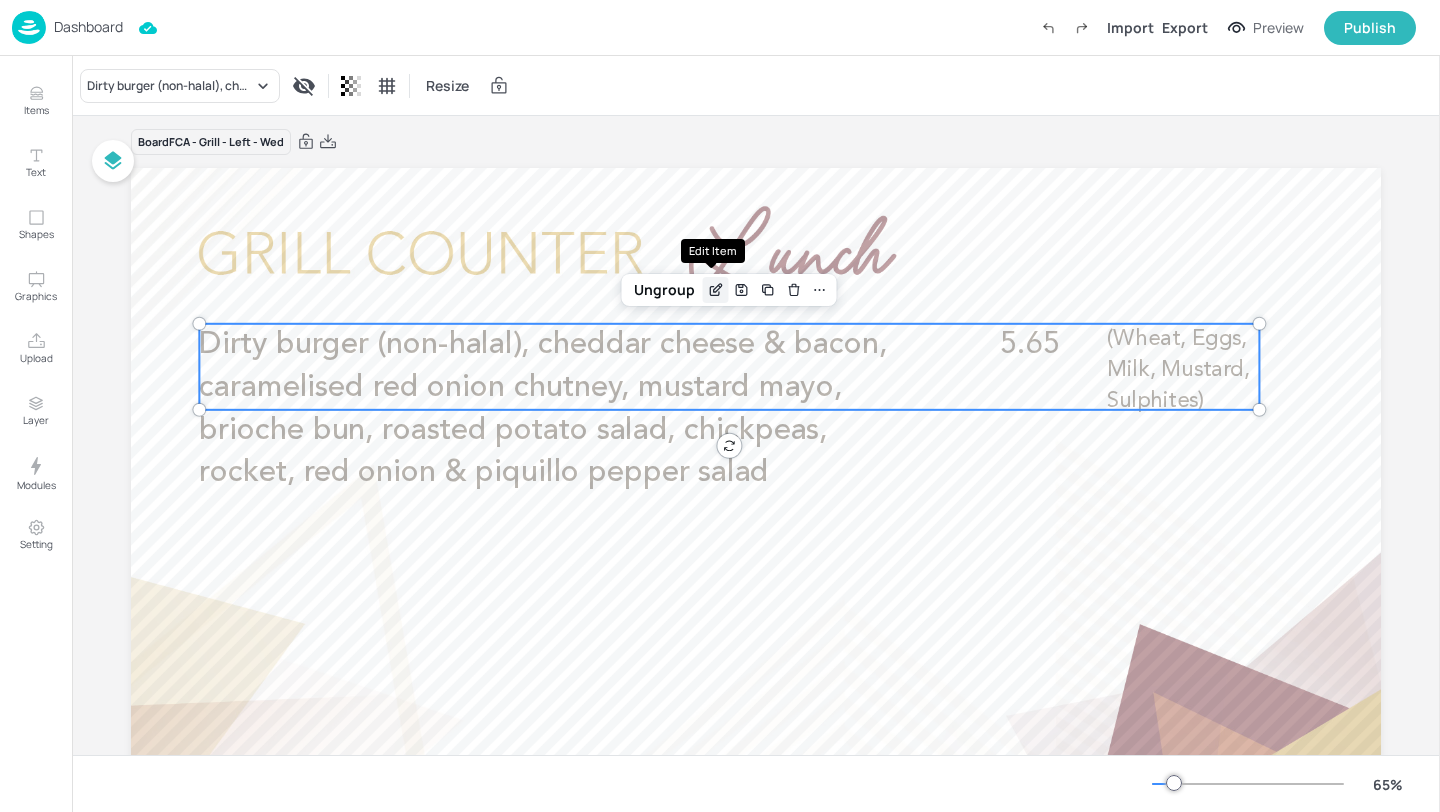 click 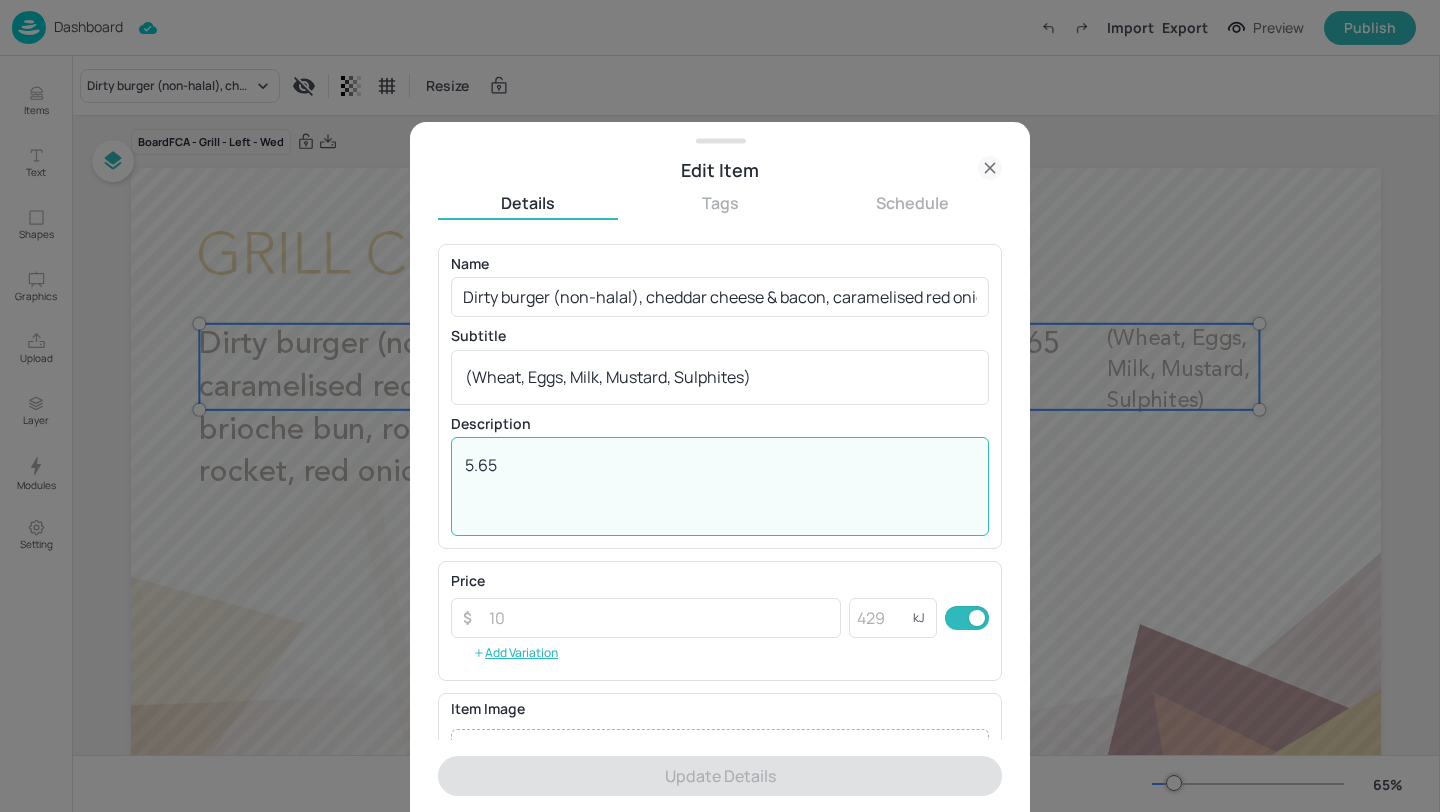 drag, startPoint x: 532, startPoint y: 461, endPoint x: 391, endPoint y: 445, distance: 141.90489 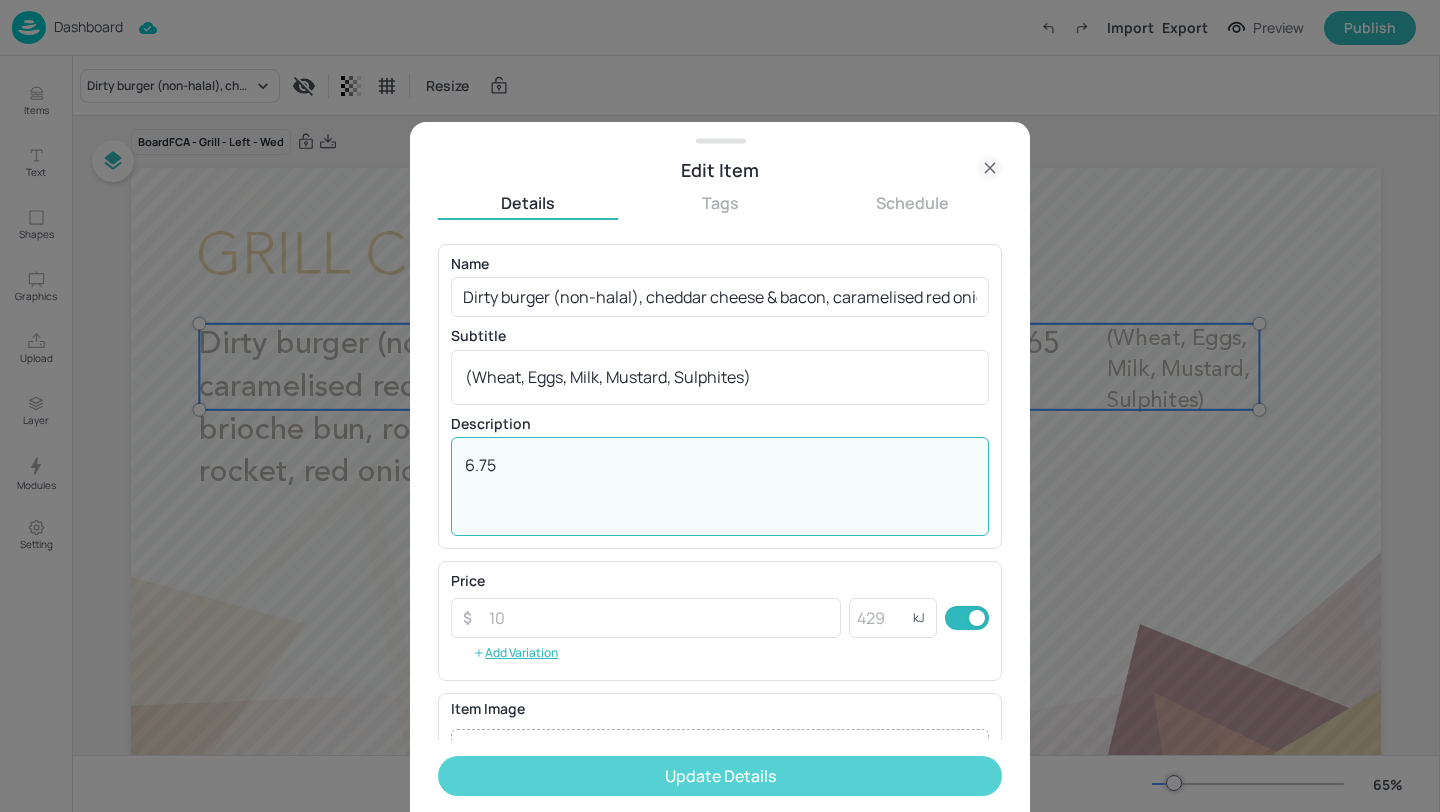 type on "6.75" 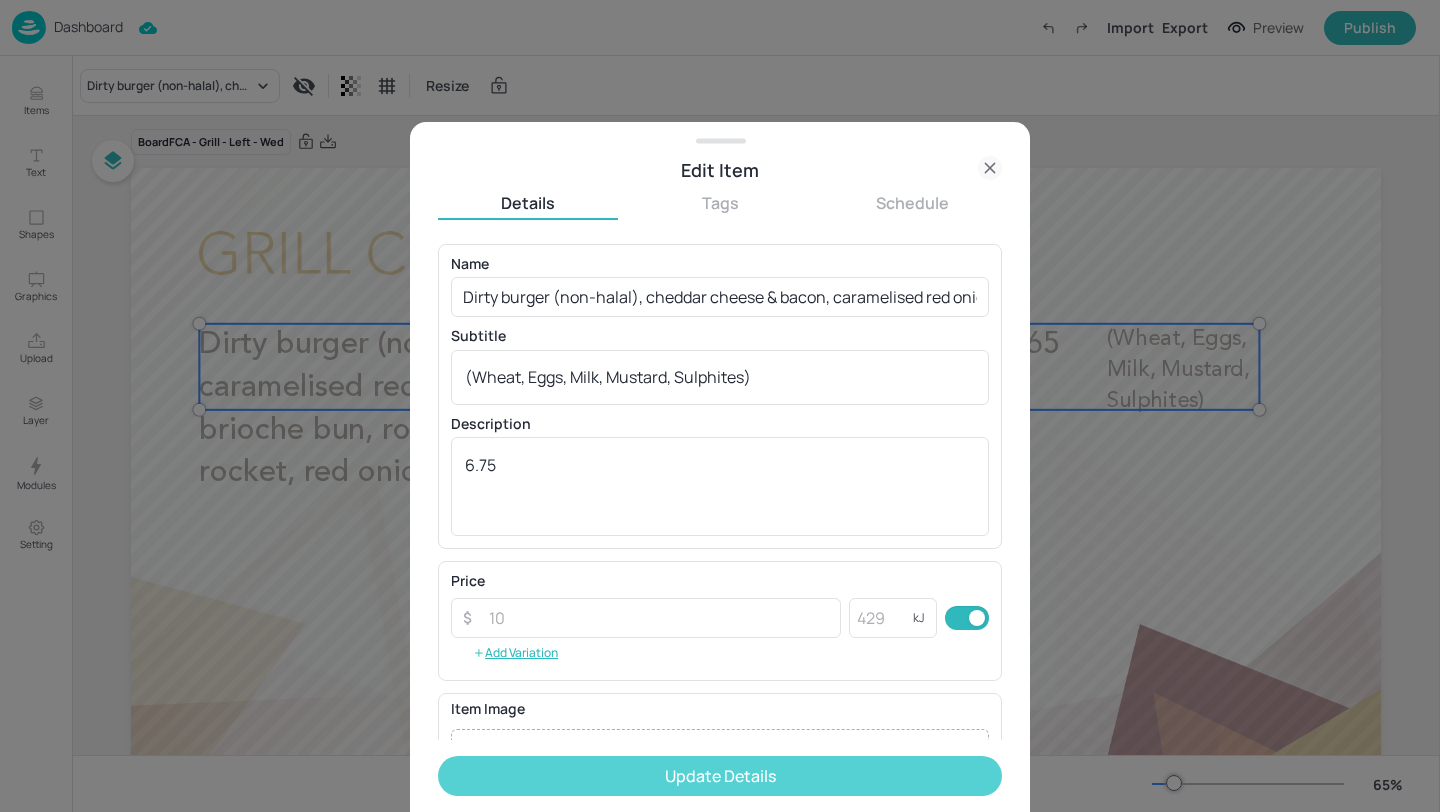 click on "Update Details" at bounding box center (720, 776) 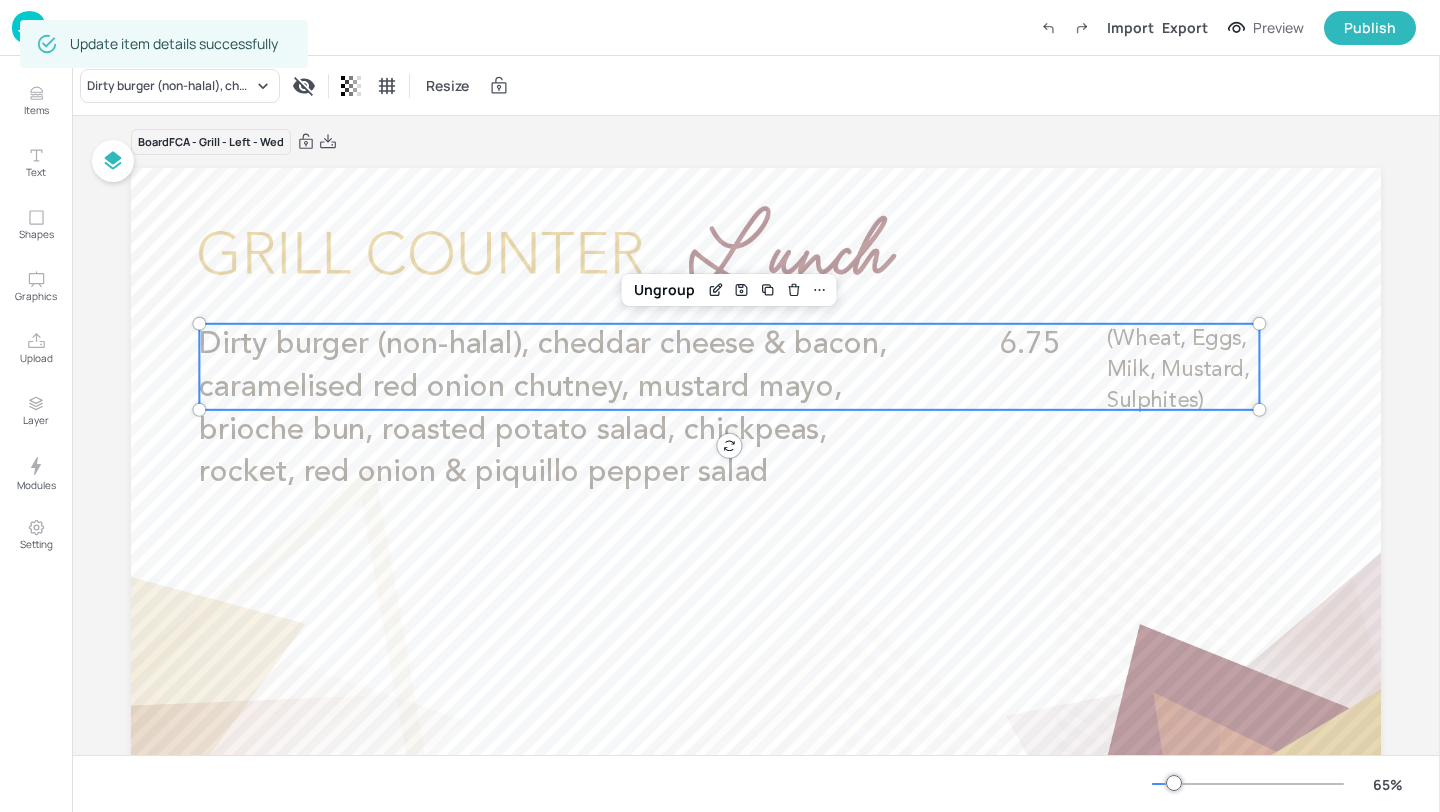 click at bounding box center [29, 27] 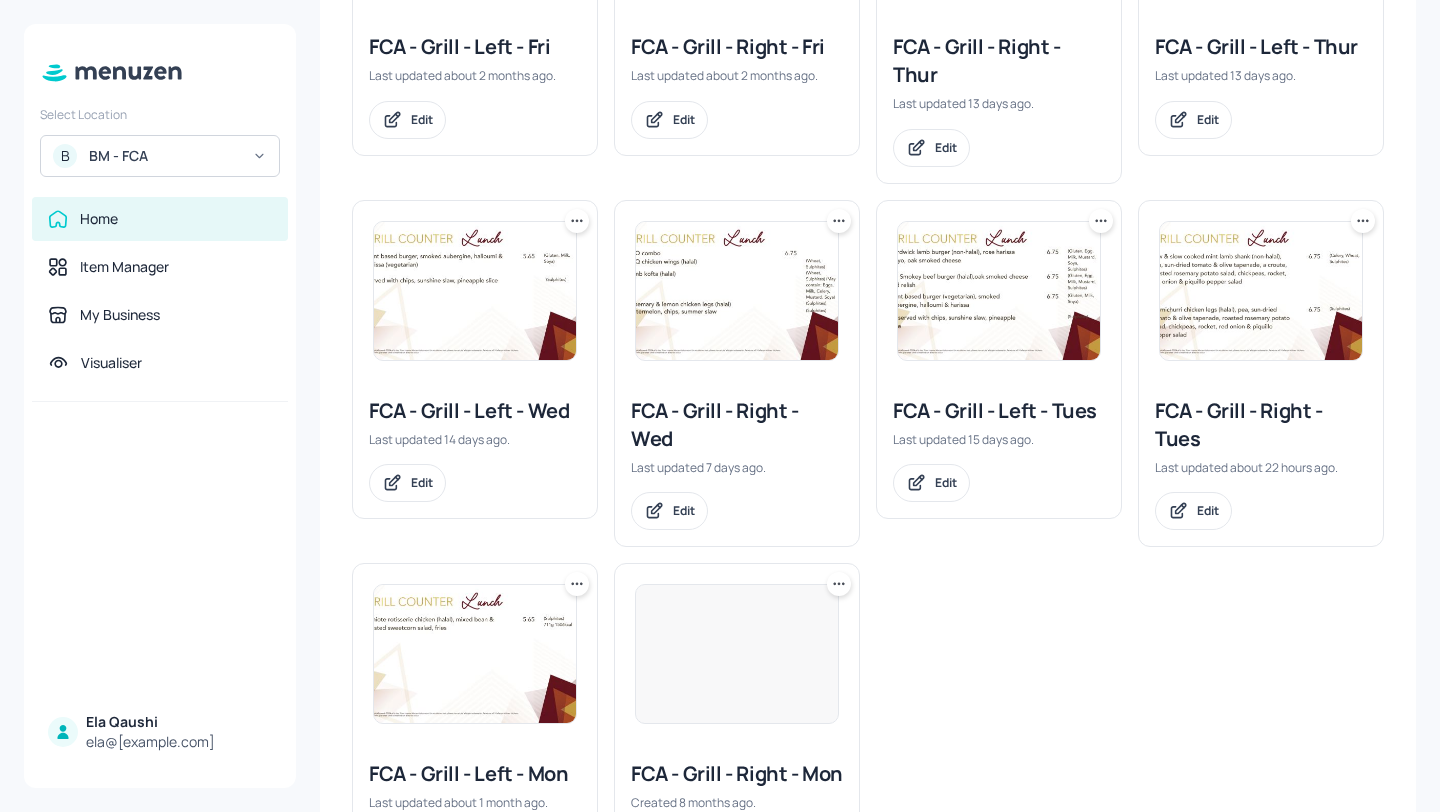 scroll, scrollTop: 529, scrollLeft: 0, axis: vertical 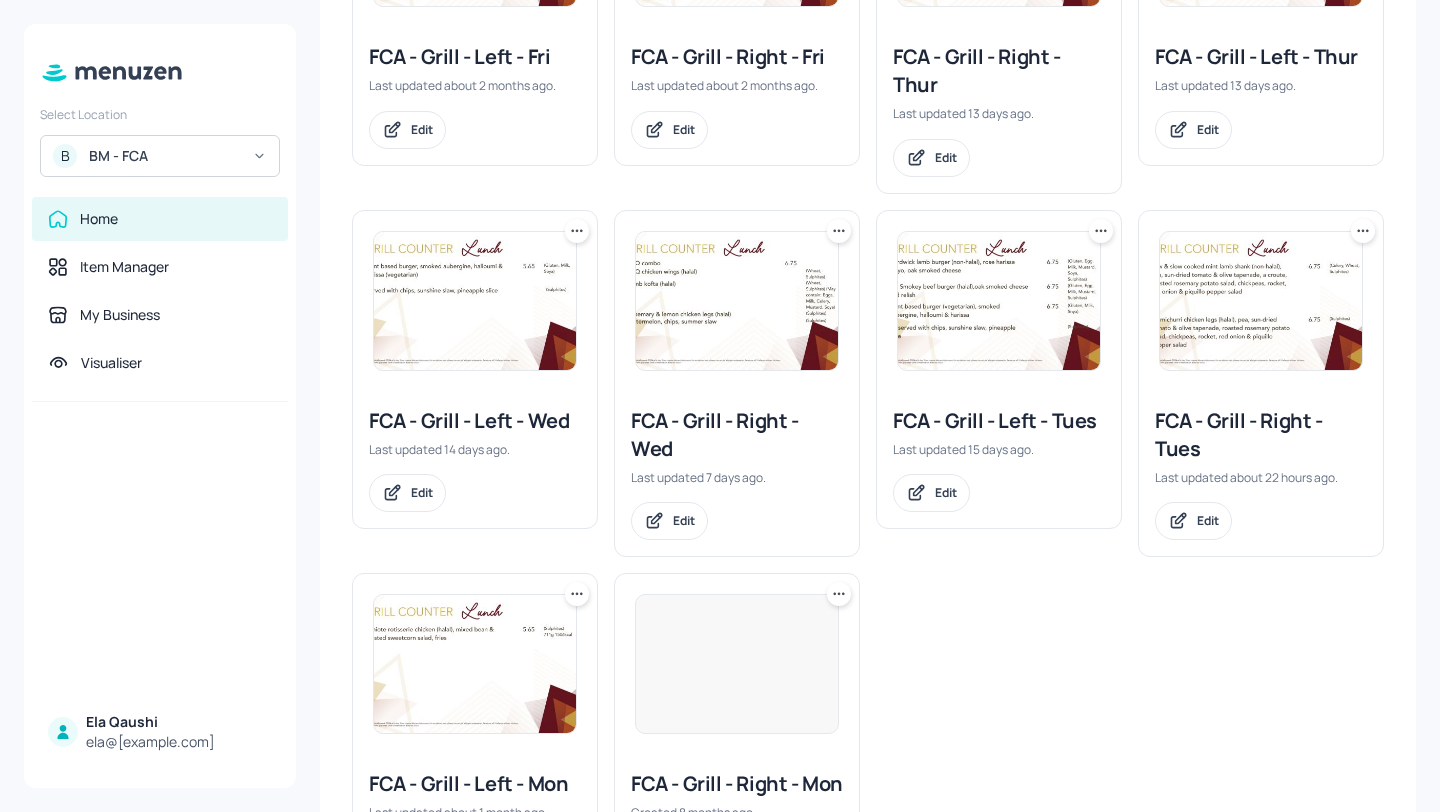click on "FCA - Grill - Left - Wed" at bounding box center (475, 421) 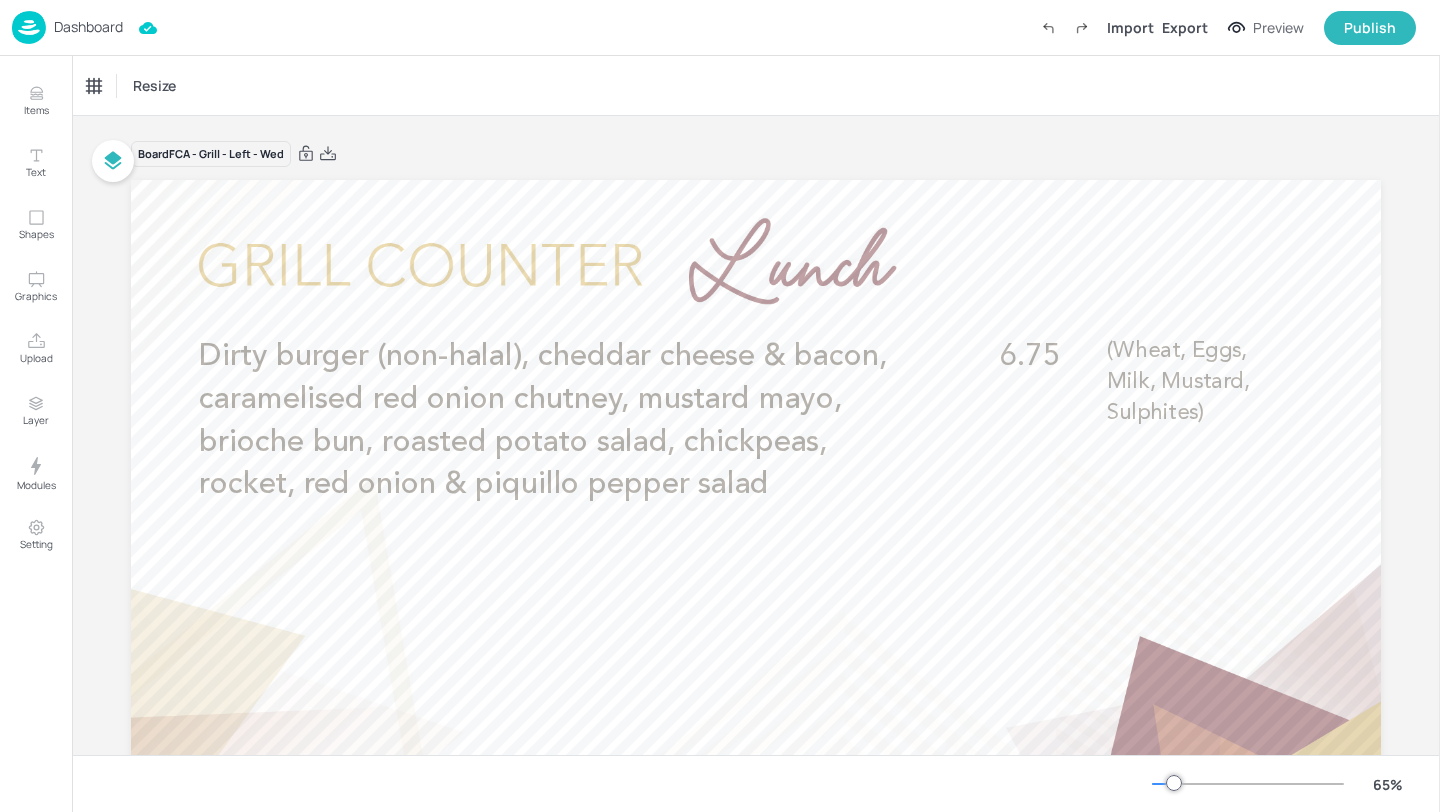 click on "Dashboard" at bounding box center (67, 27) 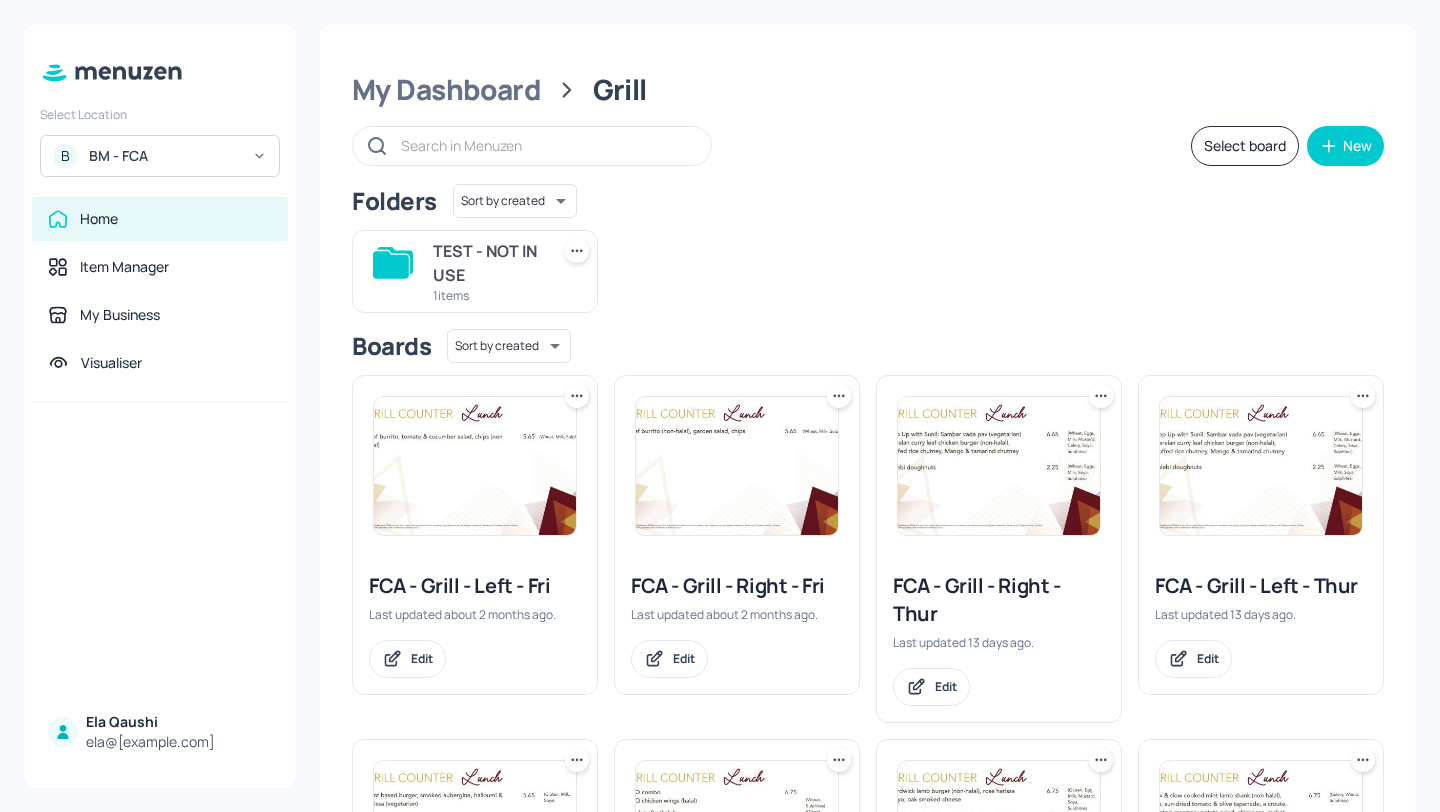 scroll, scrollTop: 685, scrollLeft: 0, axis: vertical 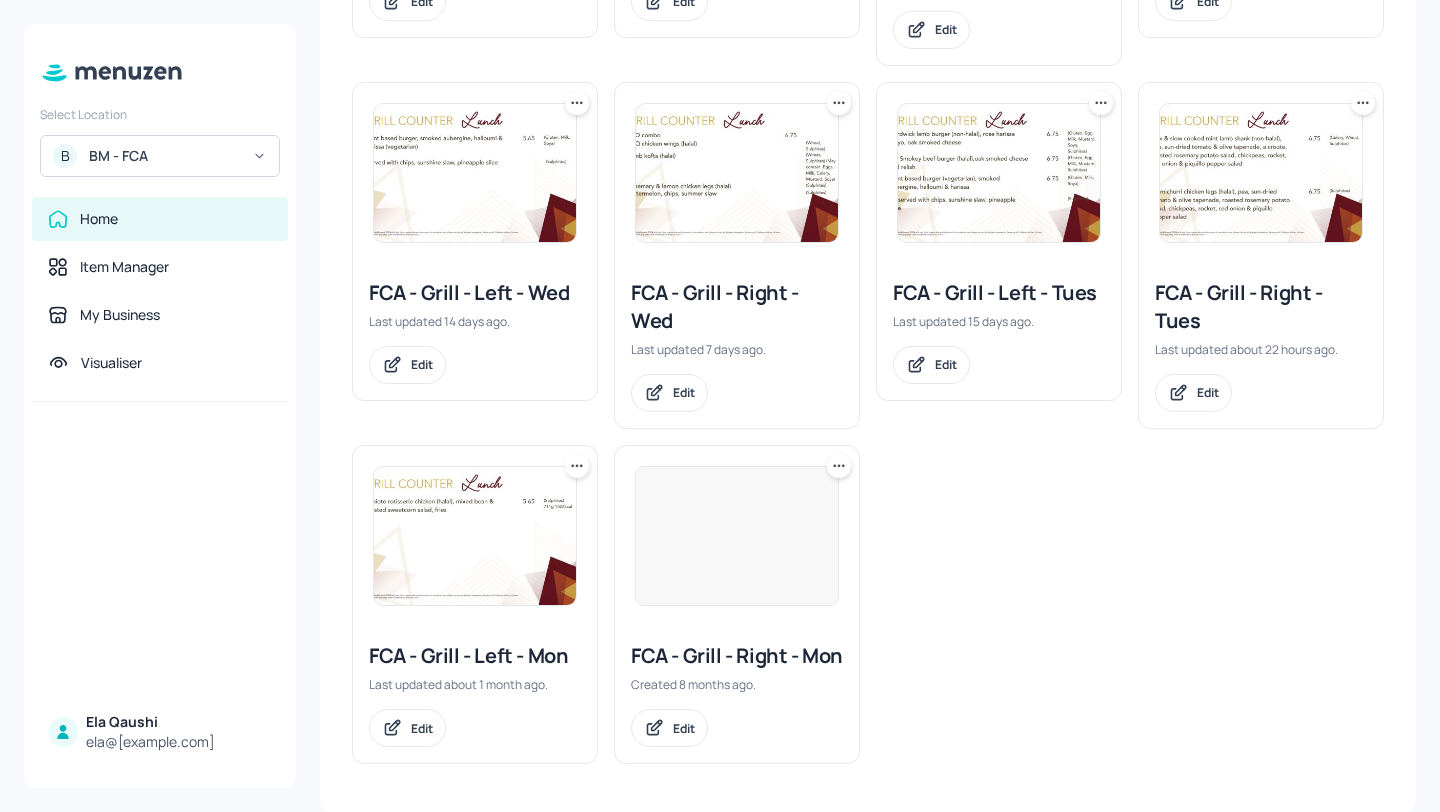 click on "FCA - Grill - Right - Wed" at bounding box center [737, 307] 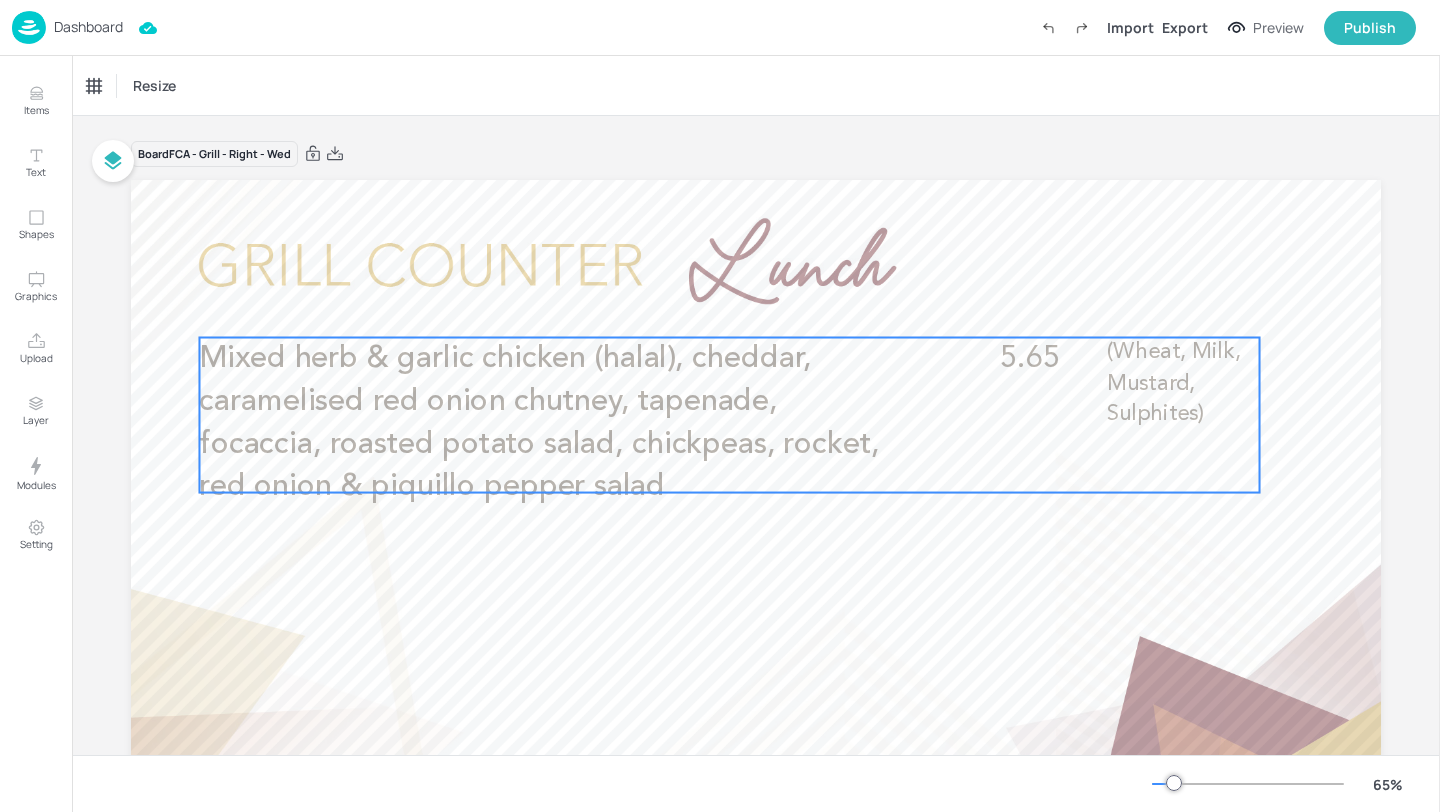 click on "(Wheat, Milk, Mustard, Sulphites)" at bounding box center [1174, 383] 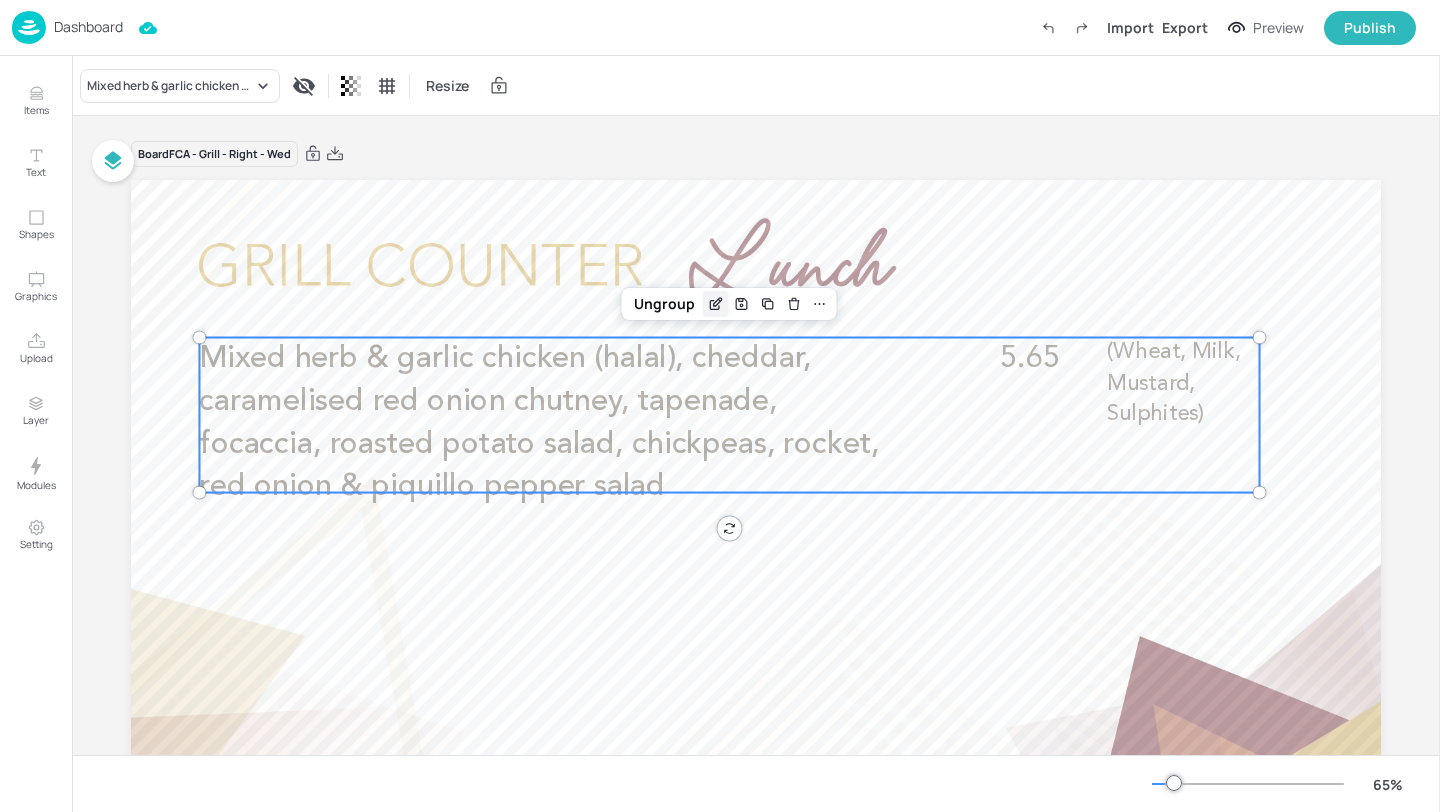 click 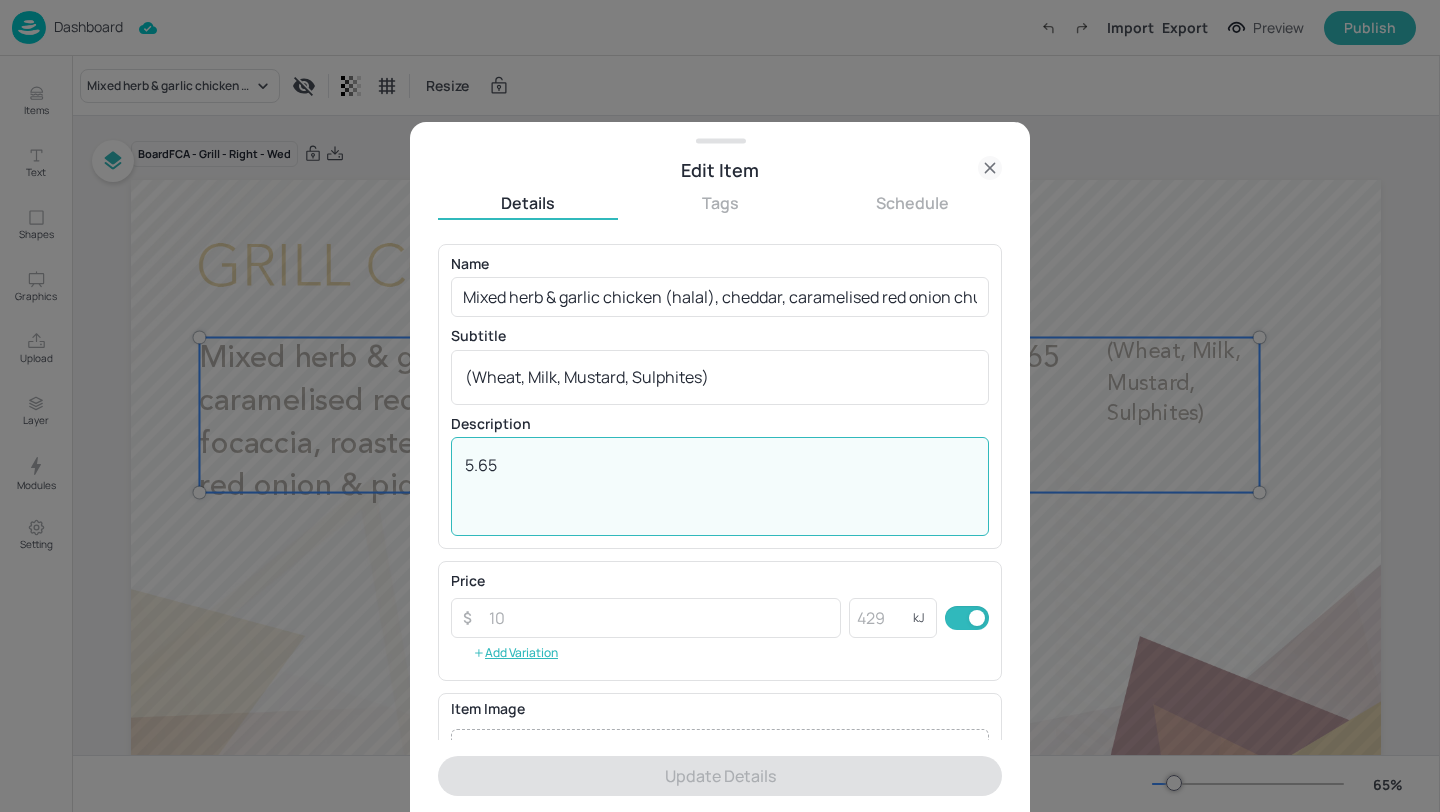 drag, startPoint x: 540, startPoint y: 468, endPoint x: 427, endPoint y: 441, distance: 116.18089 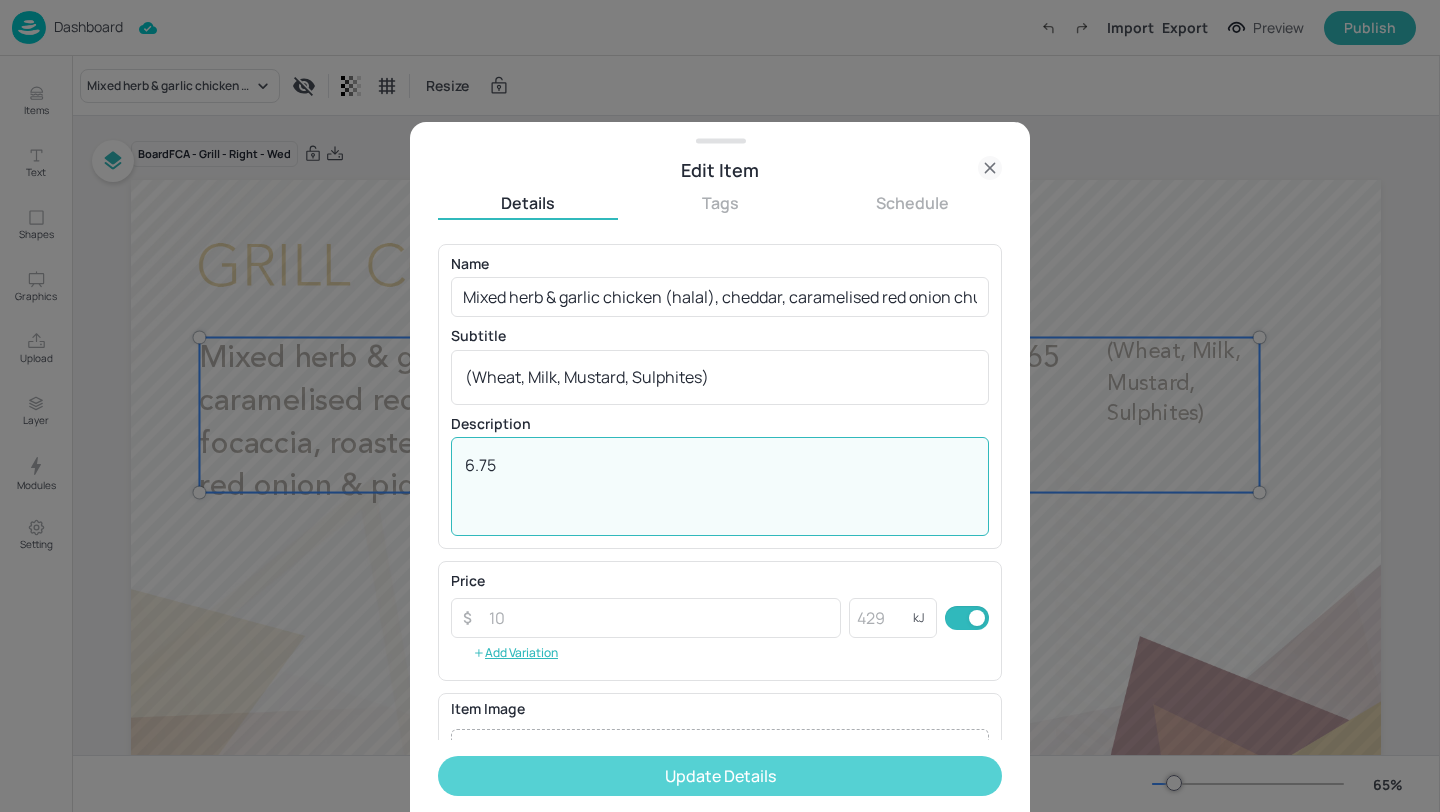 type on "6.75" 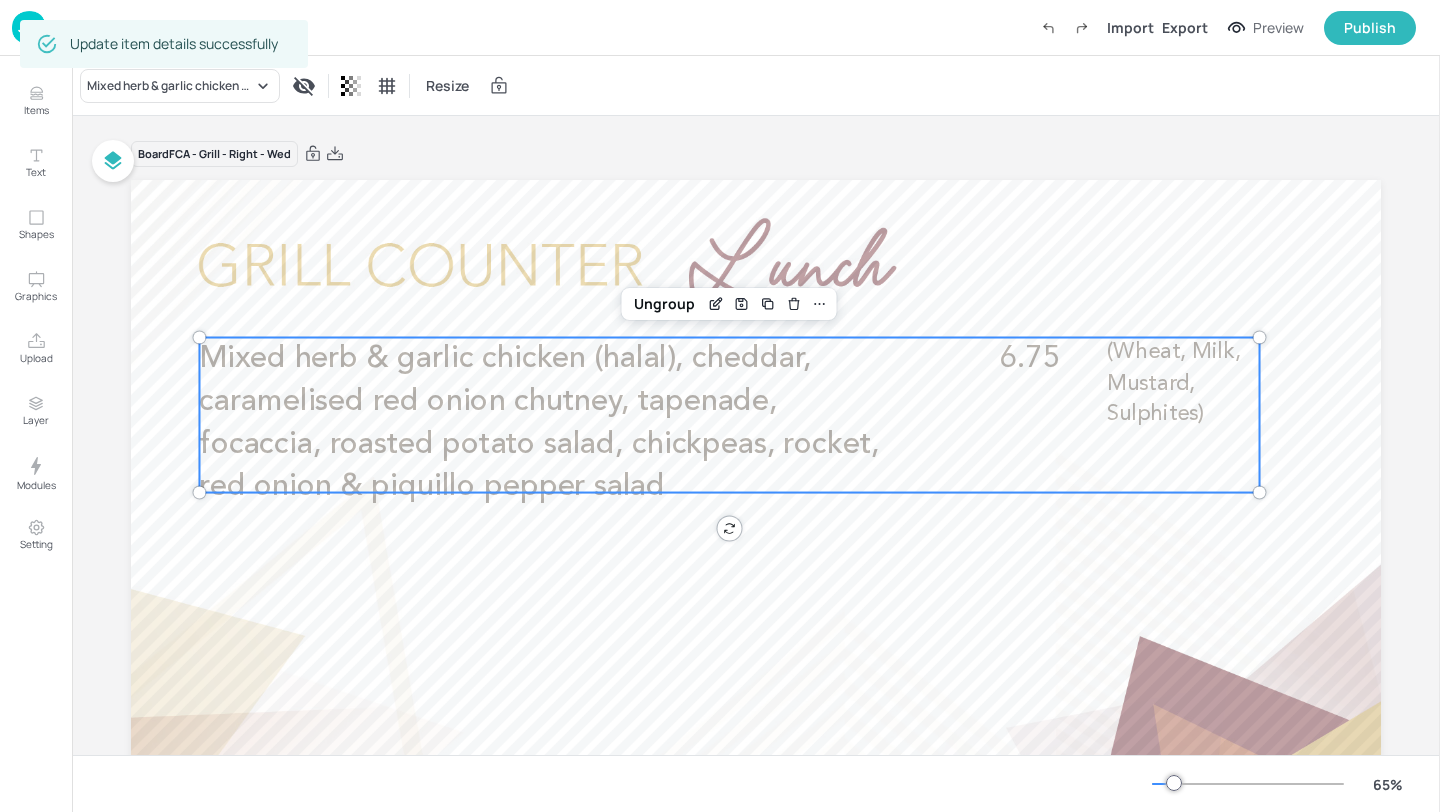 click on "Update item details successfully" at bounding box center (164, 44) 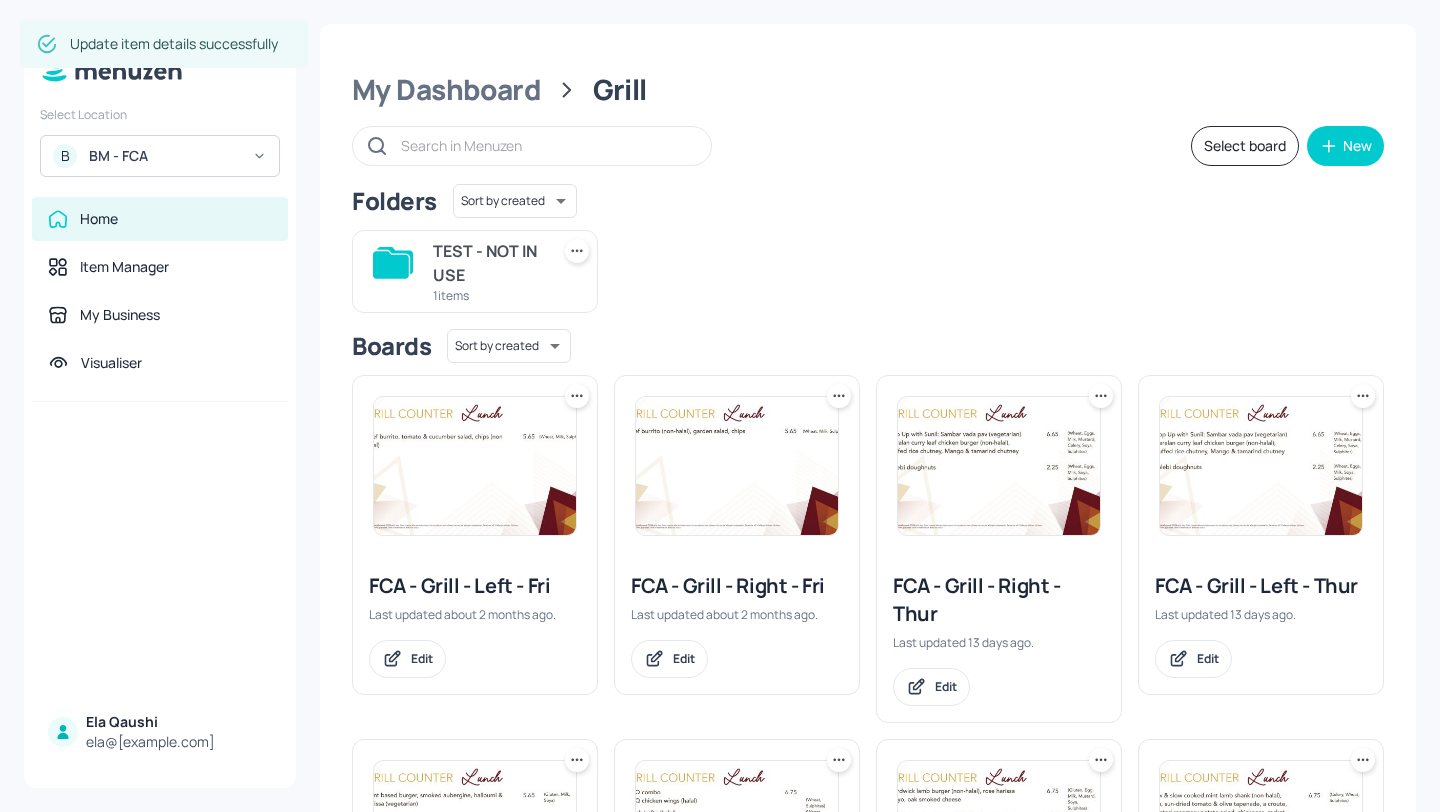 click on "BM - FCA" at bounding box center (164, 156) 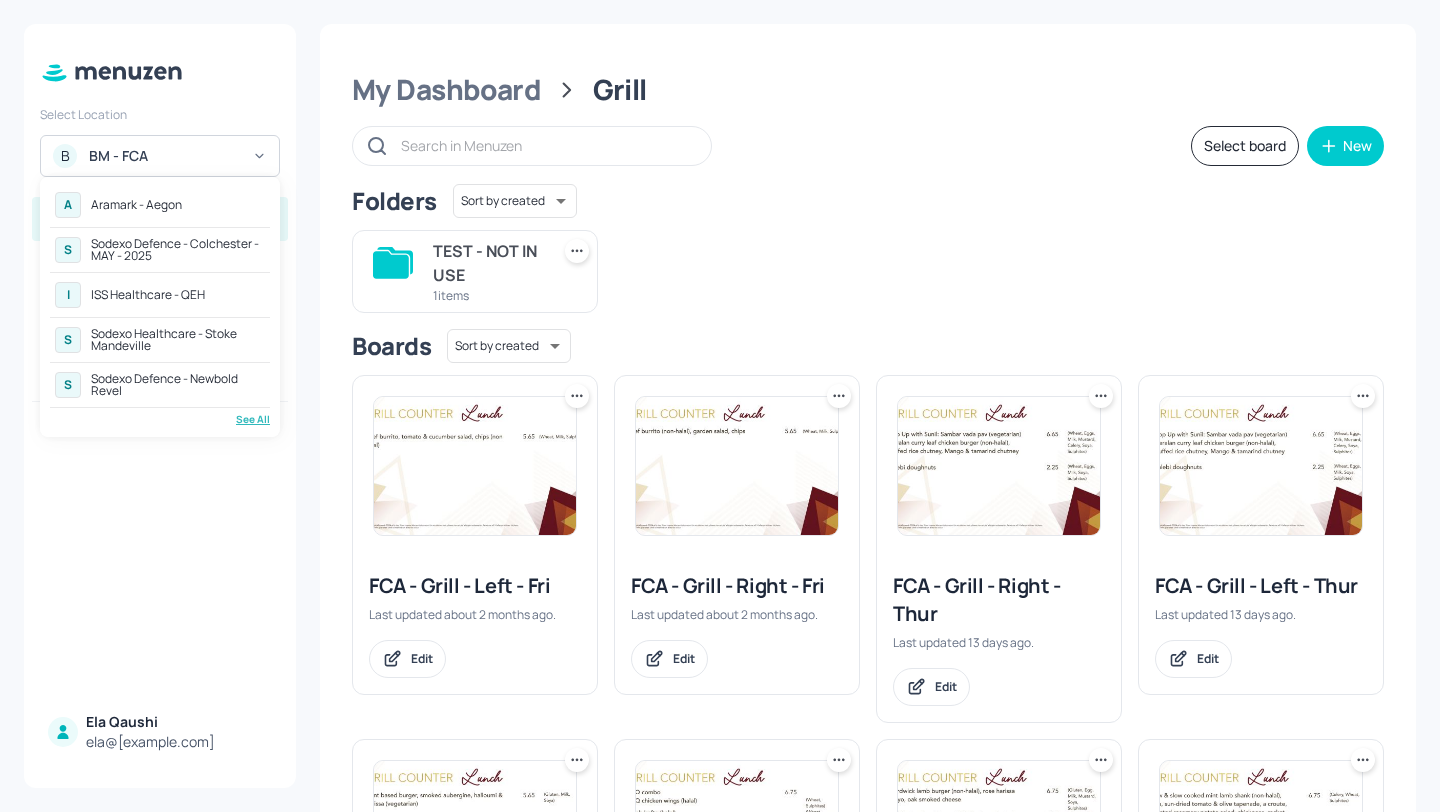 click on "A Aramark - Aegon" at bounding box center [160, 205] 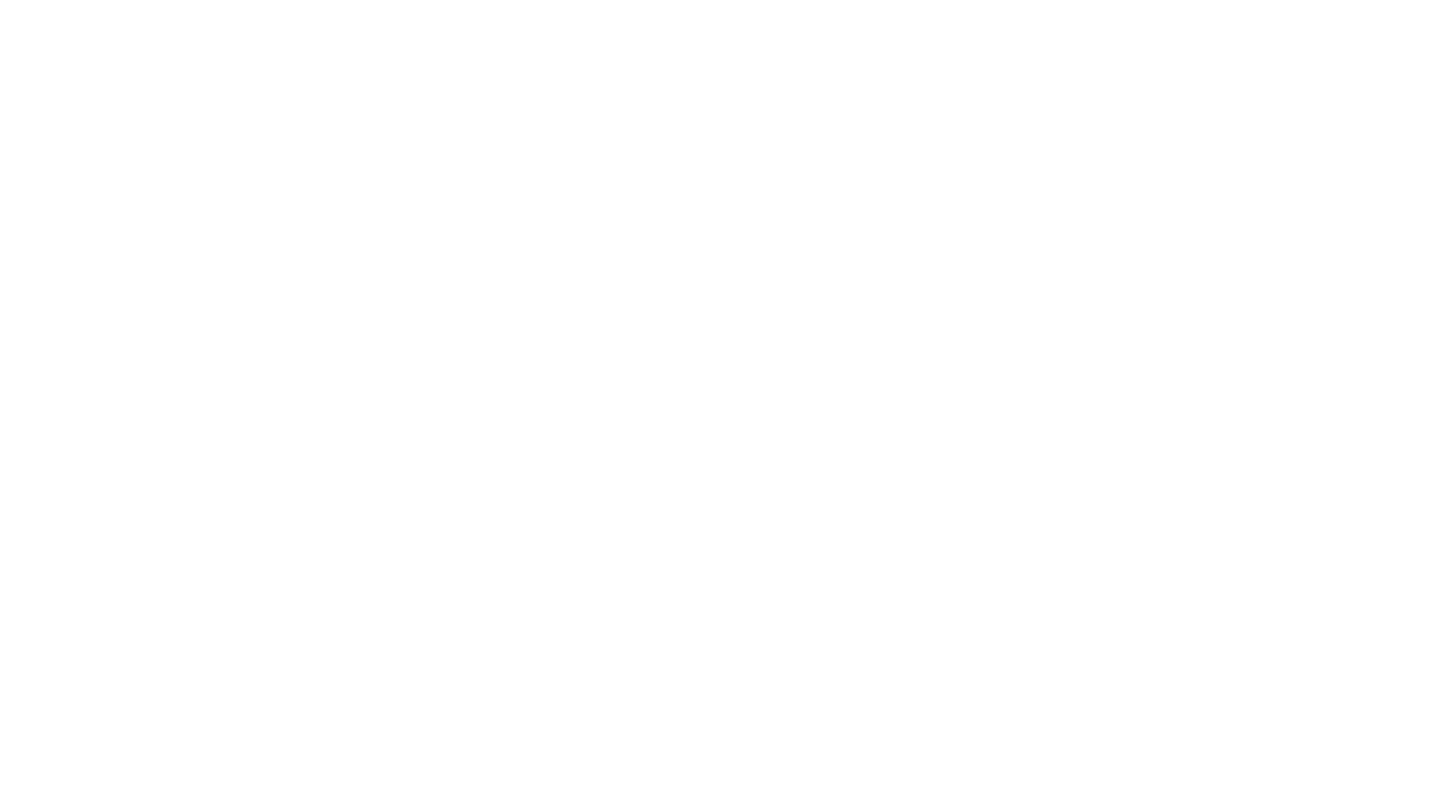 scroll, scrollTop: 0, scrollLeft: 0, axis: both 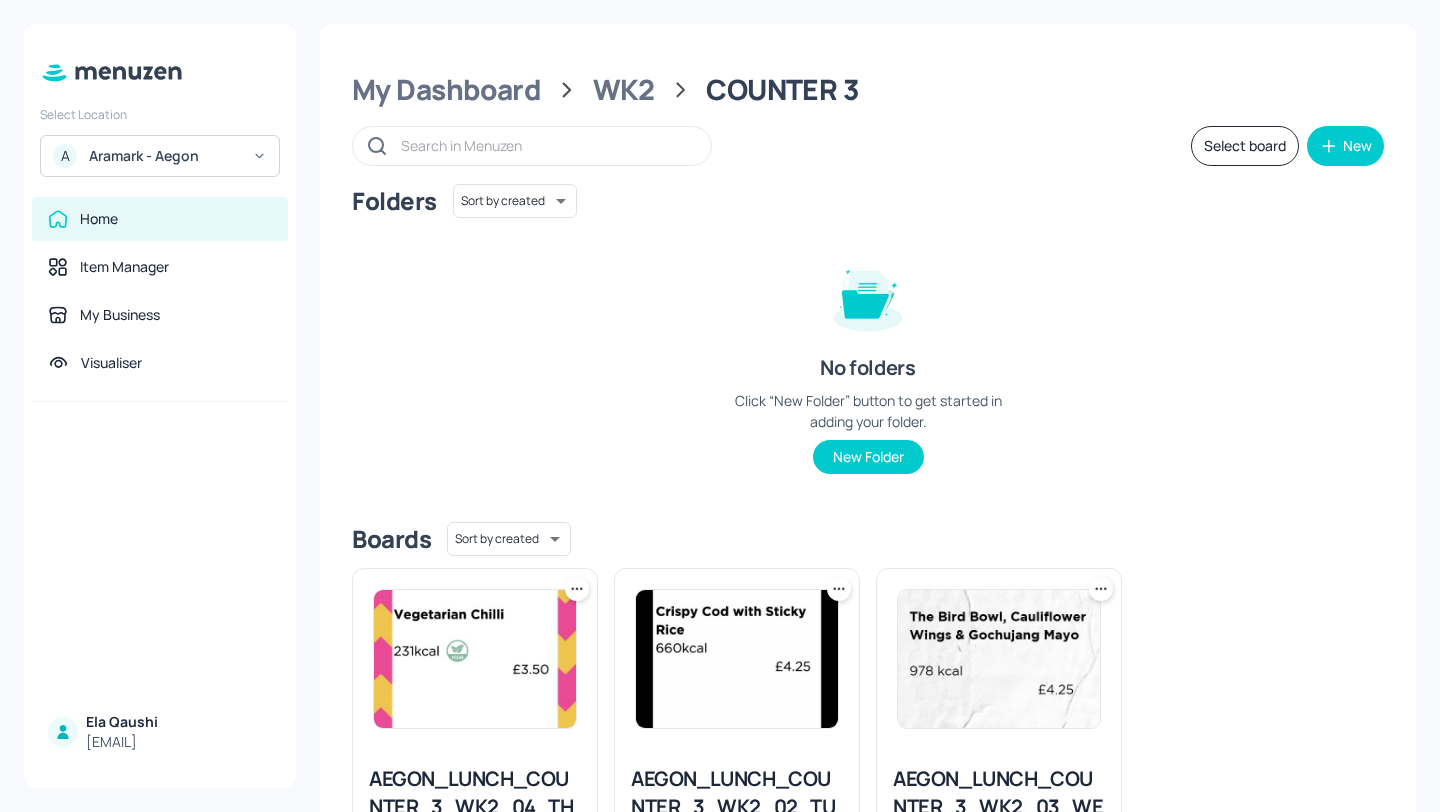 click on "Aramark - Aegon" at bounding box center (164, 156) 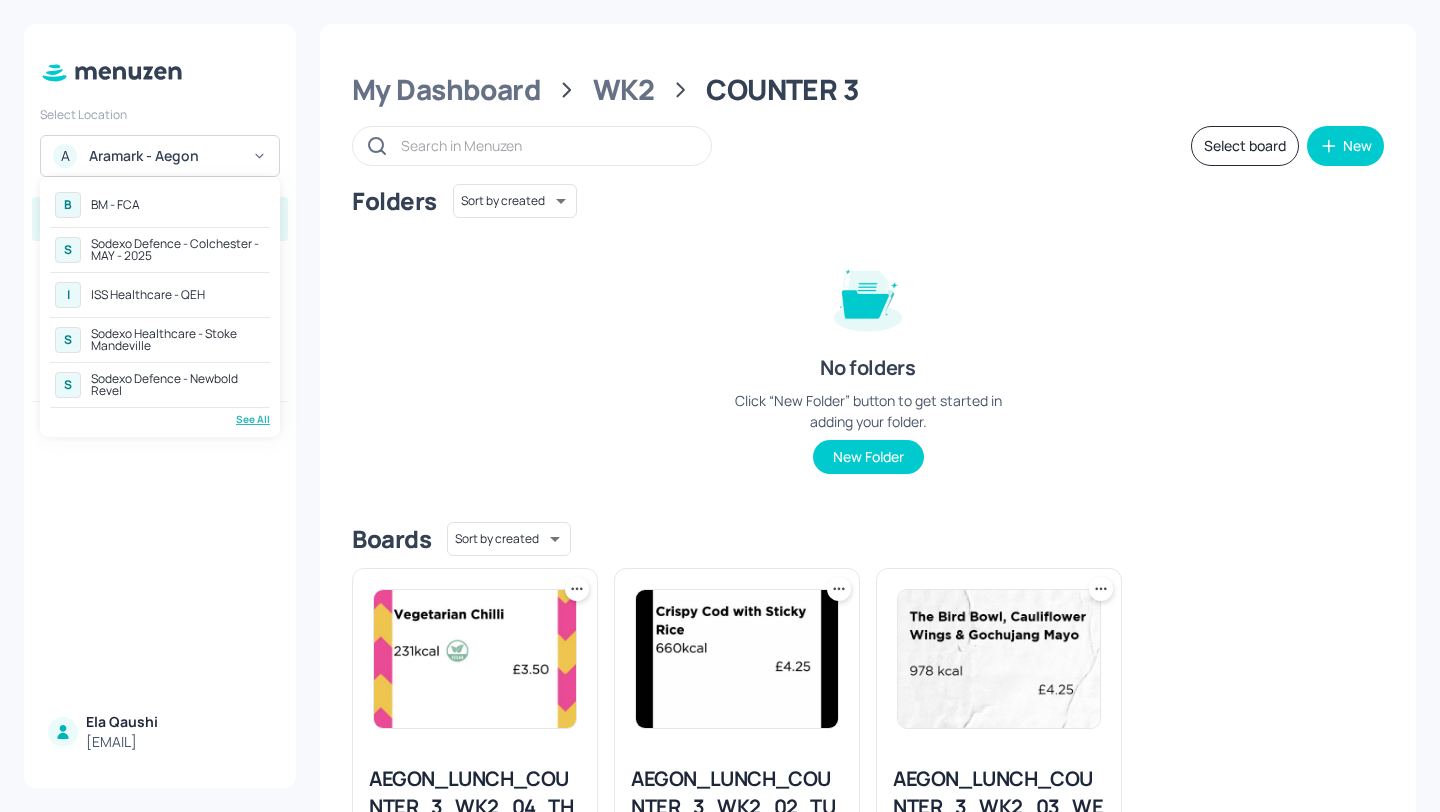 click on "See All" at bounding box center (160, 419) 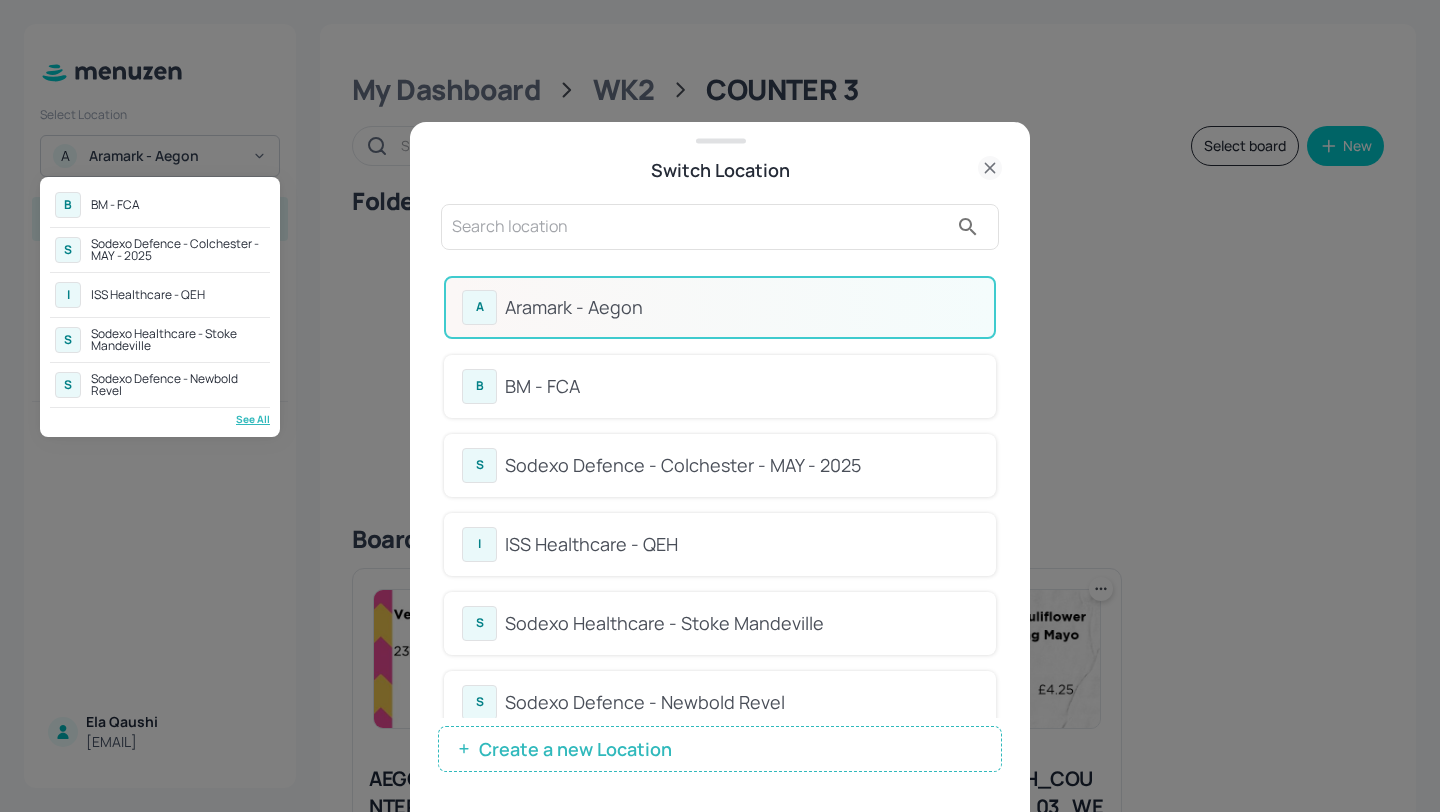 click at bounding box center [720, 406] 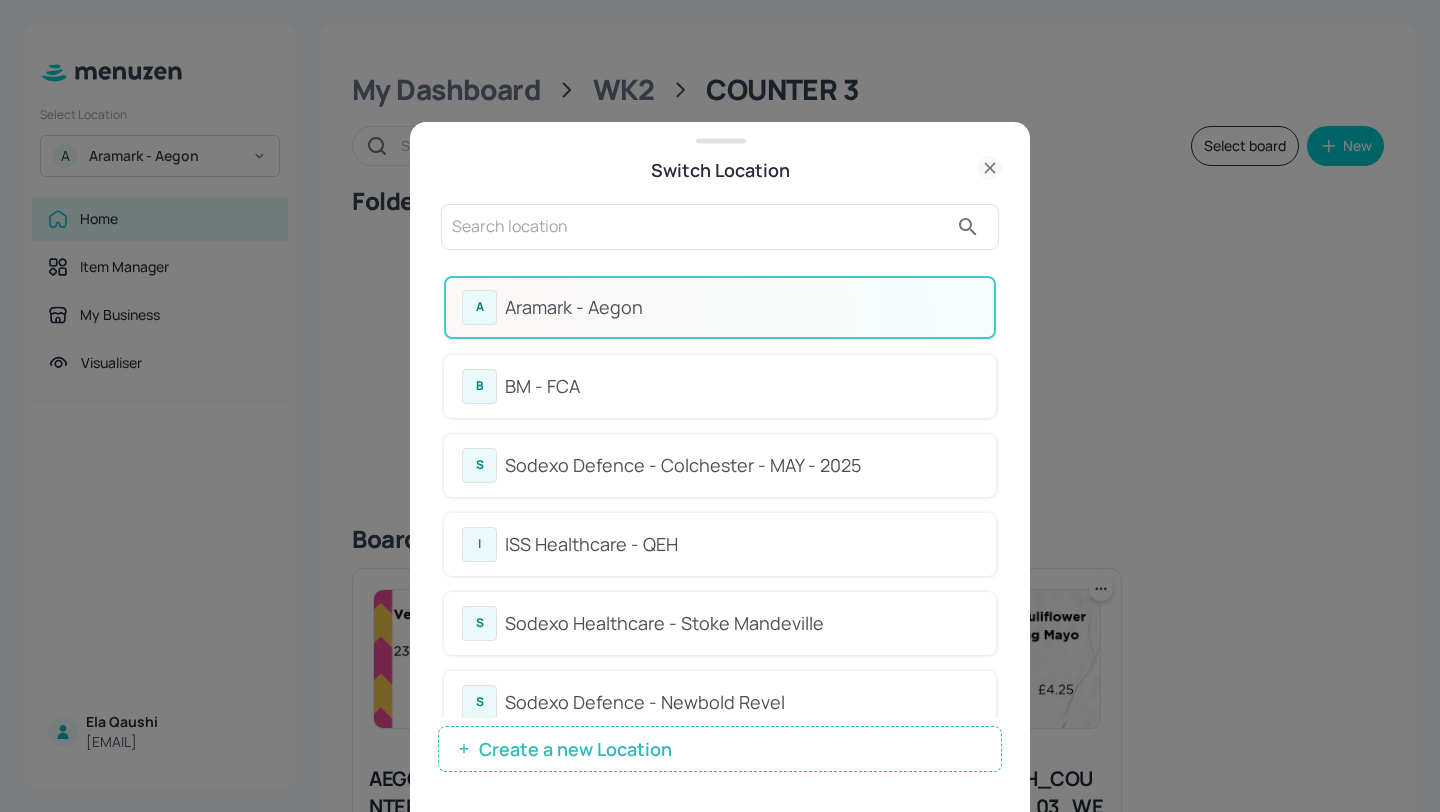 click on "Aramark - Aegon" at bounding box center [741, 307] 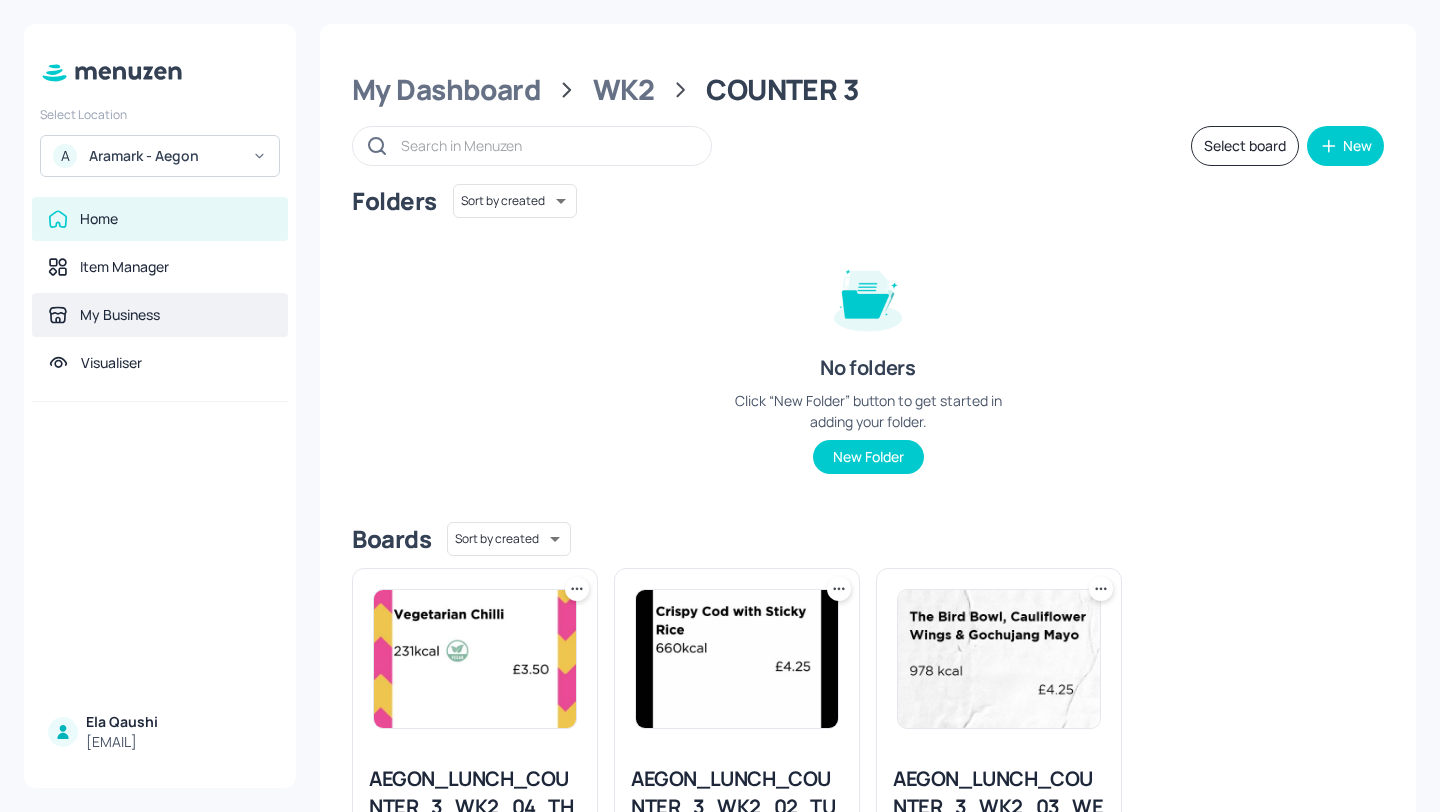 click on "My Business" at bounding box center (160, 315) 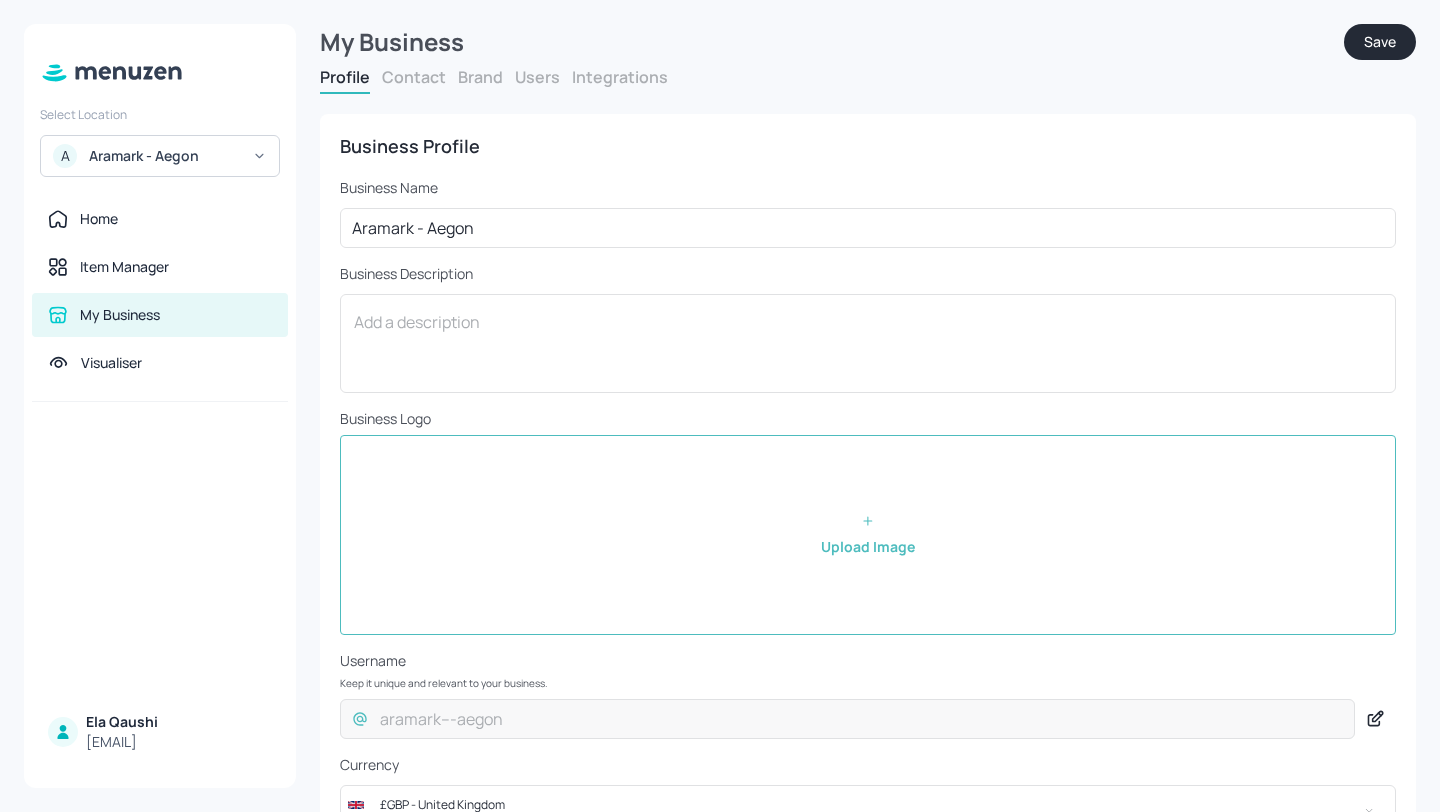 click on "Aramark - Aegon" at bounding box center (164, 156) 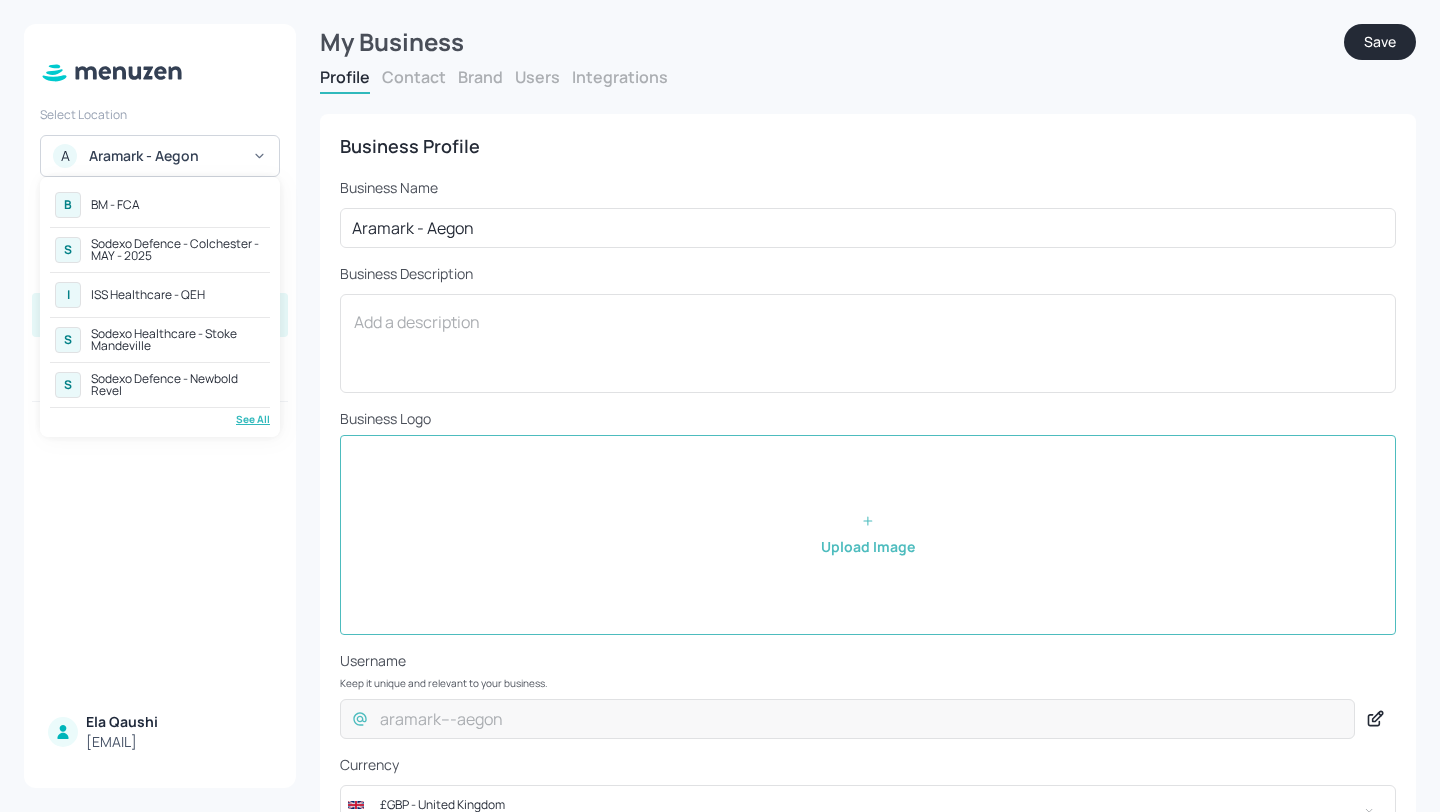 click at bounding box center (720, 406) 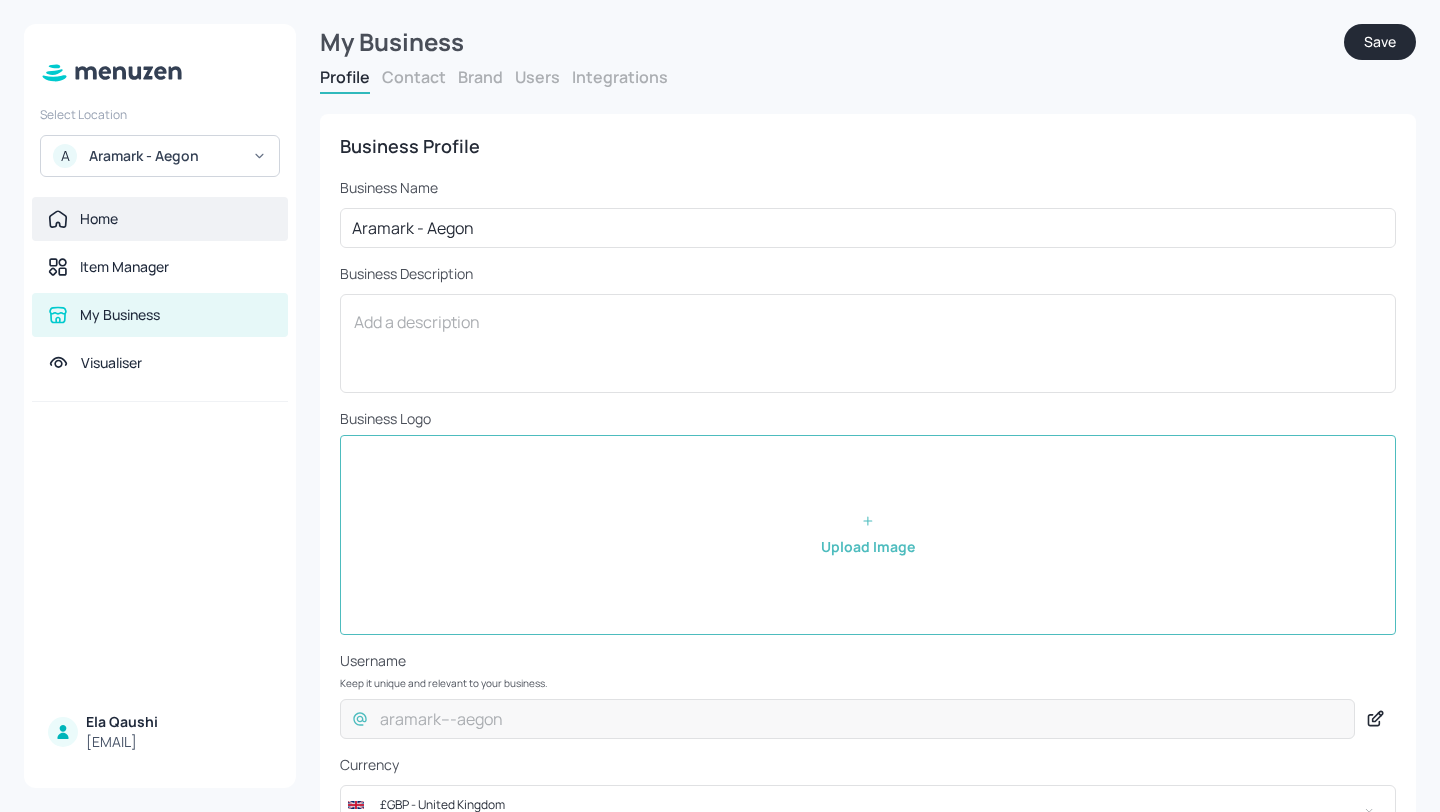click on "Home" at bounding box center (160, 219) 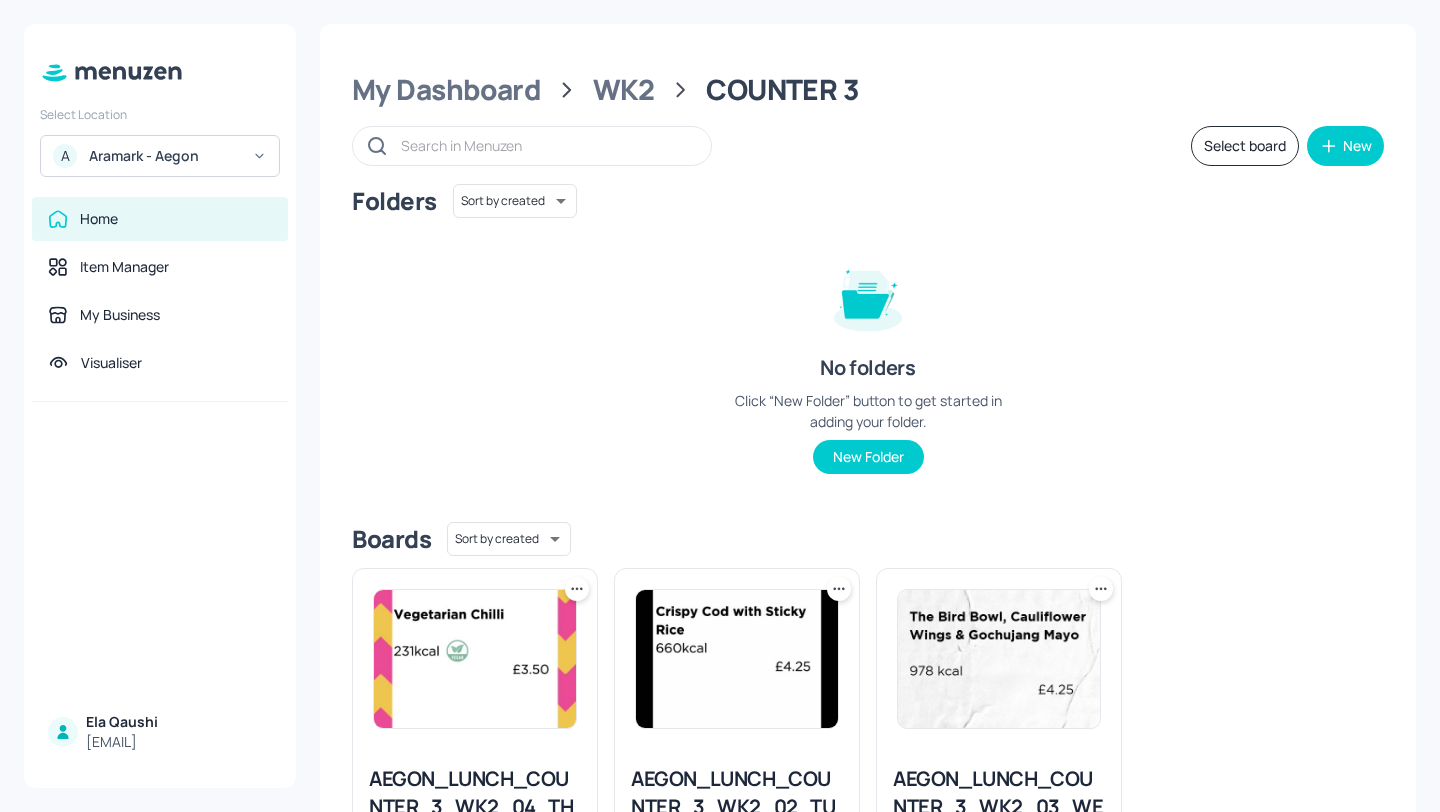 scroll, scrollTop: 179, scrollLeft: 0, axis: vertical 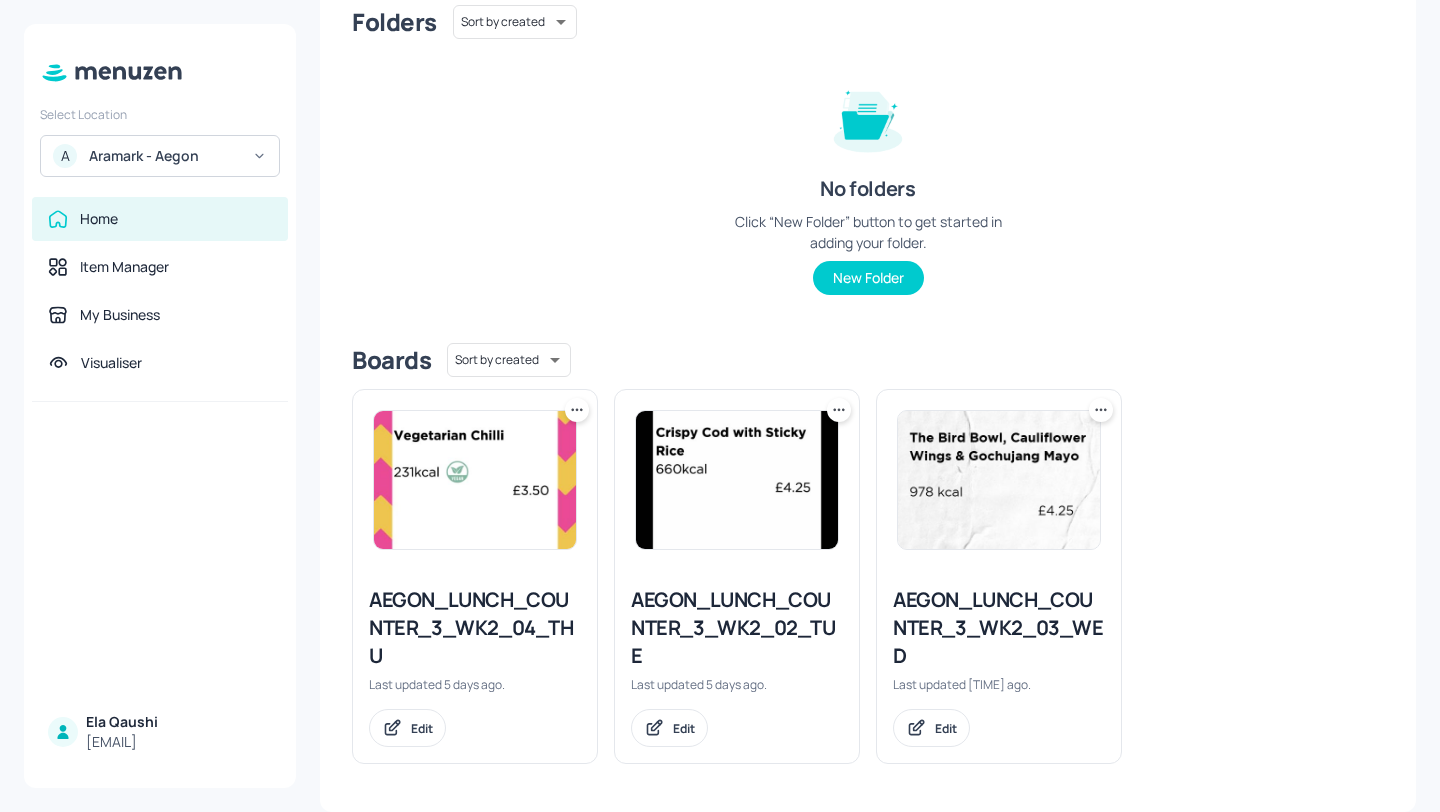 click on "AEGON_LUNCH_COUNTER_3_WK2_04_THU" at bounding box center [475, 628] 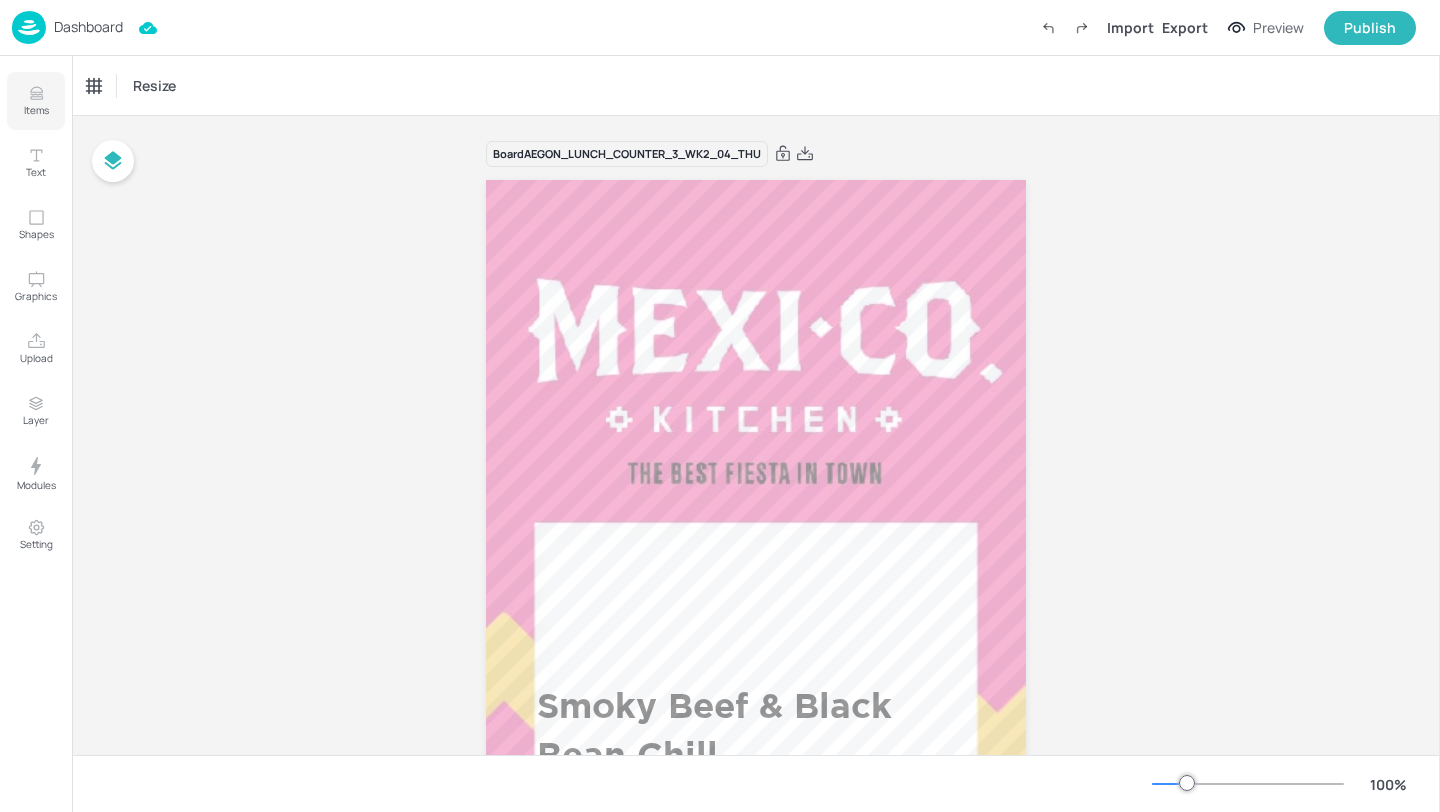 click 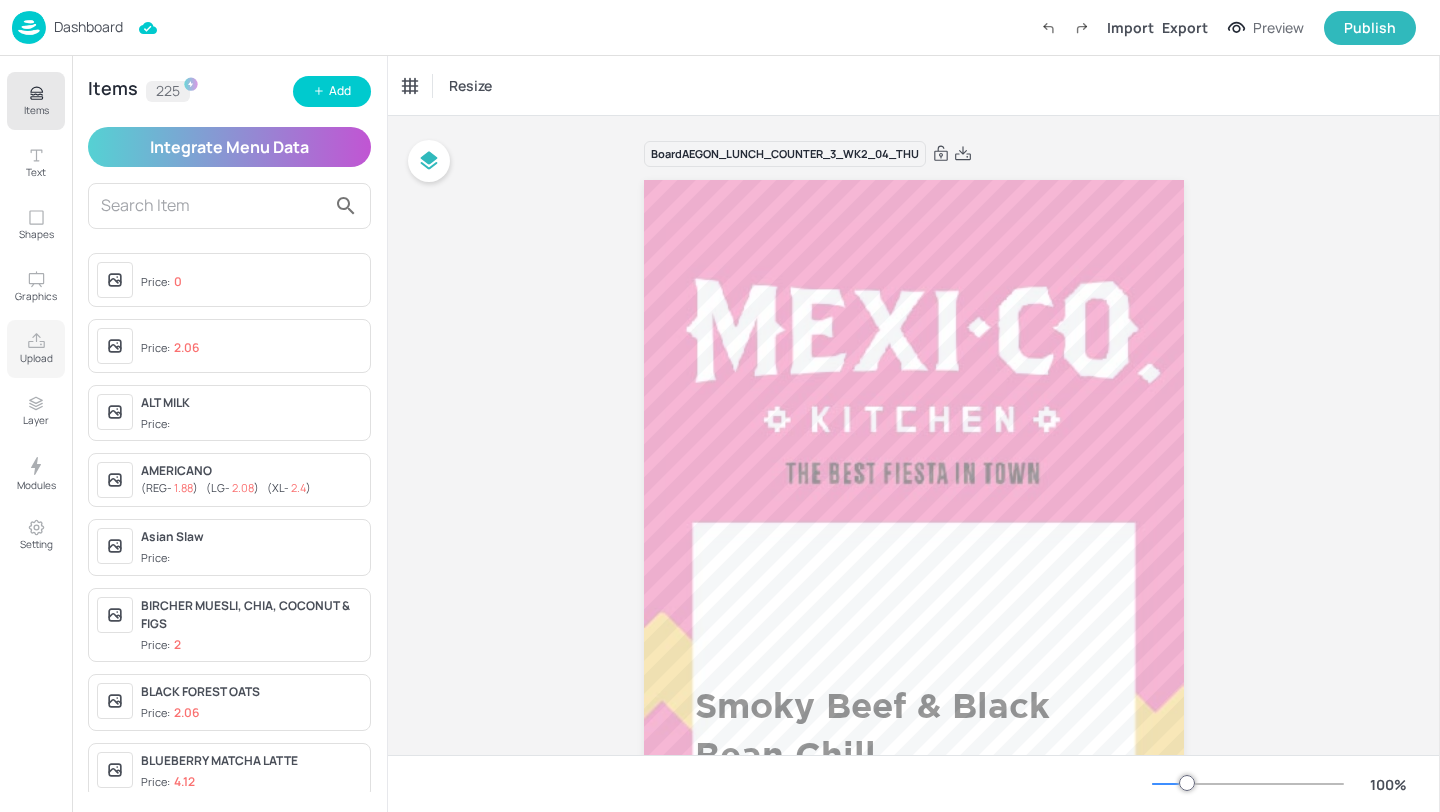 click 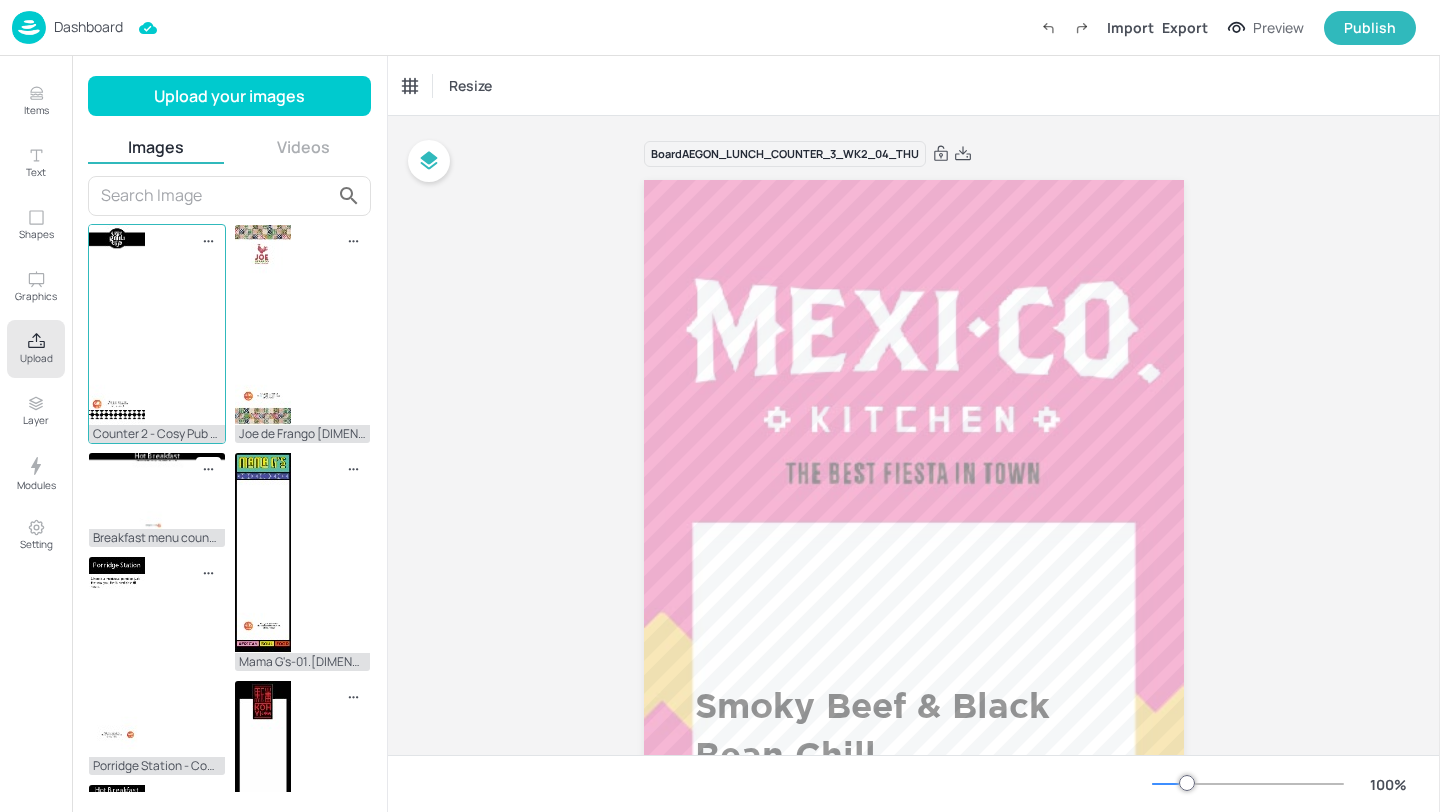 click 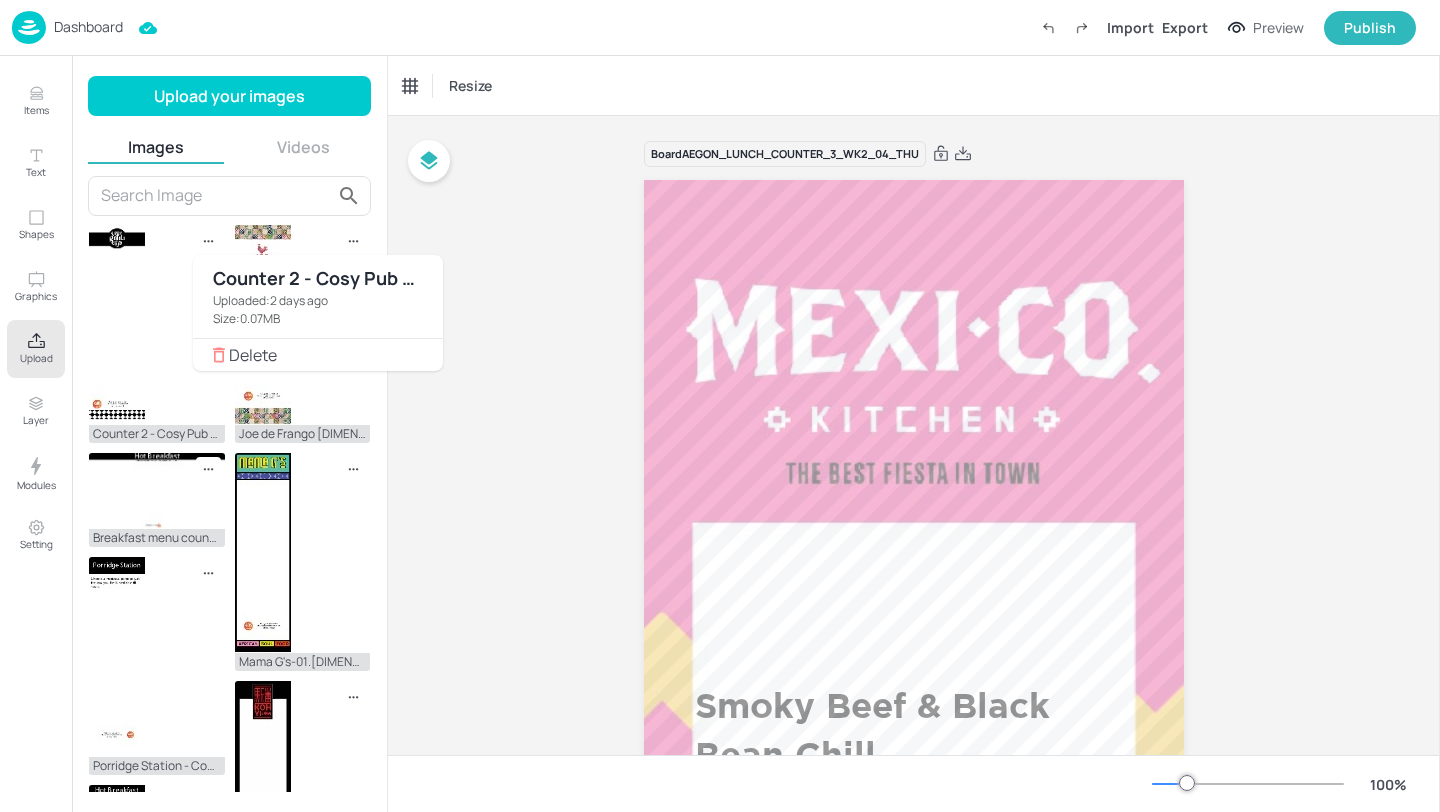 click on "Delete" at bounding box center [318, 355] 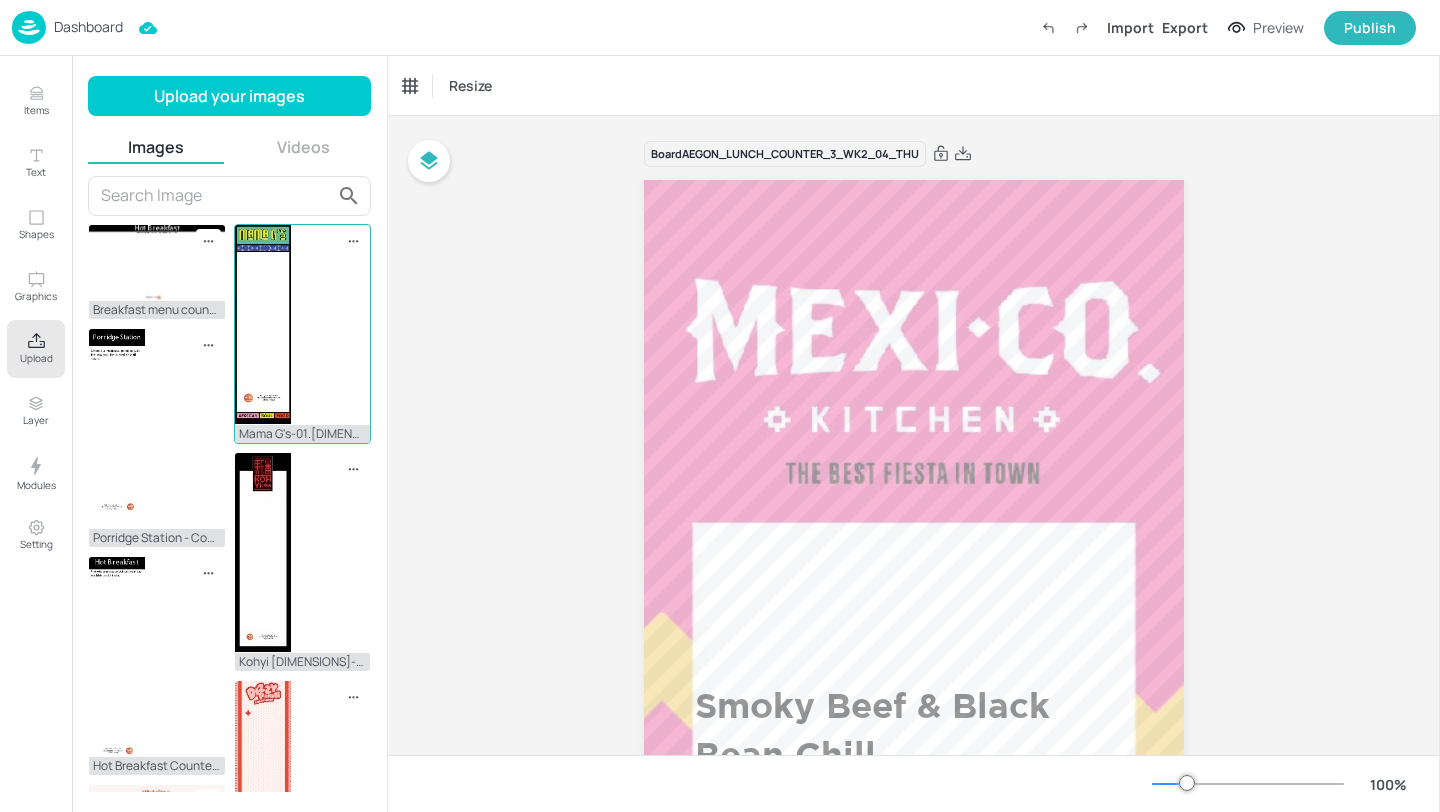 click 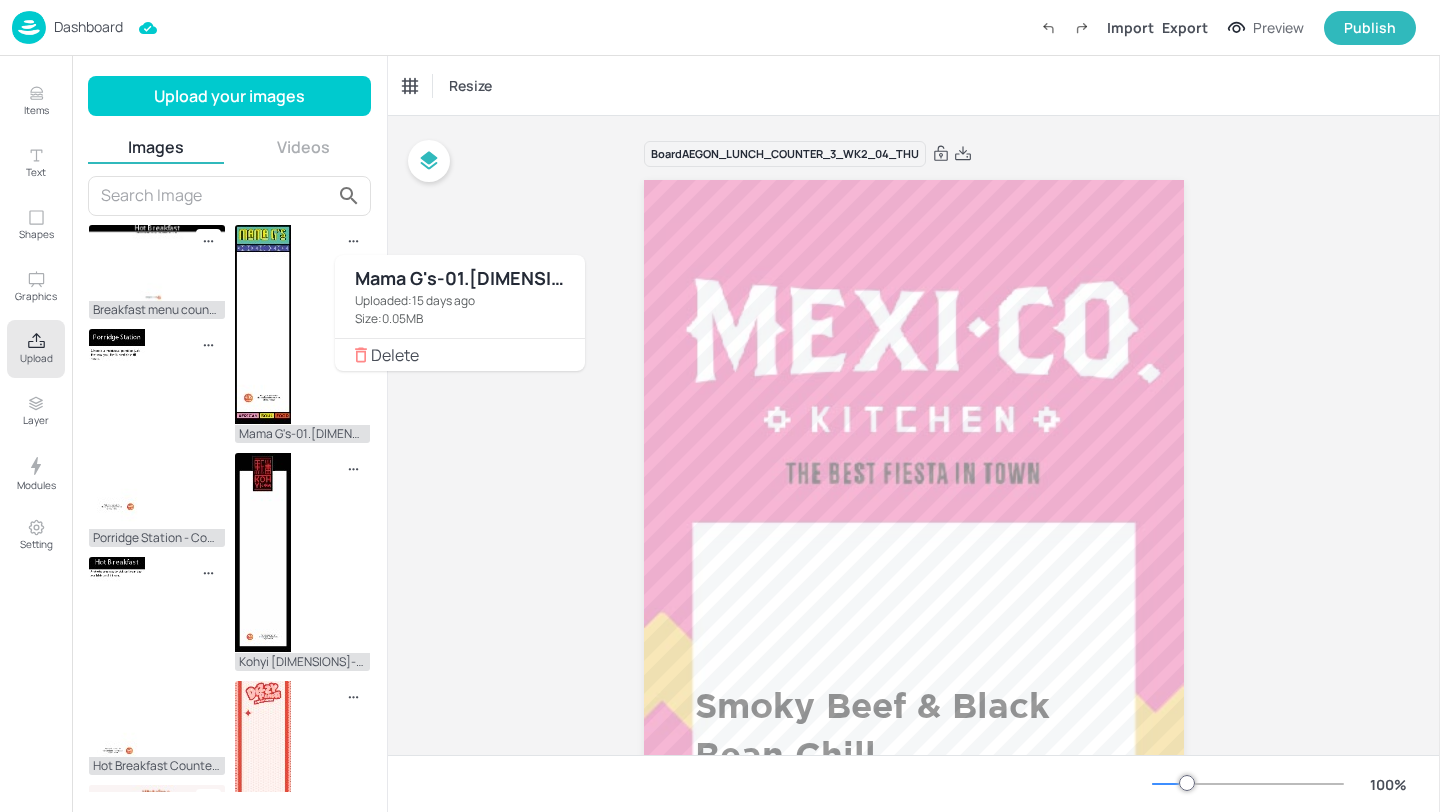 click on "Delete" at bounding box center [470, 355] 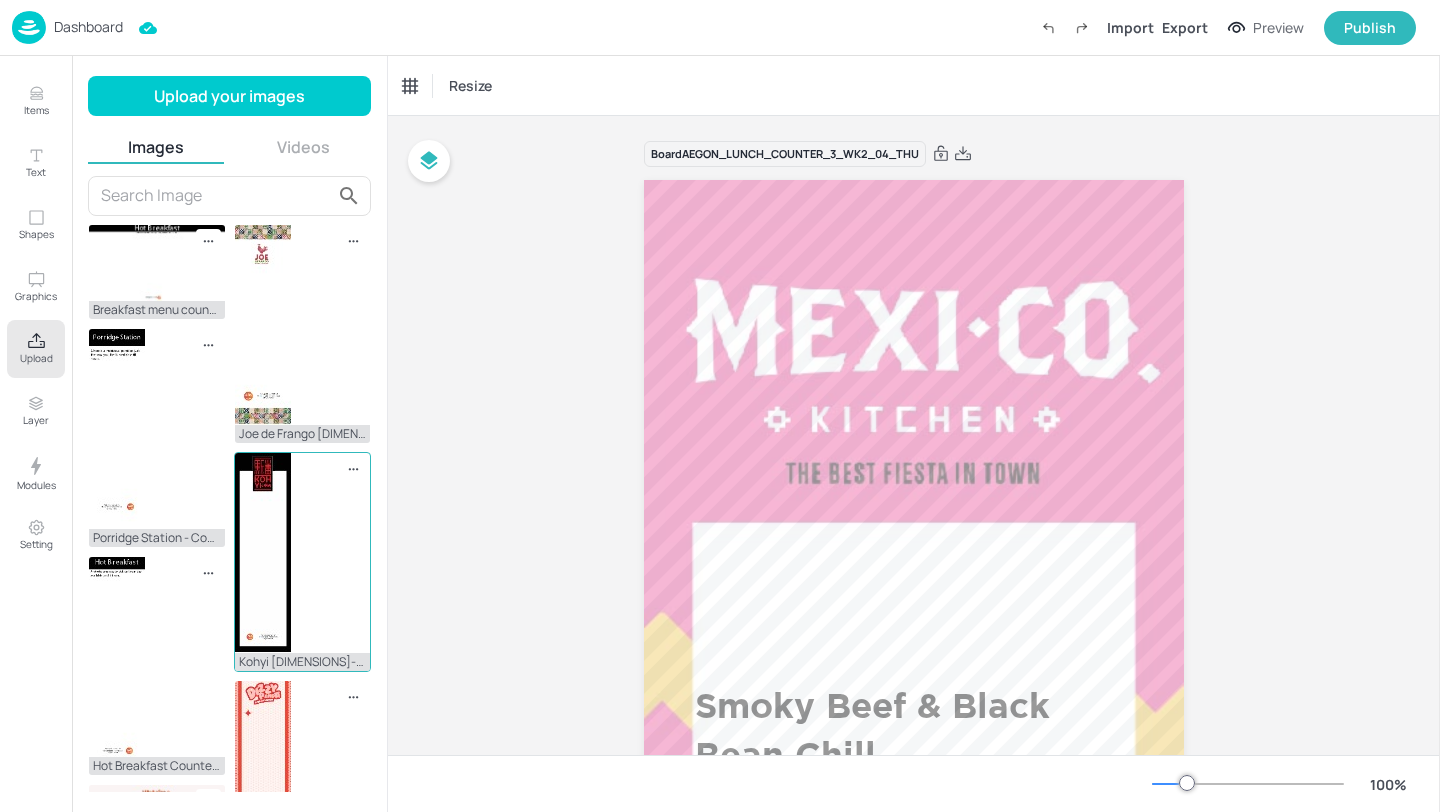 click 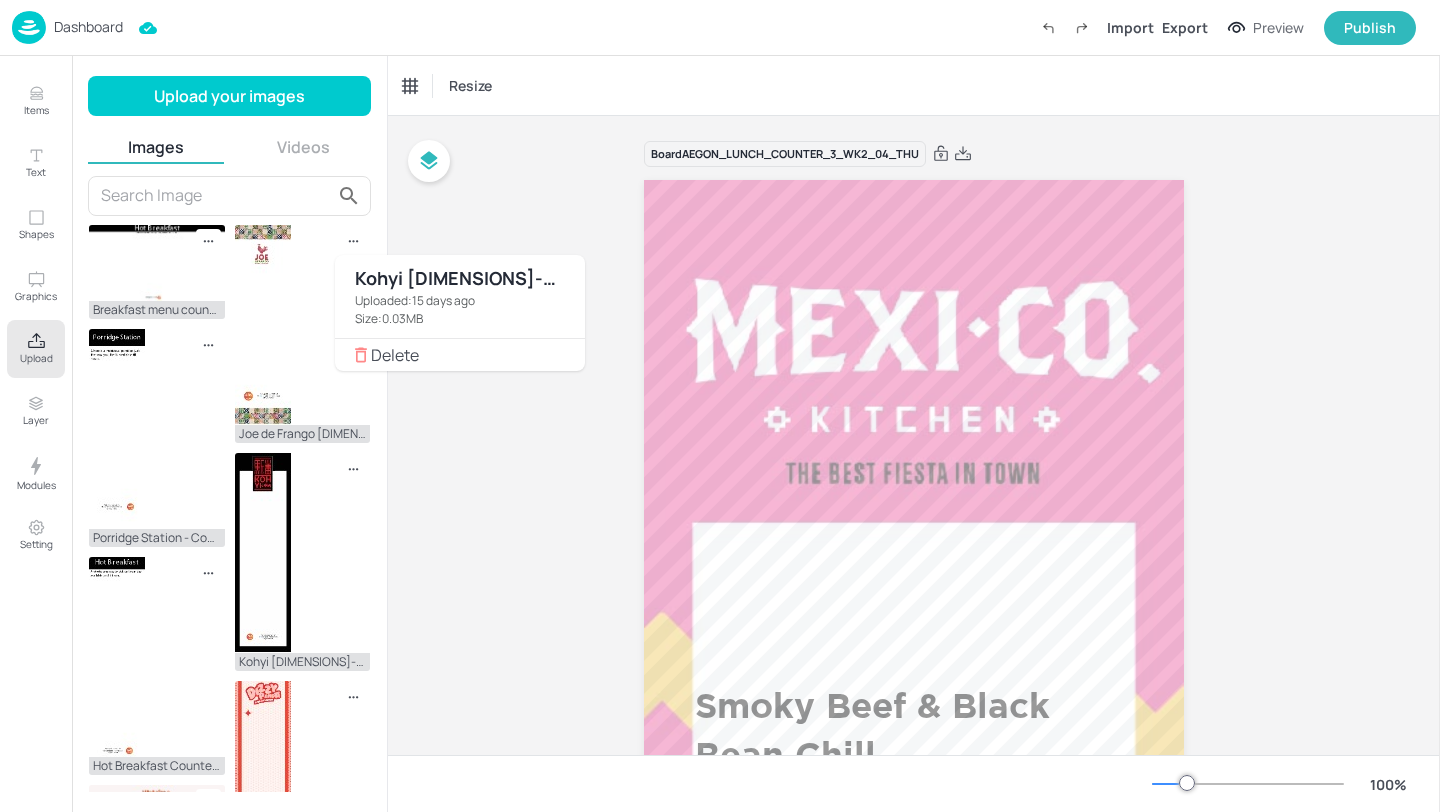 click on "Delete" at bounding box center (470, 355) 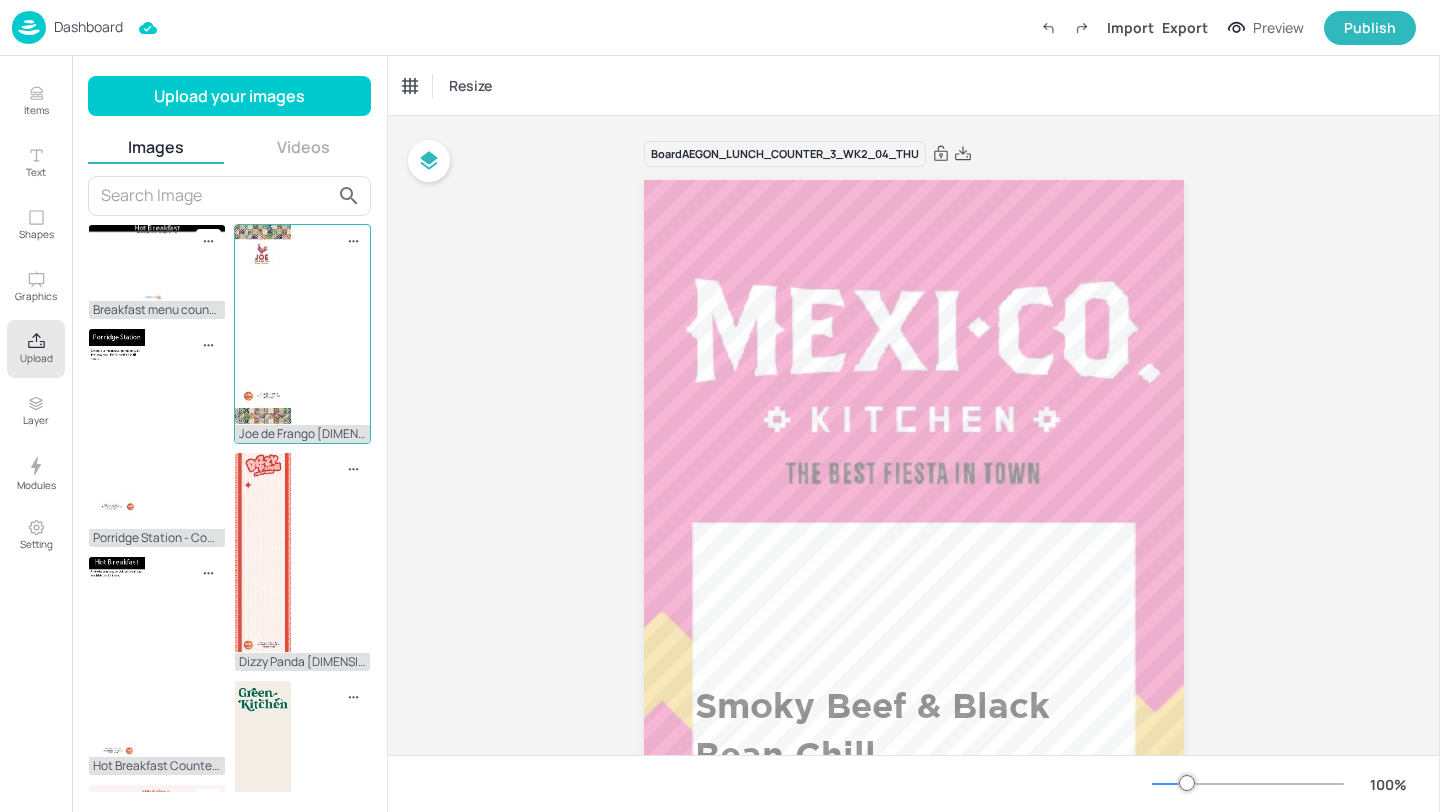 click 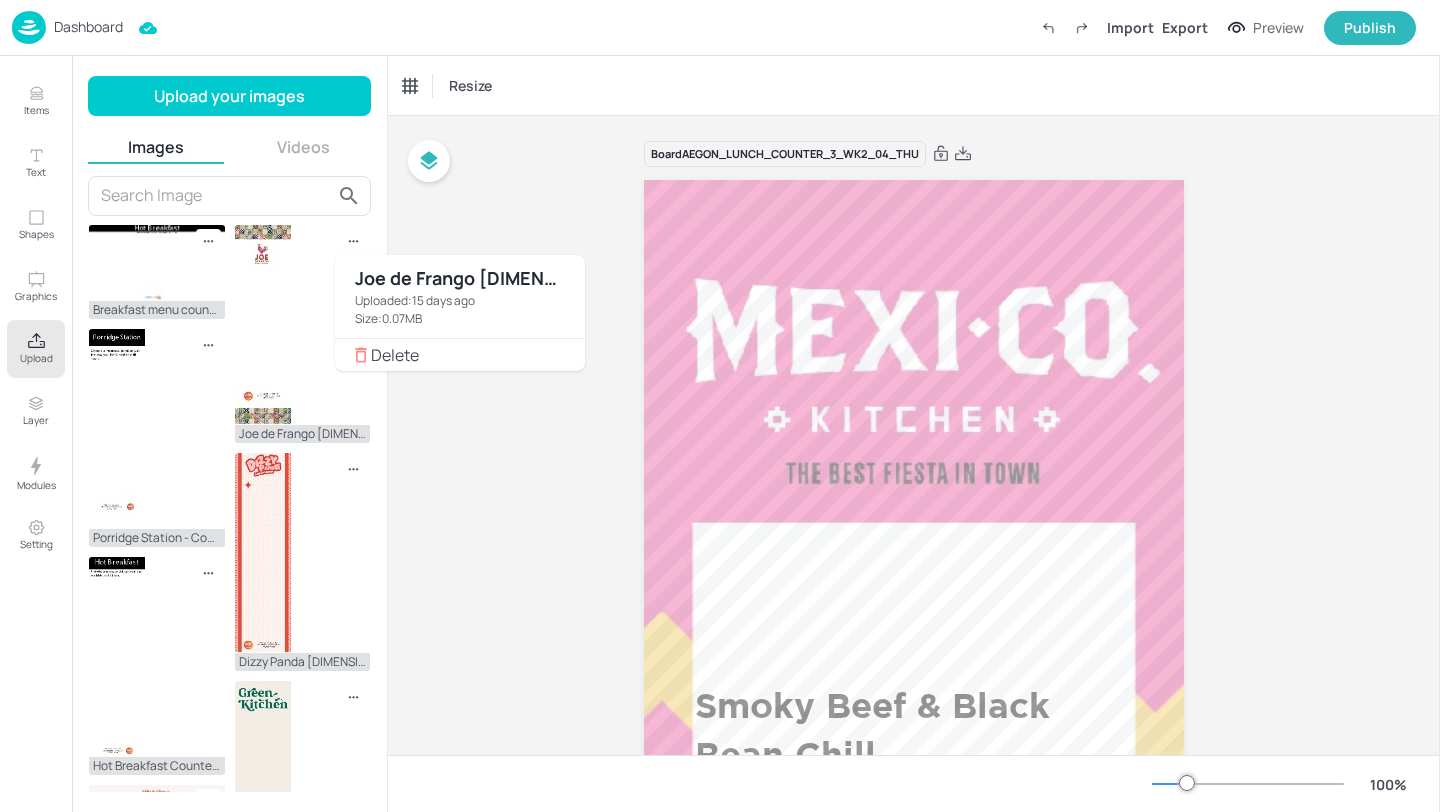 click on "Delete" at bounding box center [460, 355] 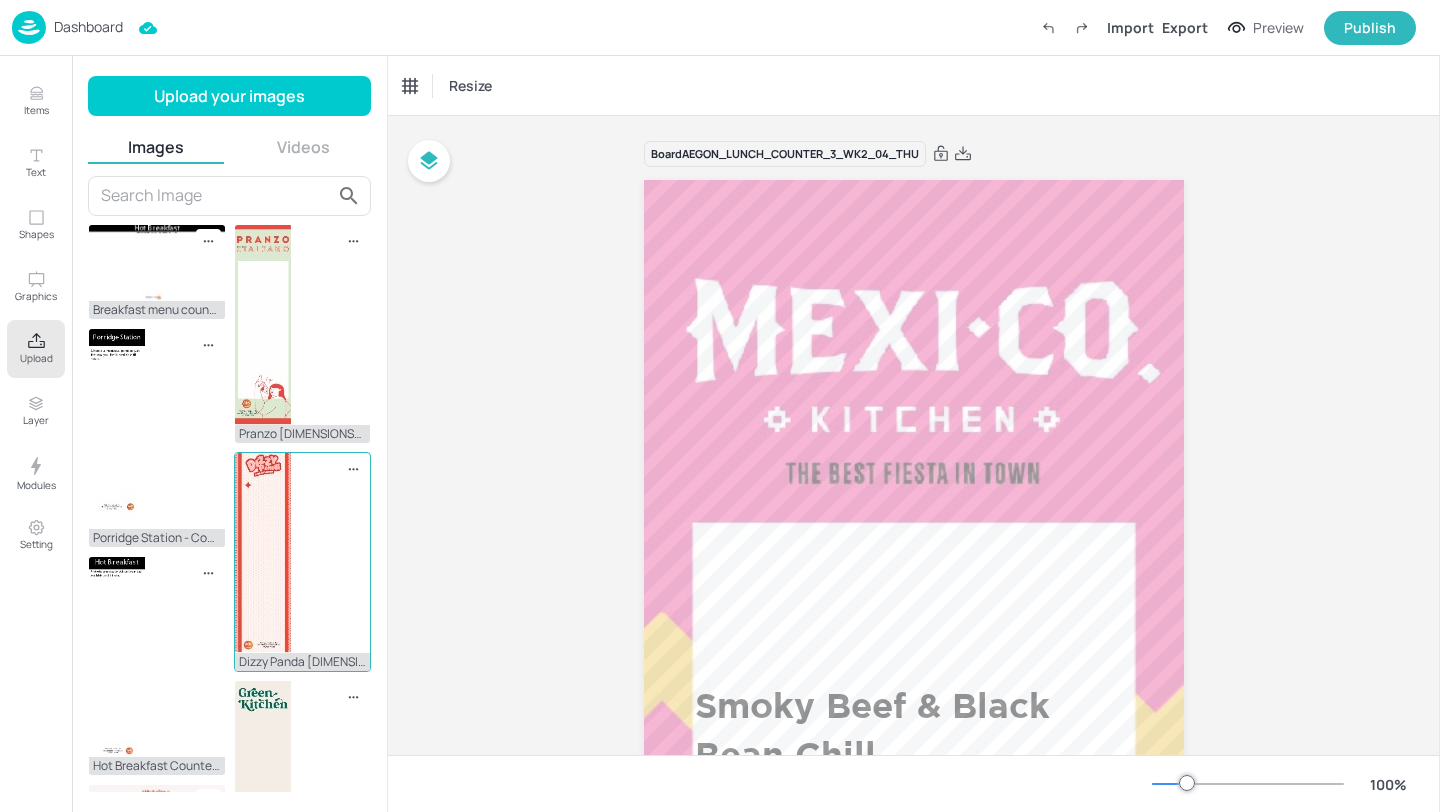 click 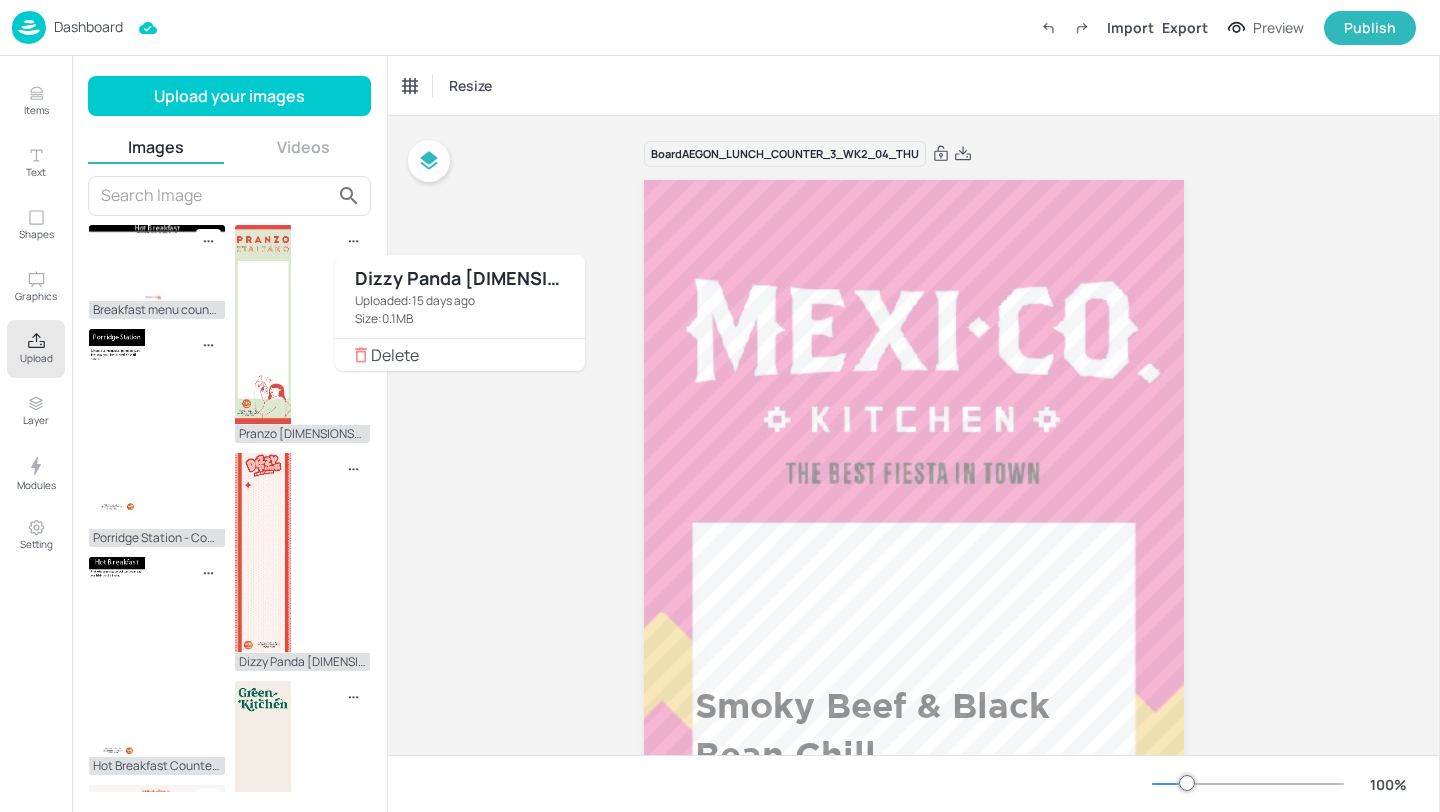 click on "Delete" at bounding box center [470, 355] 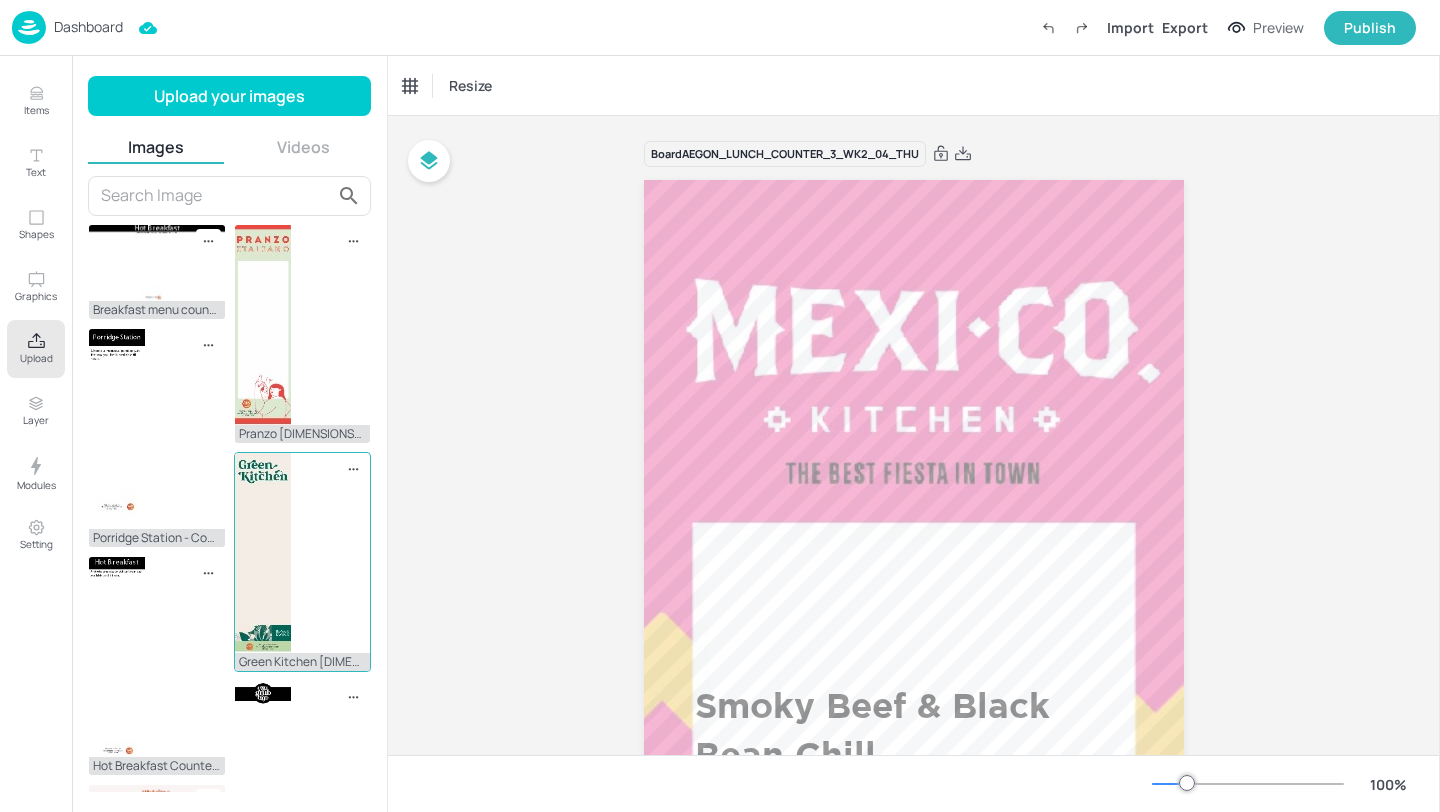click 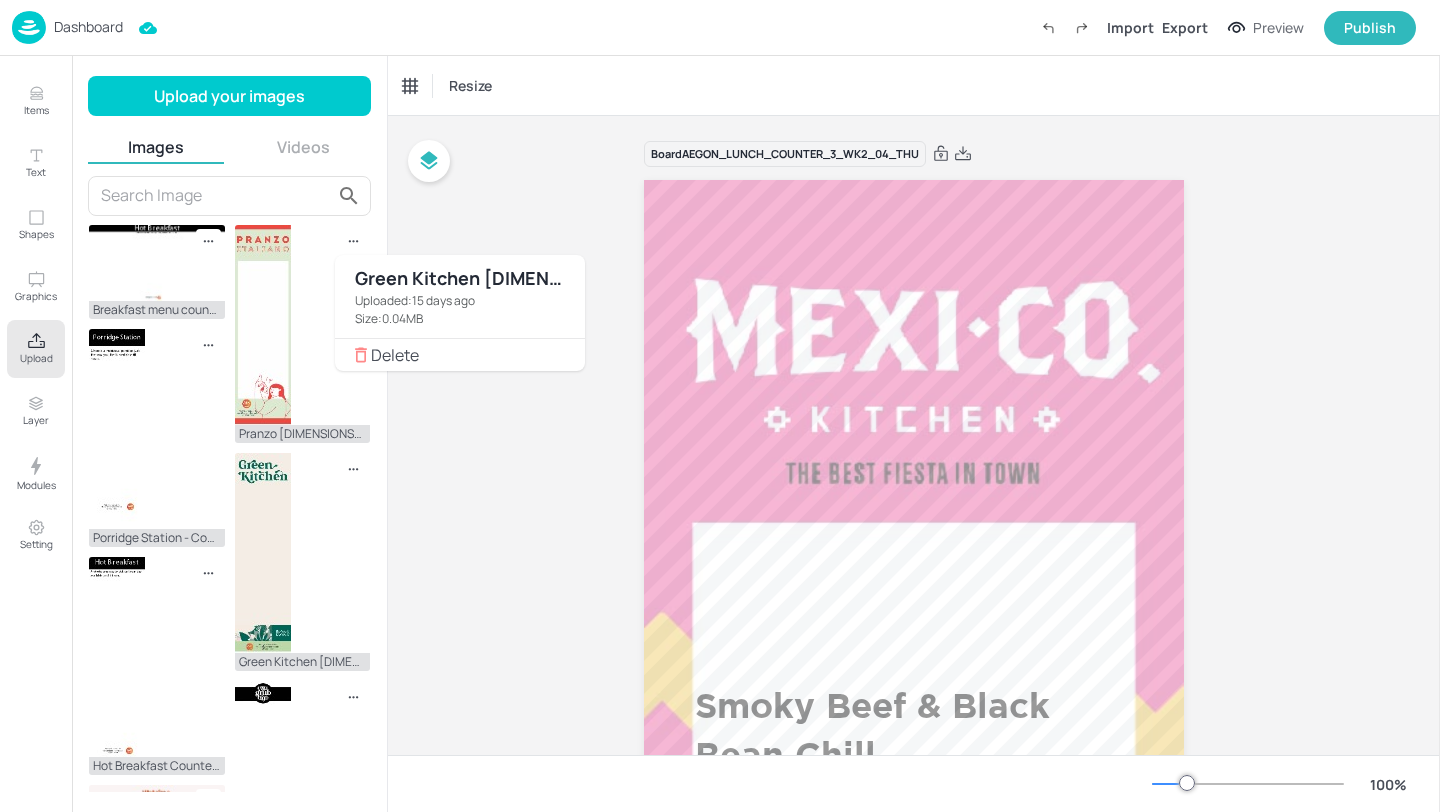 click on "Delete" at bounding box center [470, 355] 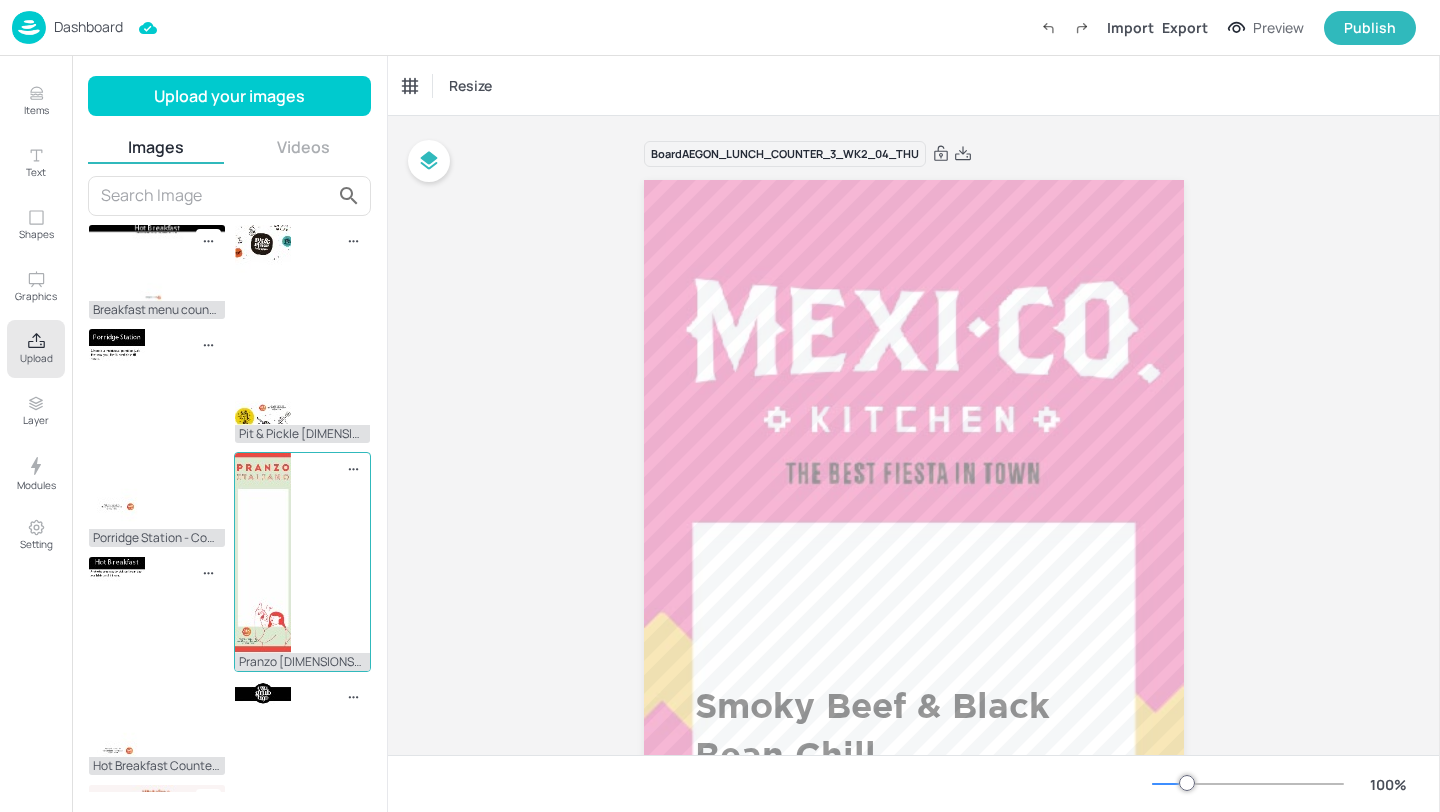 click at bounding box center (353, 470) 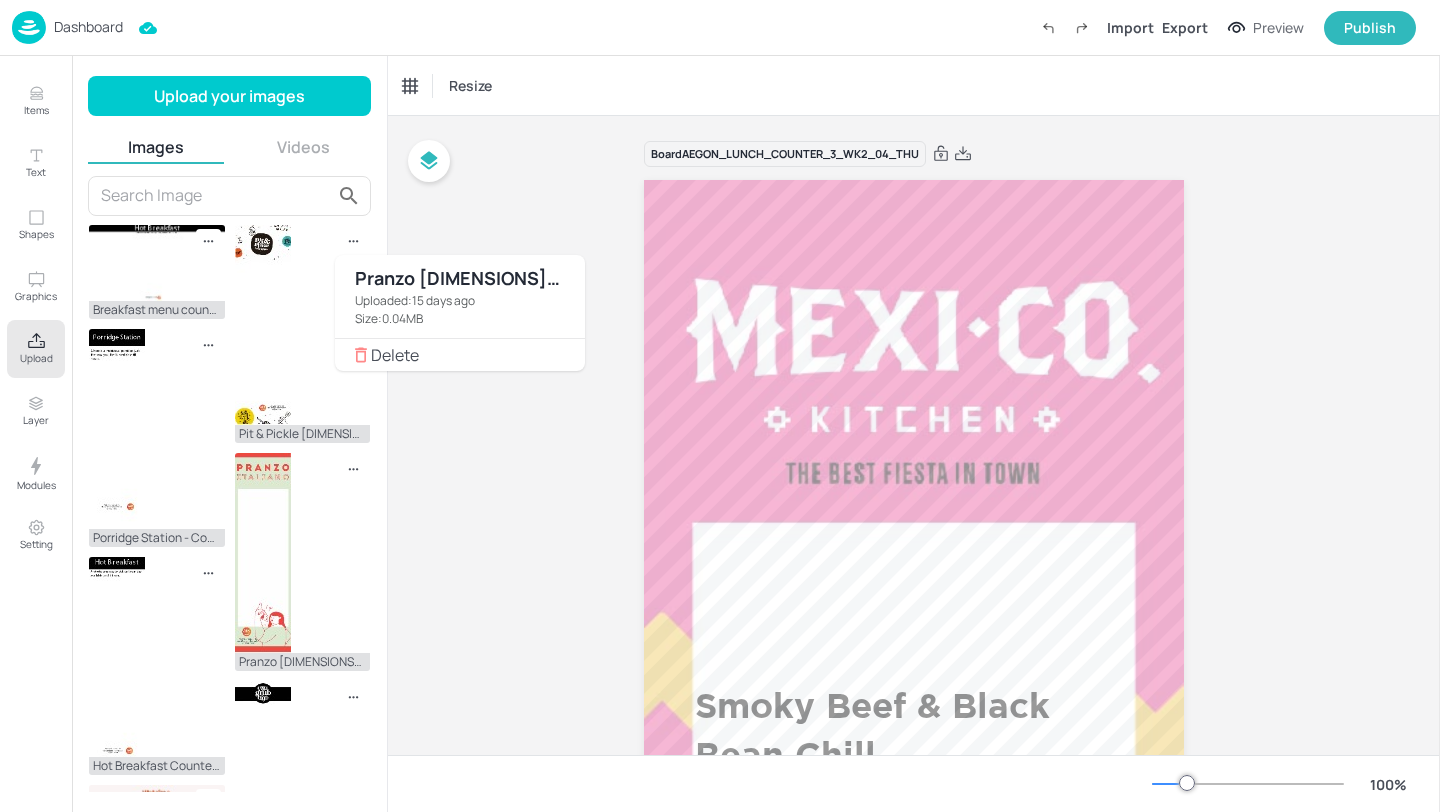 click on "Delete" at bounding box center (470, 355) 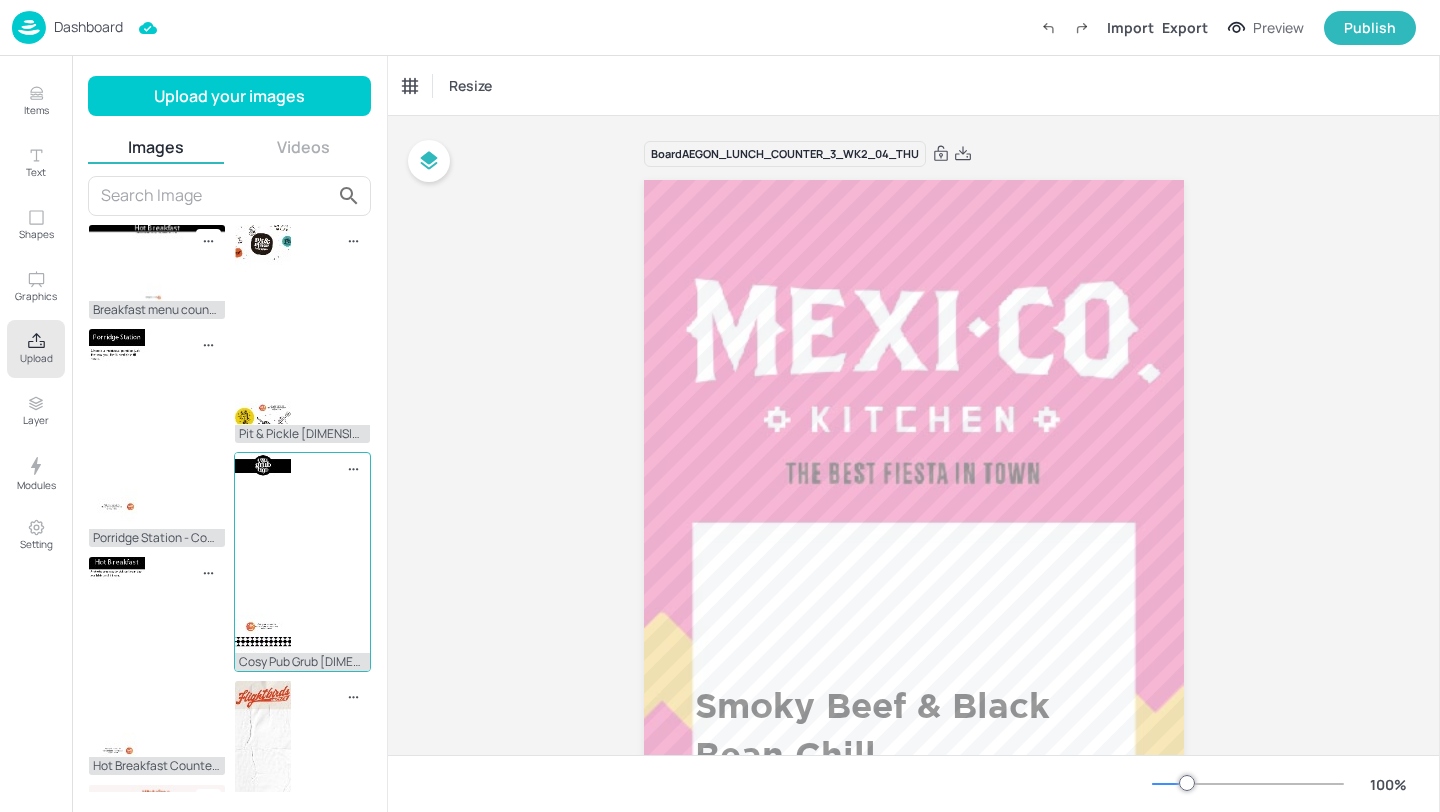 click 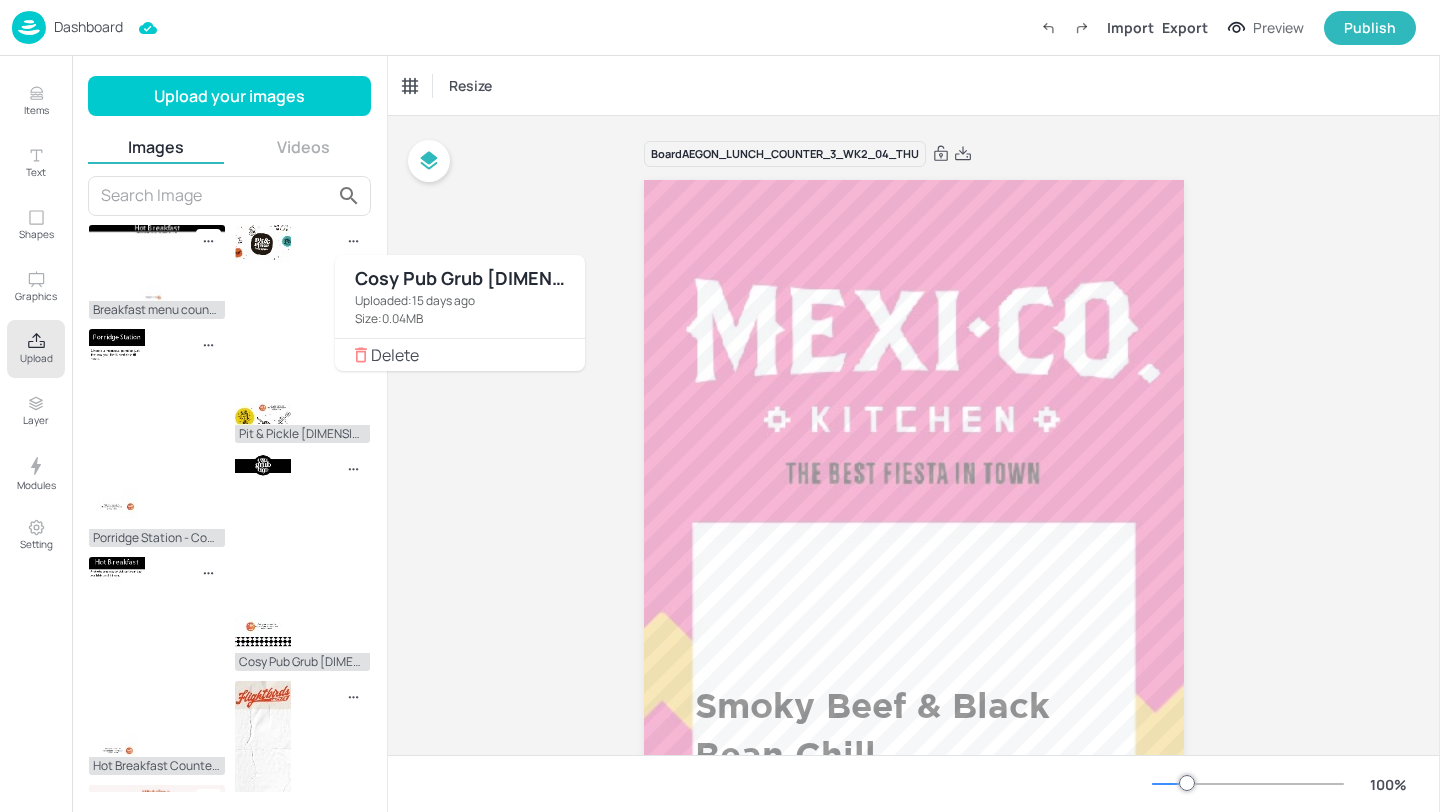 click on "Delete" at bounding box center (470, 355) 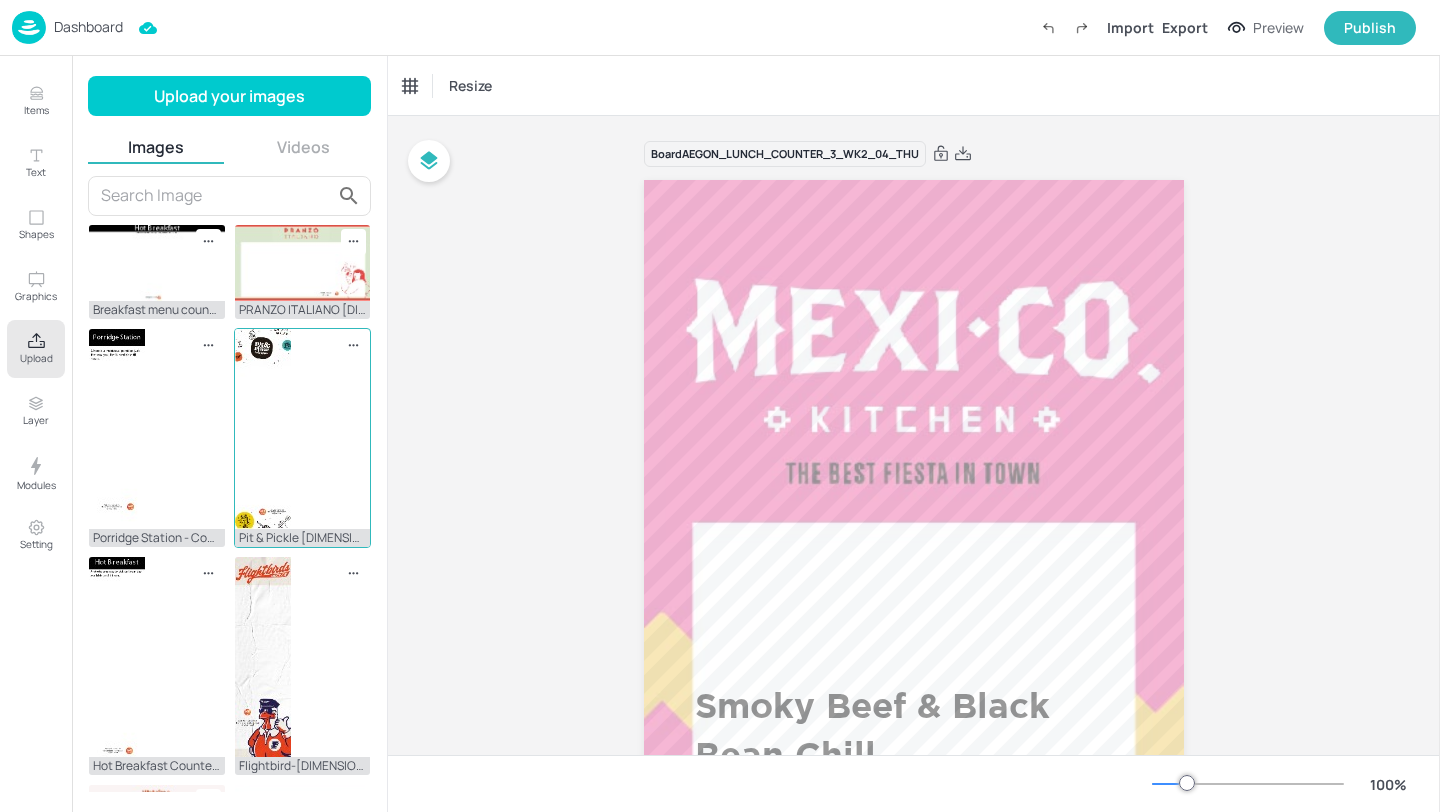 click 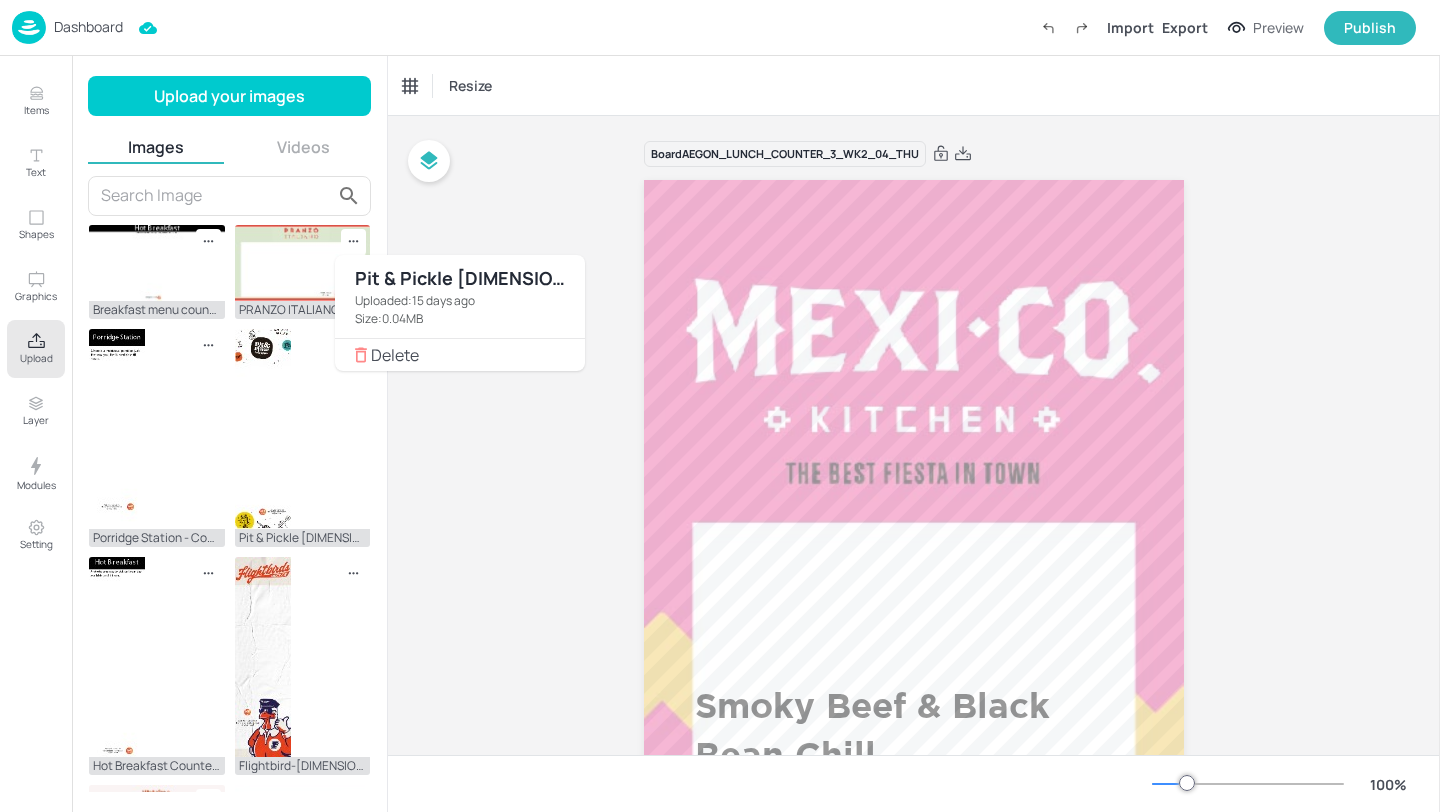 click on "Delete" at bounding box center (470, 355) 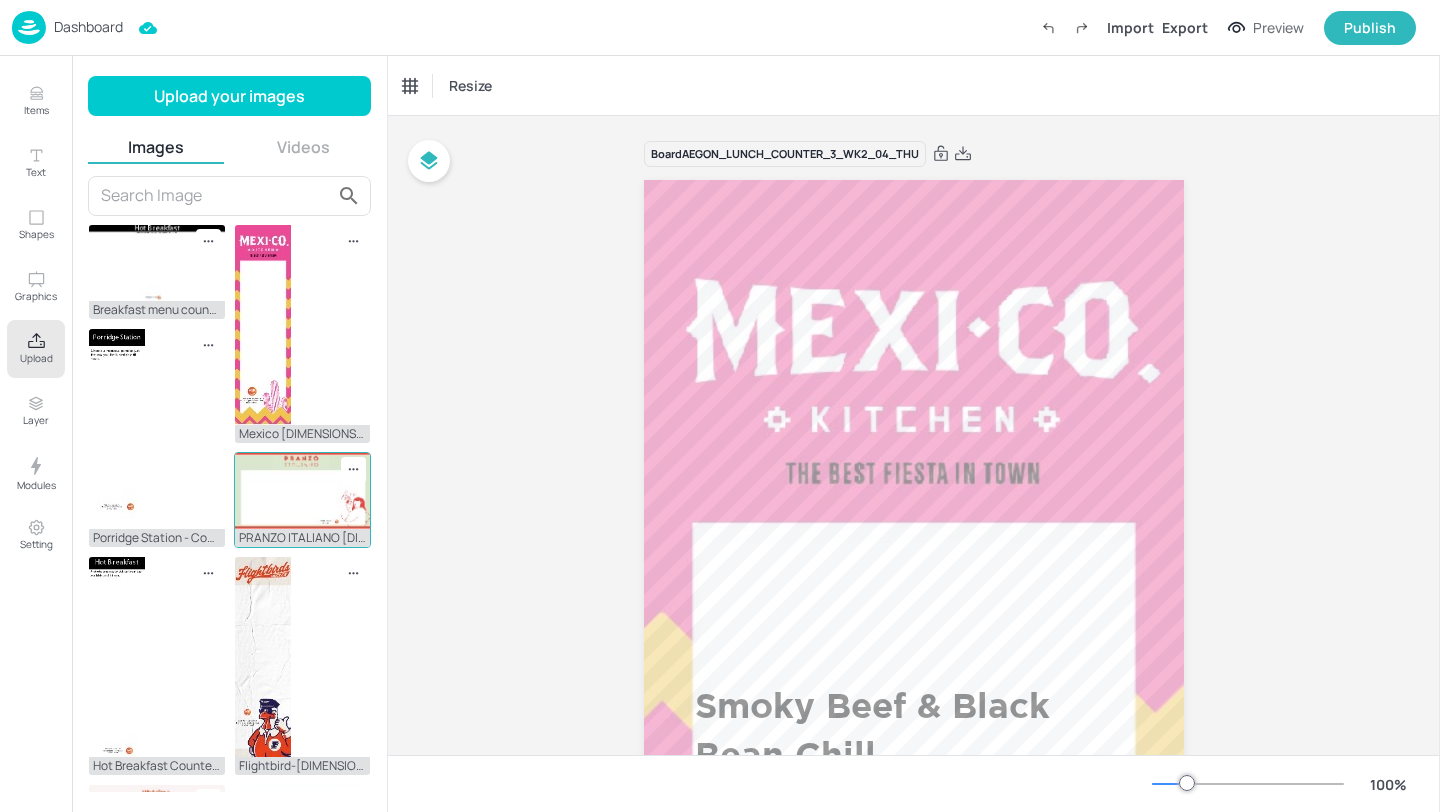 click 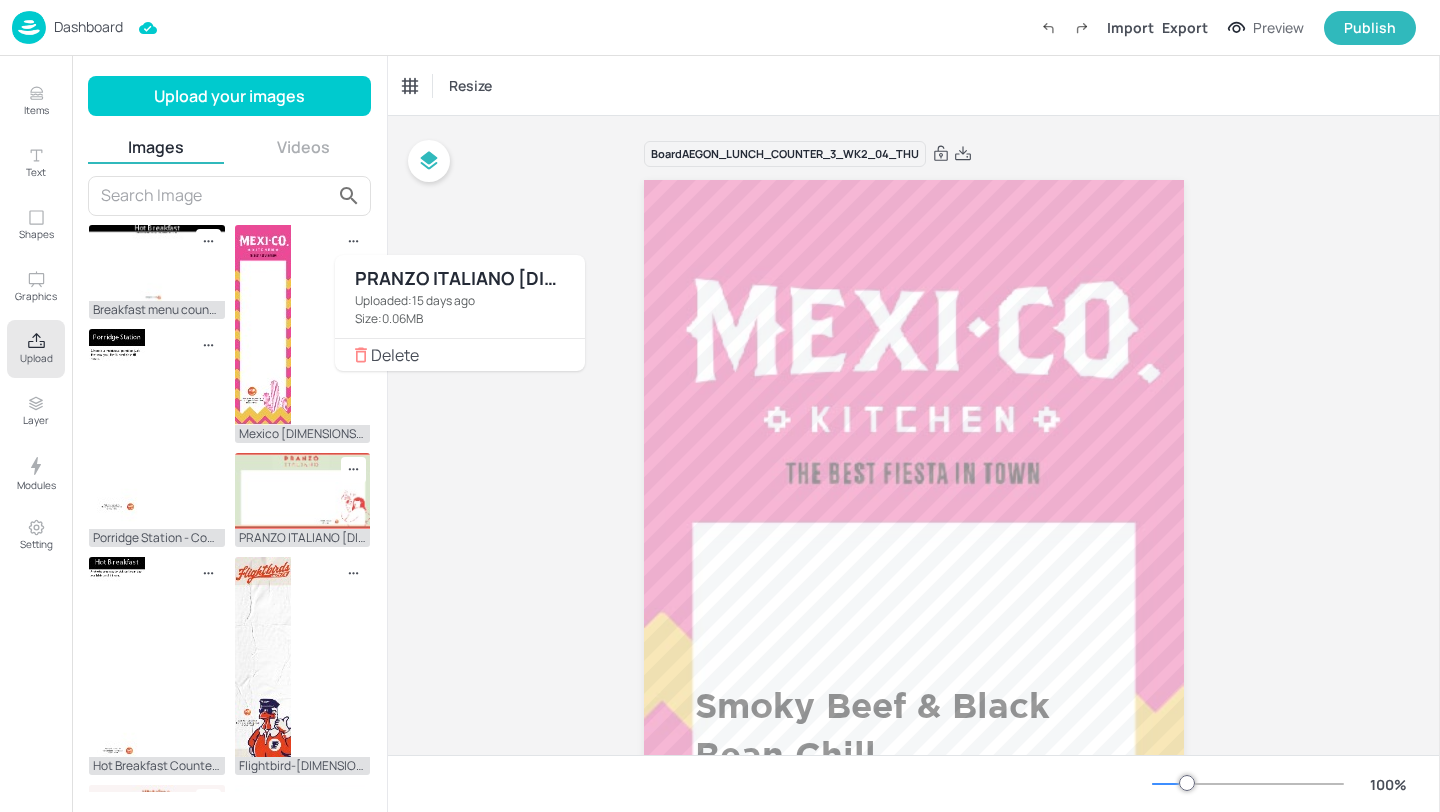 click on "Delete" at bounding box center [470, 355] 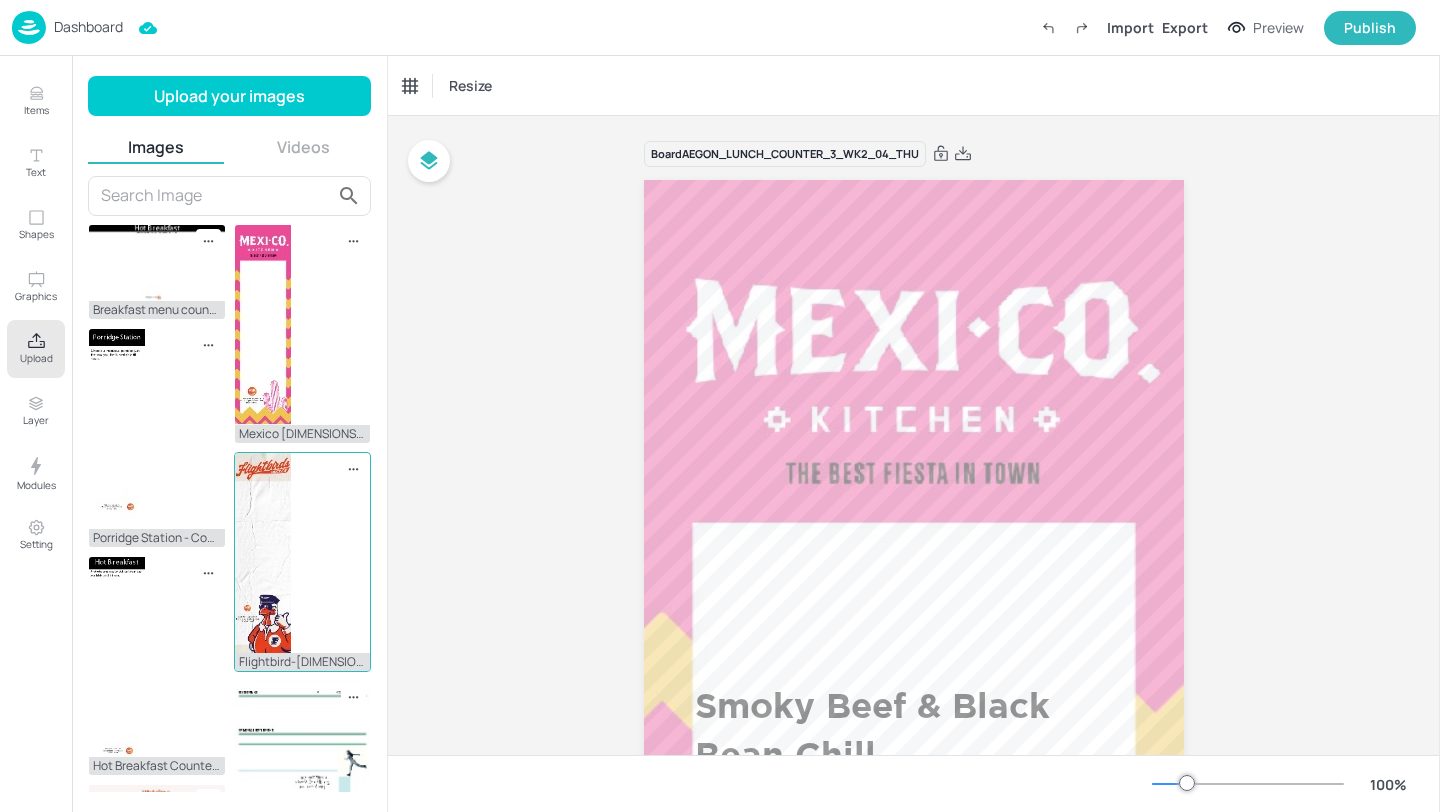 click 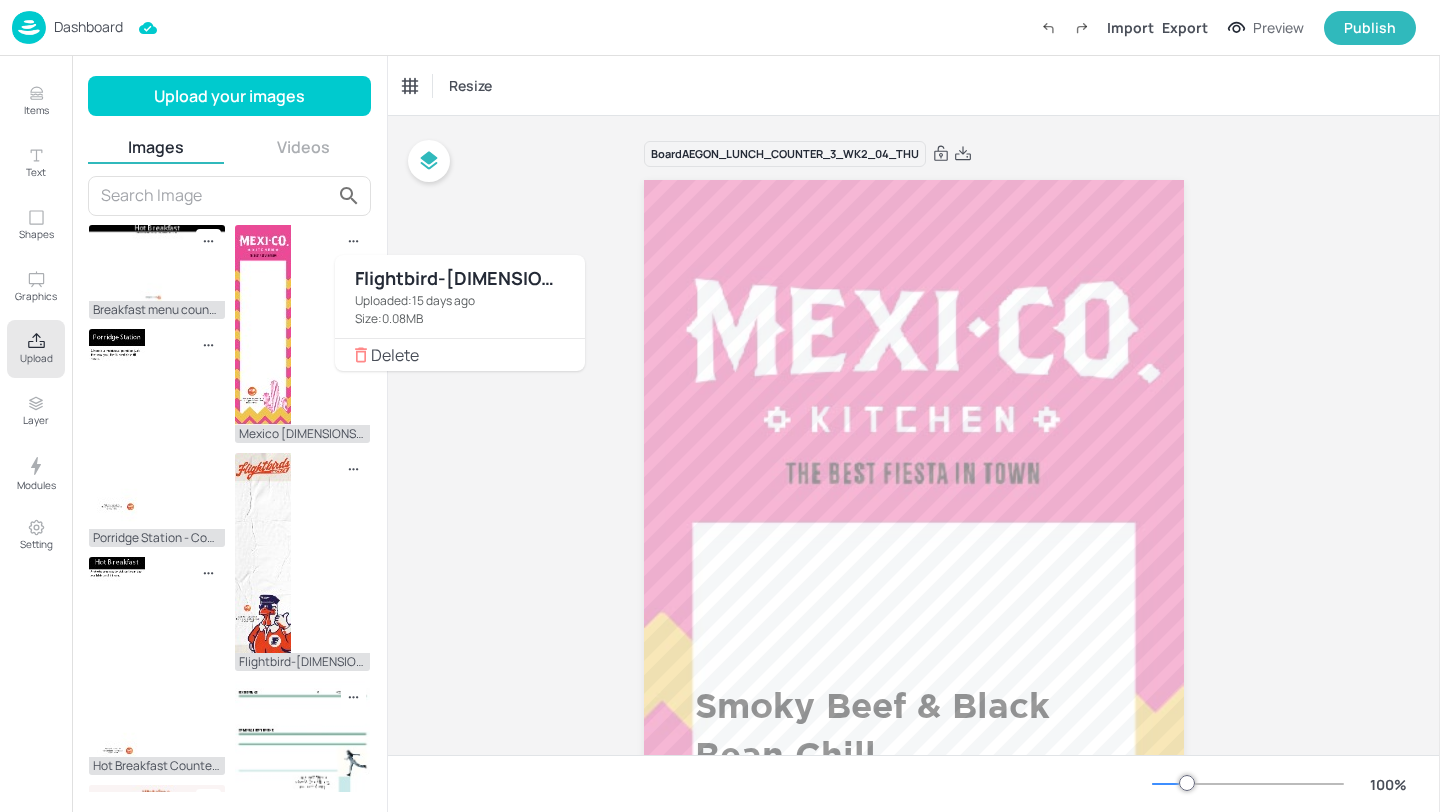 click on "Delete" at bounding box center [460, 355] 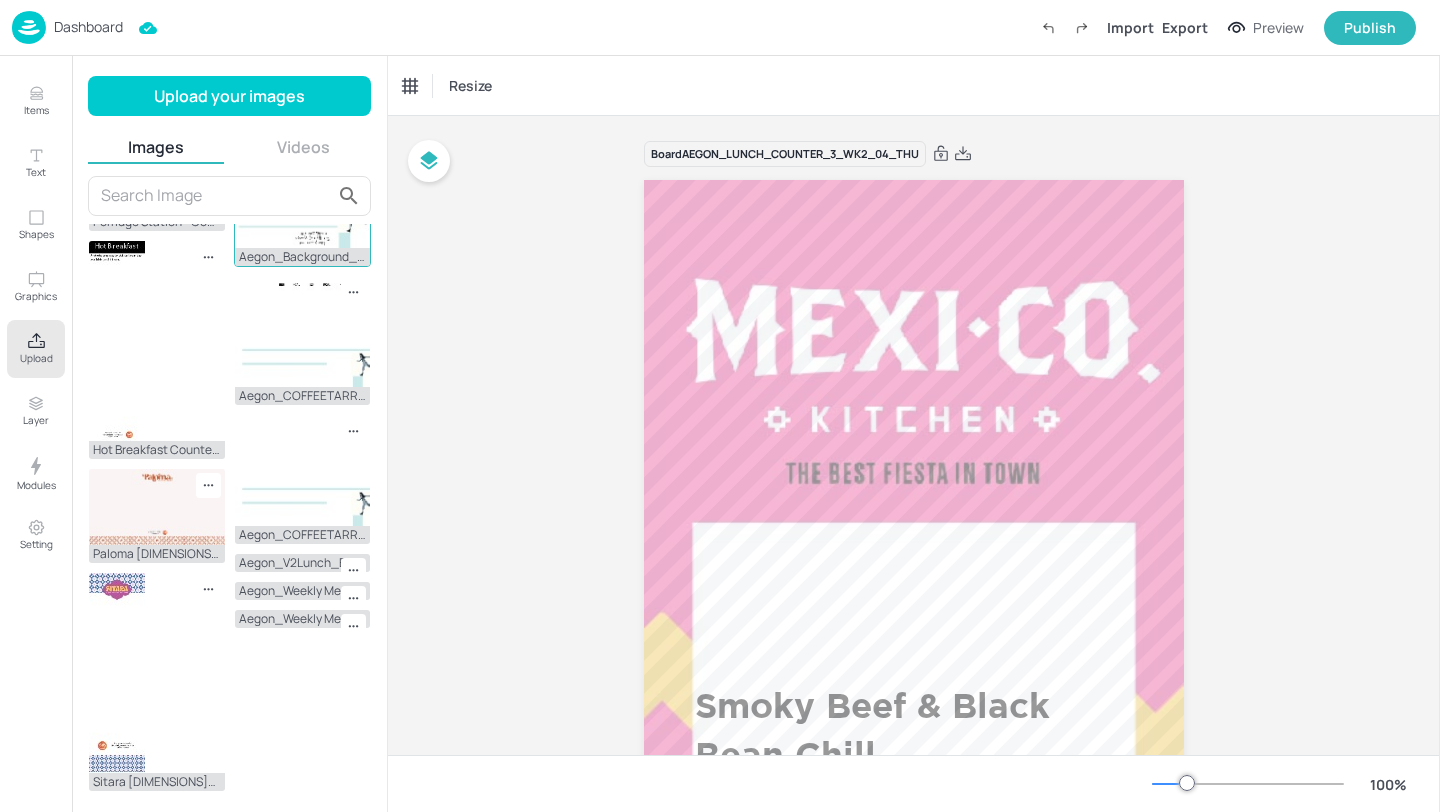 scroll, scrollTop: 469, scrollLeft: 0, axis: vertical 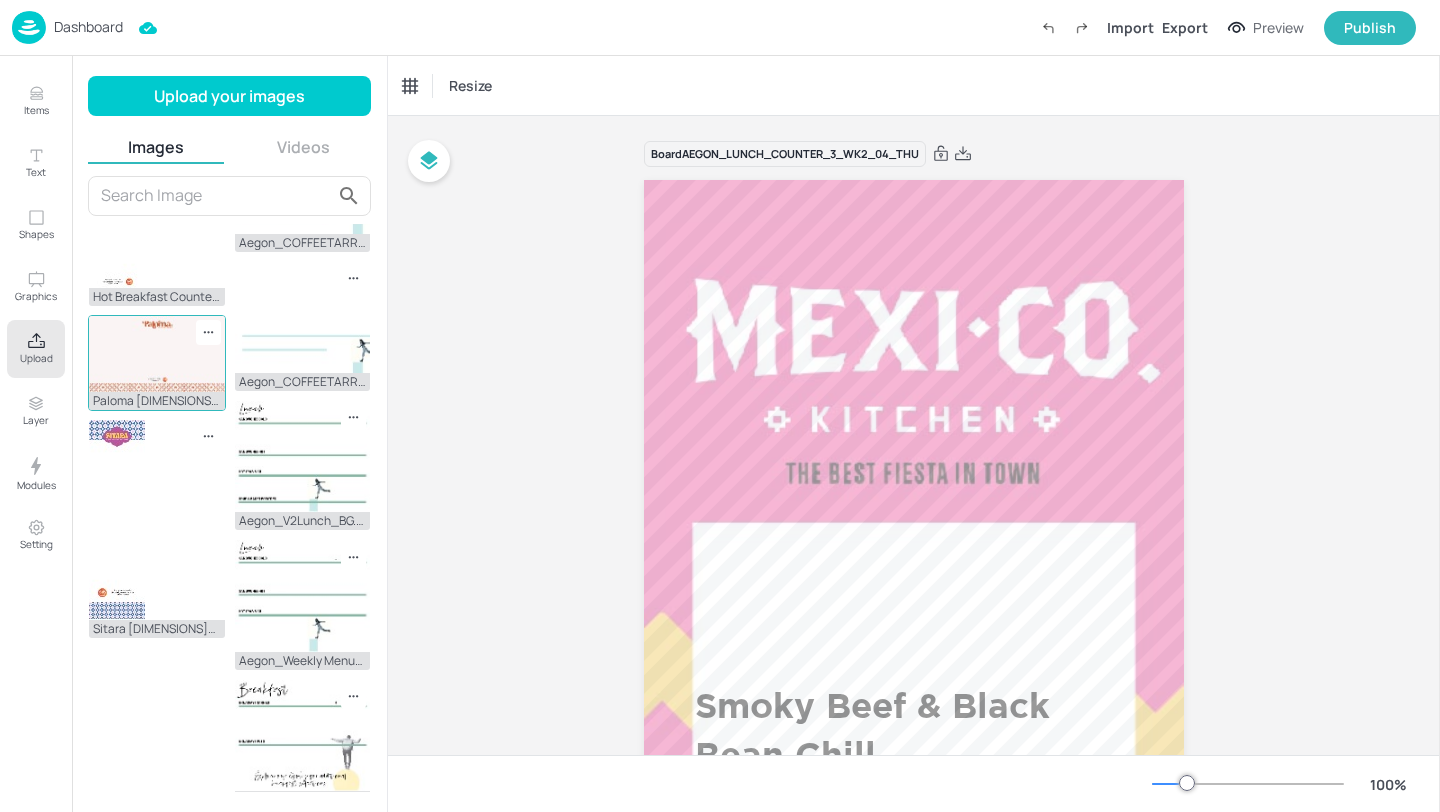 click 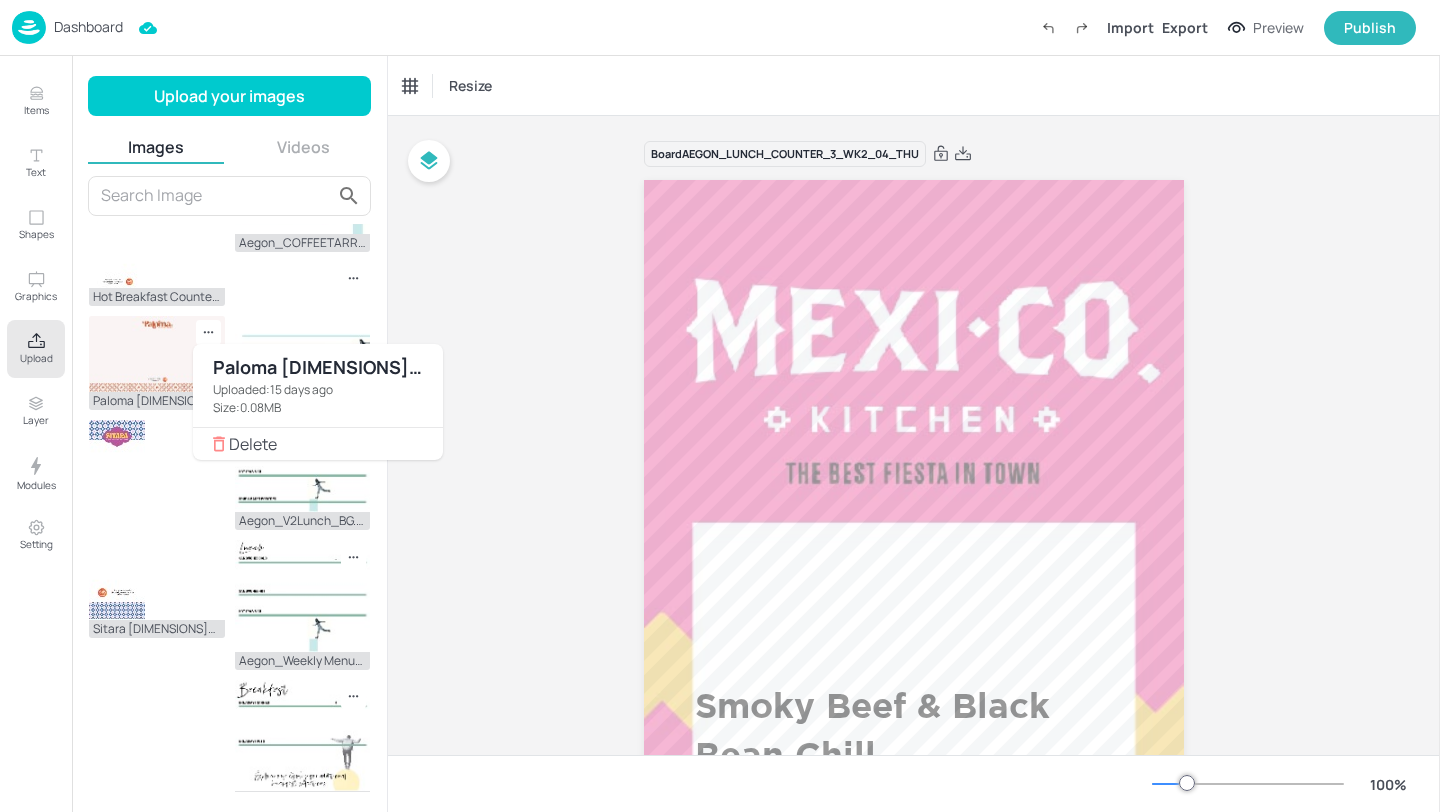 click on "Delete" at bounding box center (328, 444) 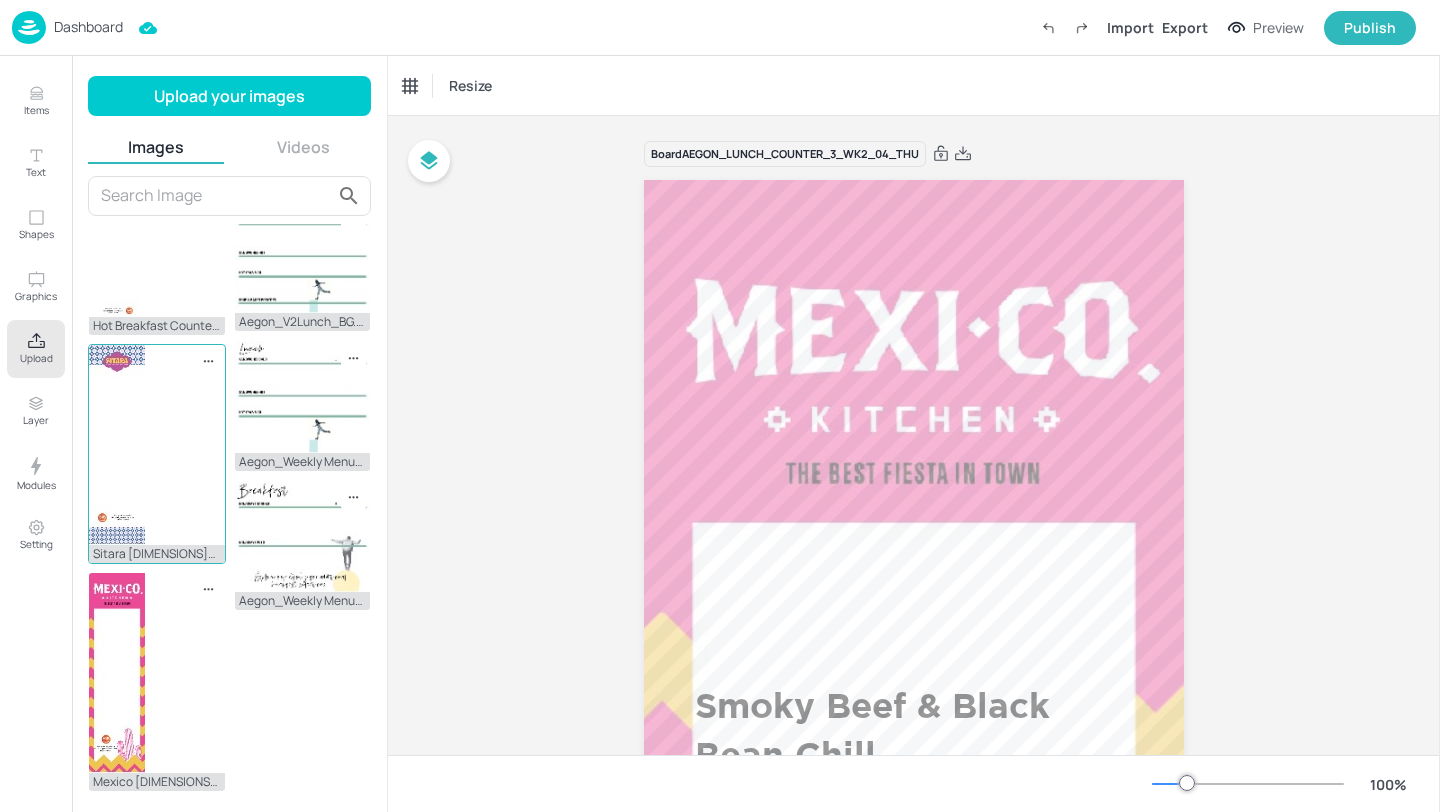 scroll, scrollTop: 438, scrollLeft: 0, axis: vertical 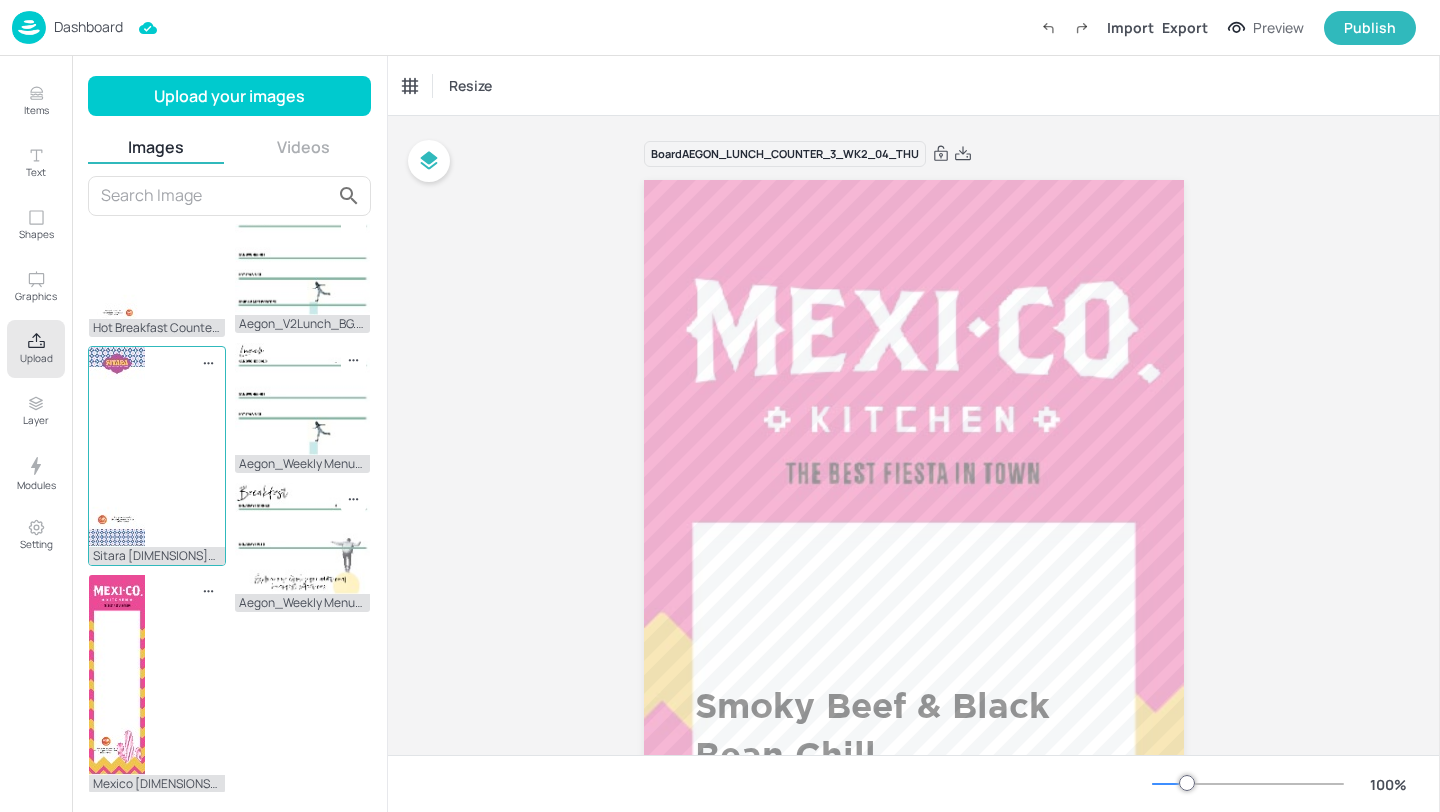 click 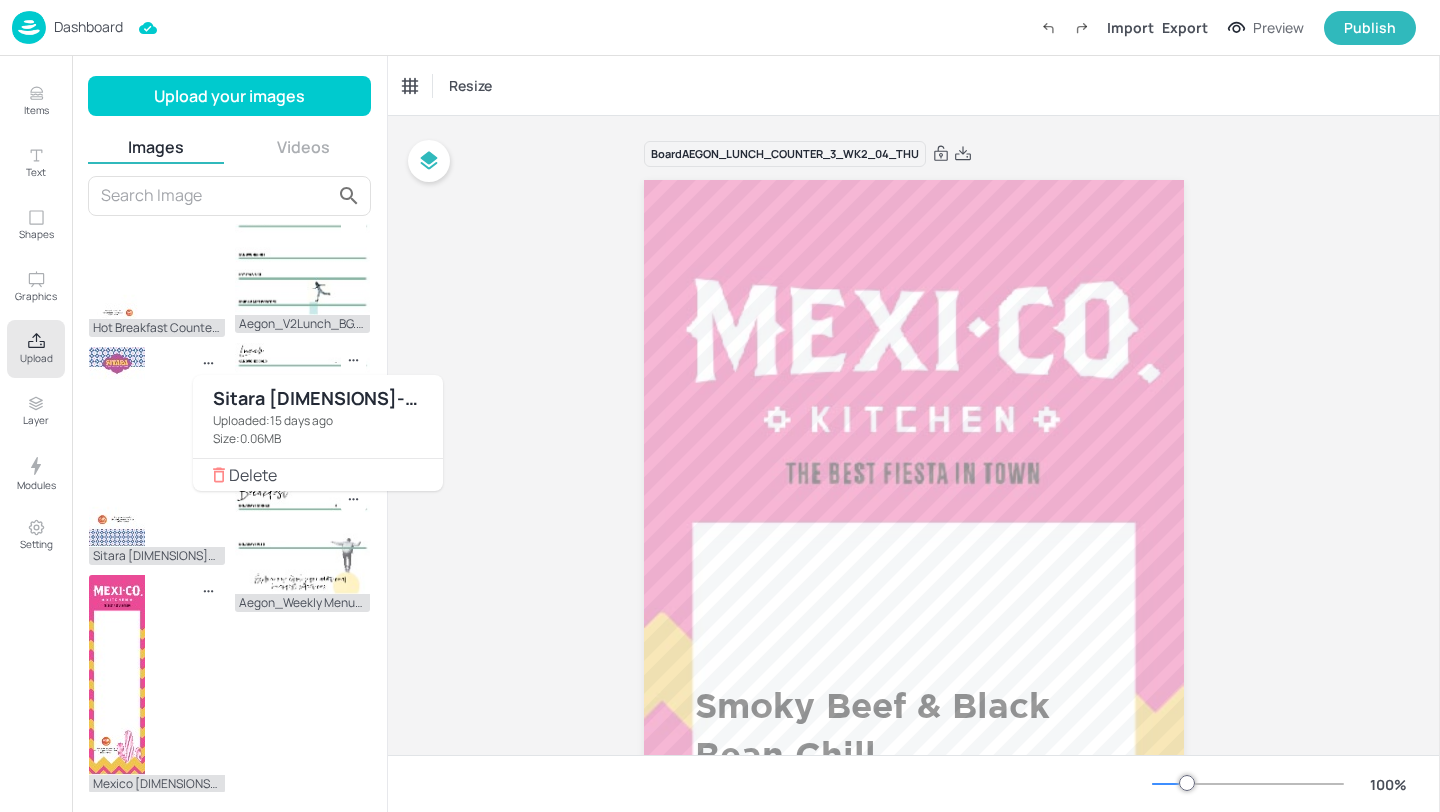 click on "Delete" at bounding box center [328, 475] 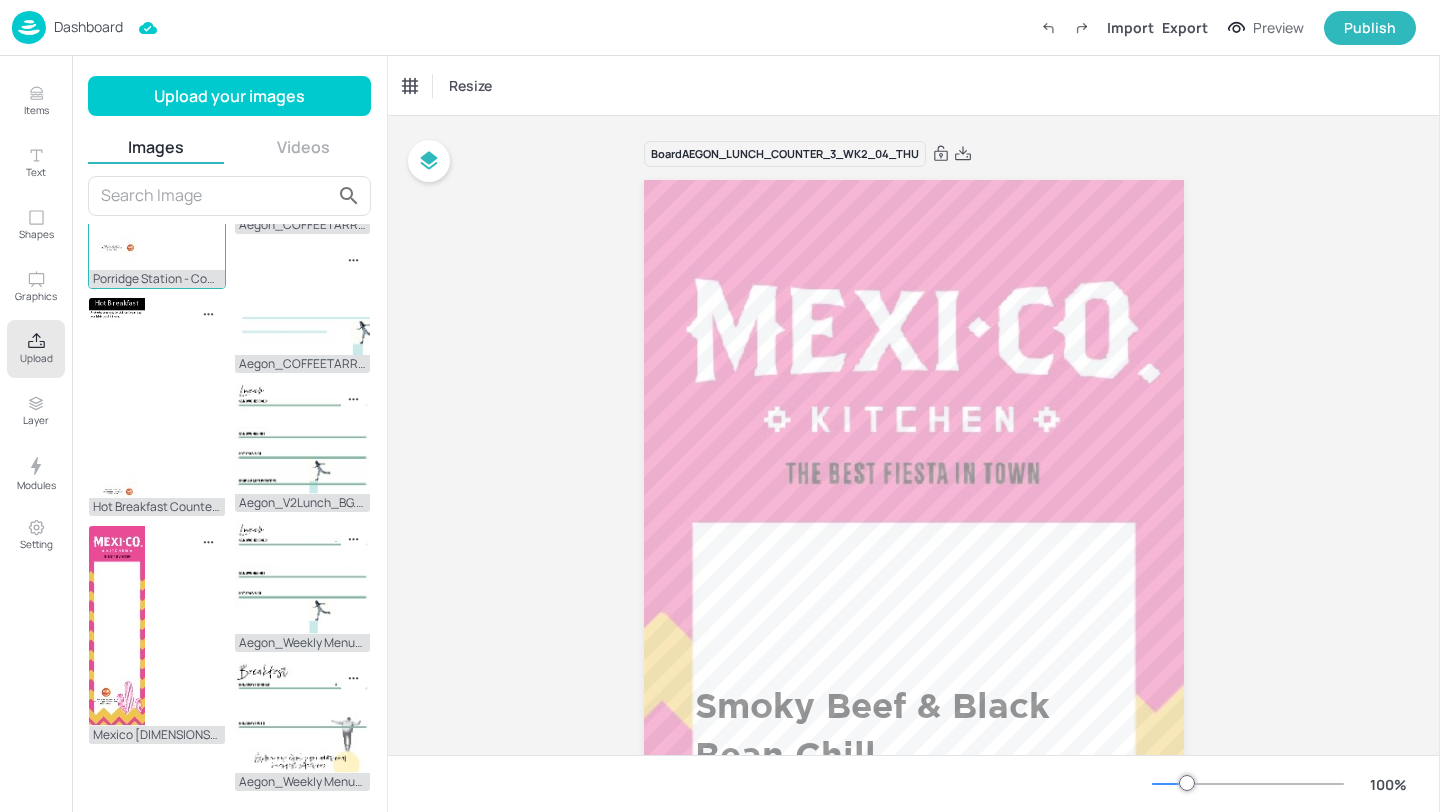 scroll, scrollTop: 244, scrollLeft: 0, axis: vertical 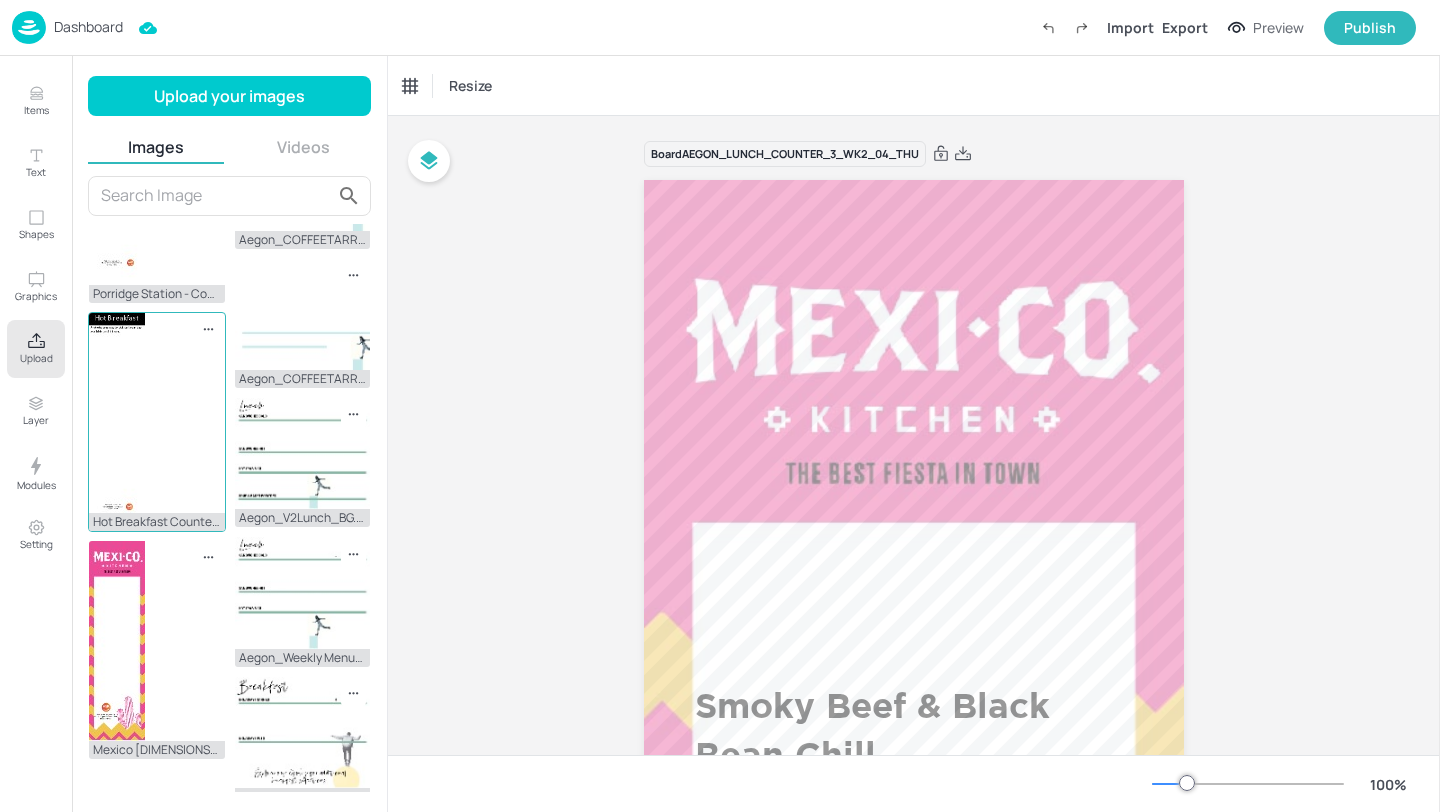 click at bounding box center (208, 330) 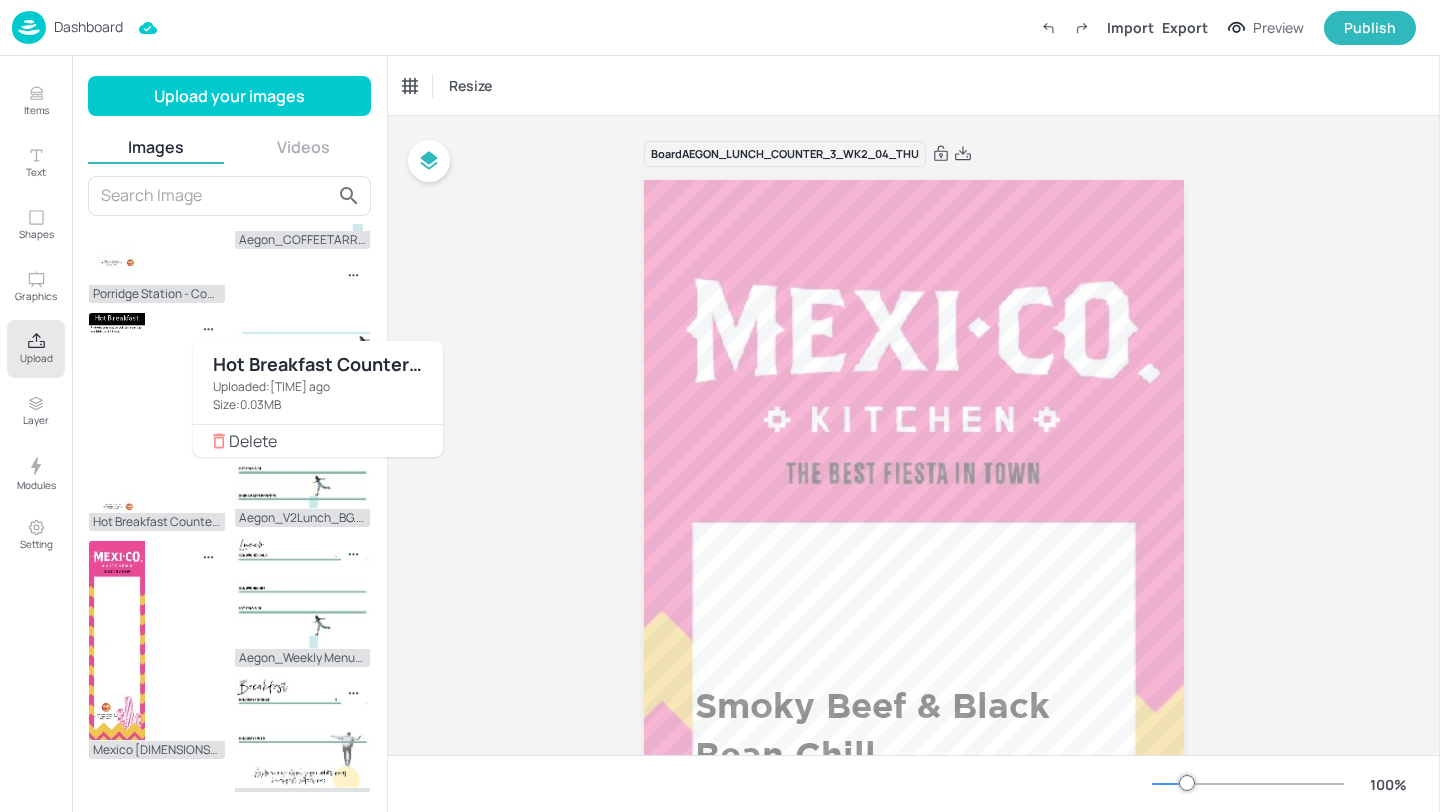 click at bounding box center [720, 406] 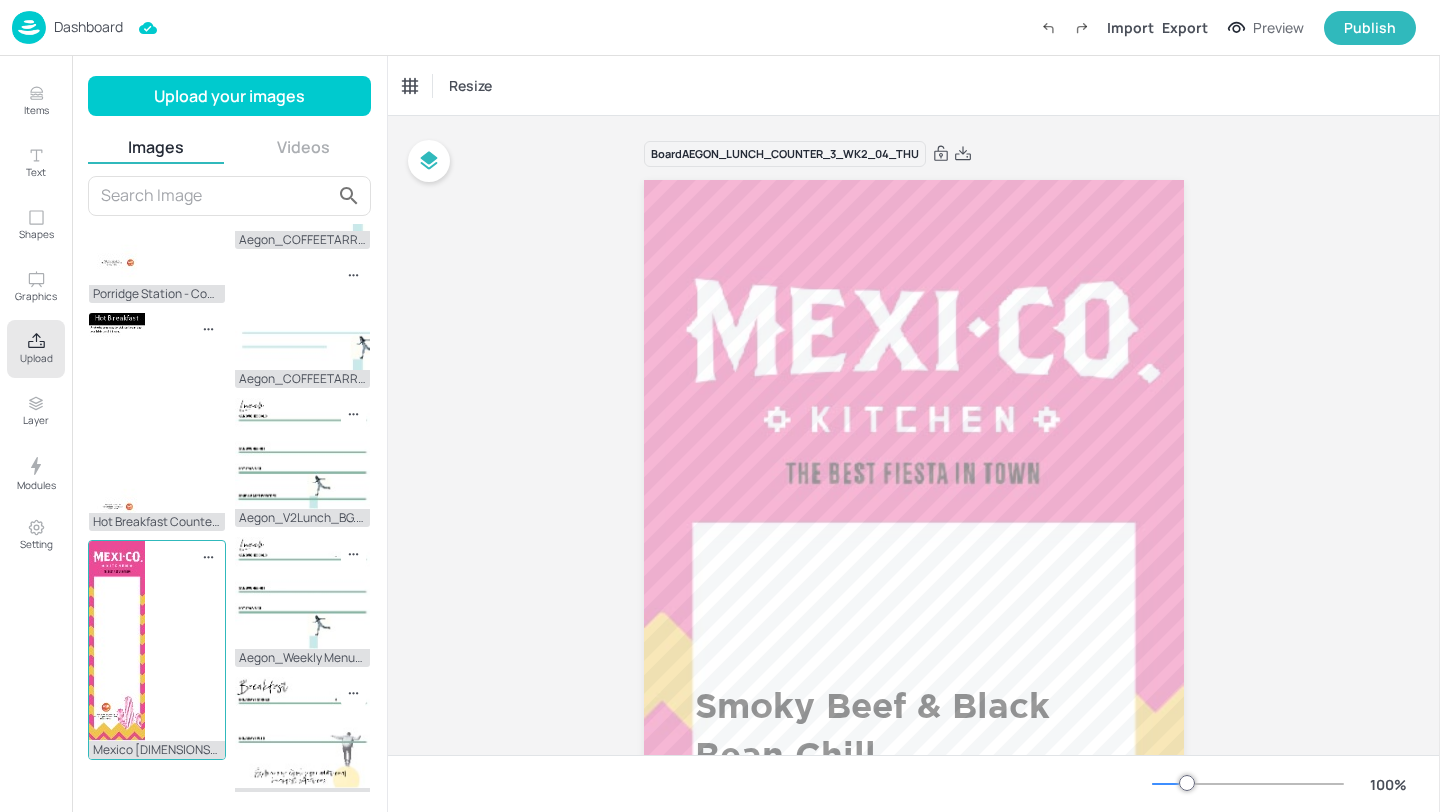 click 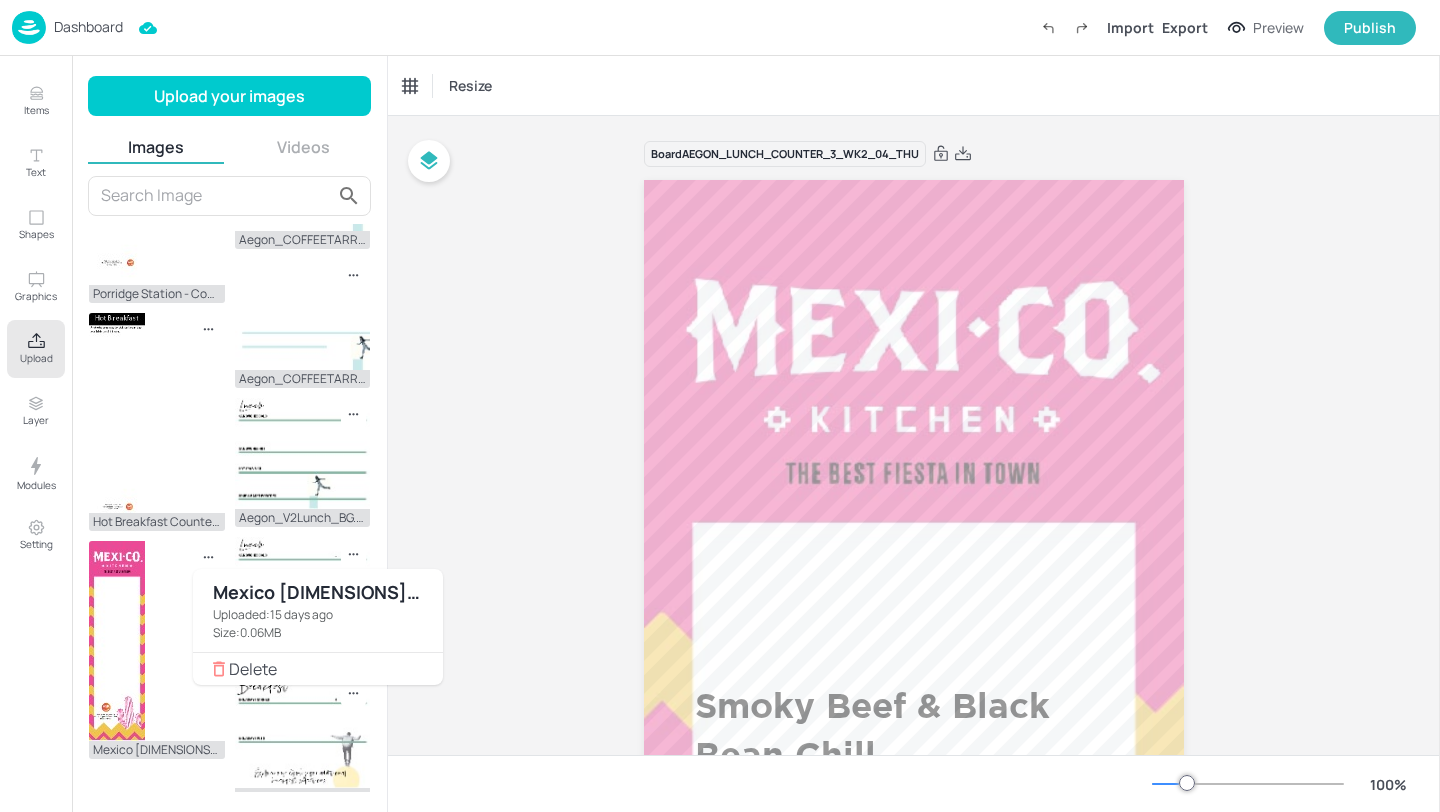 click on "Delete" at bounding box center (328, 669) 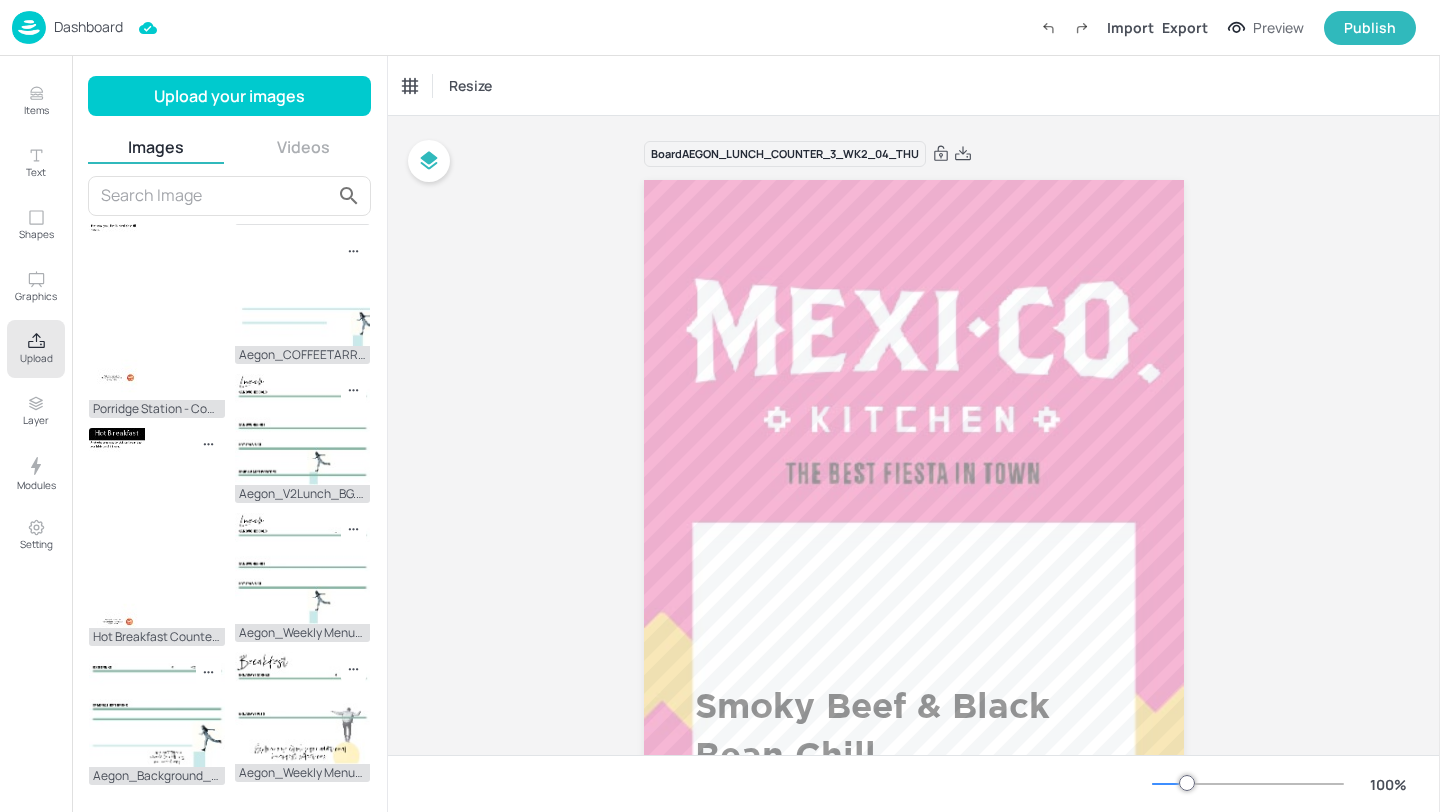 scroll, scrollTop: 121, scrollLeft: 0, axis: vertical 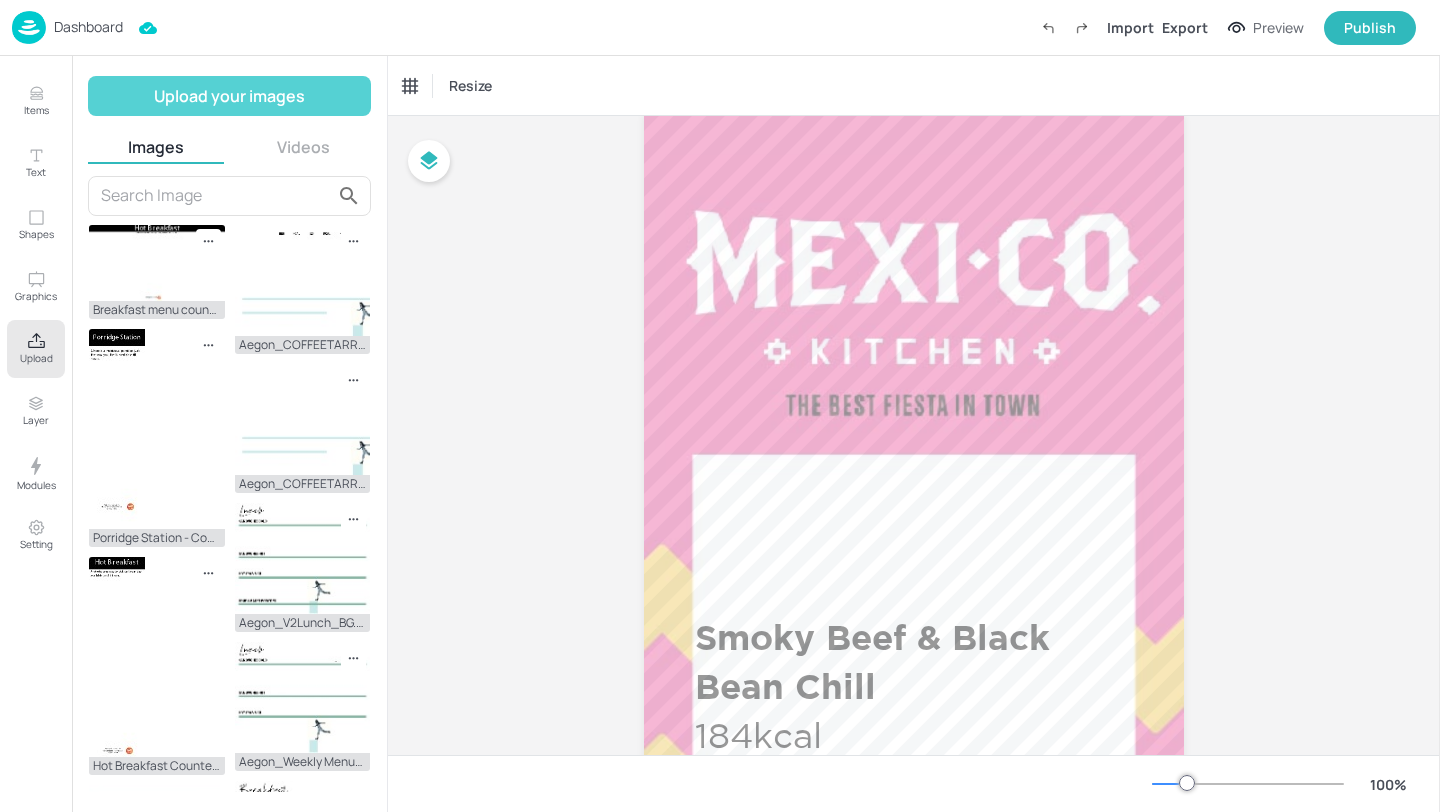 click on "Upload your images" at bounding box center (229, 96) 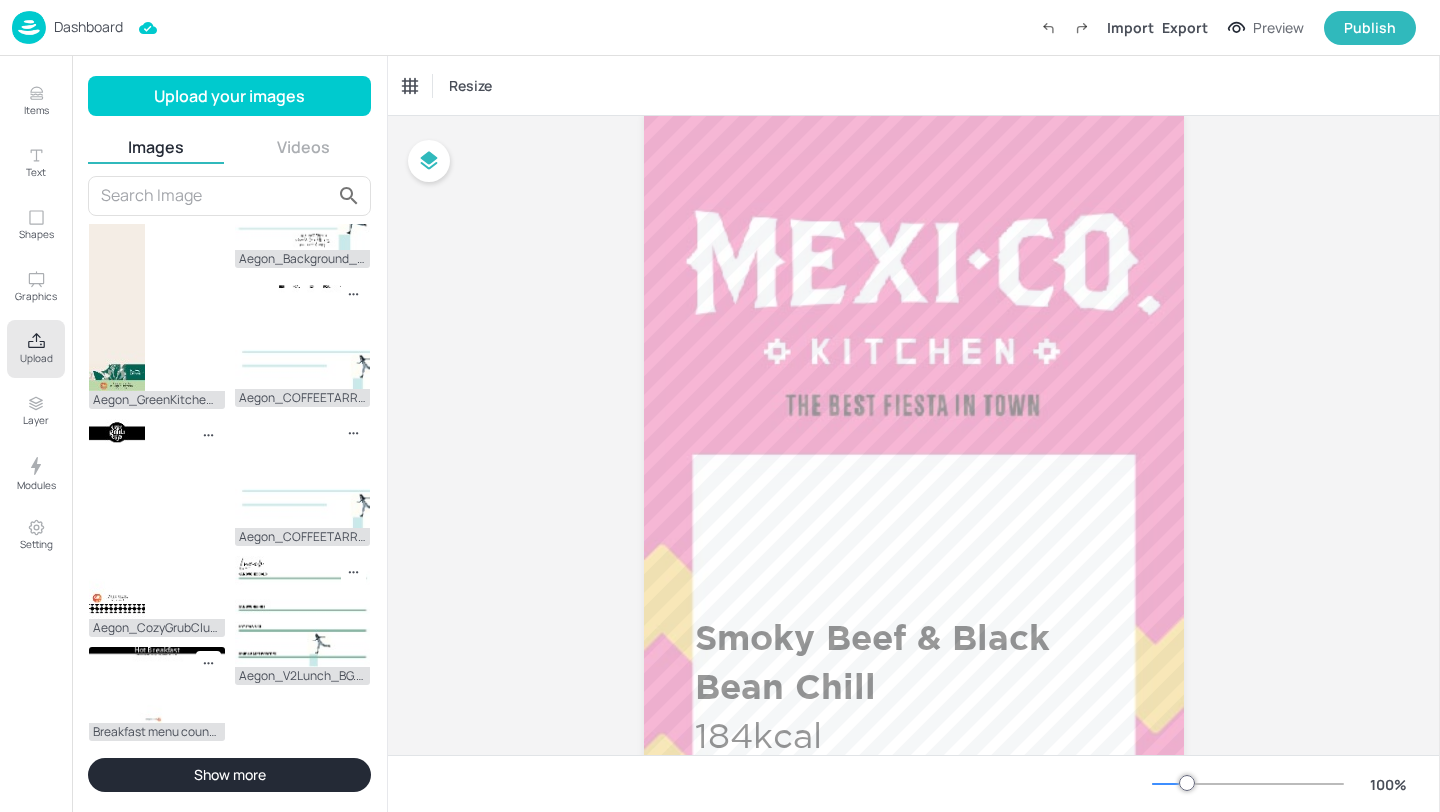 scroll, scrollTop: 848, scrollLeft: 0, axis: vertical 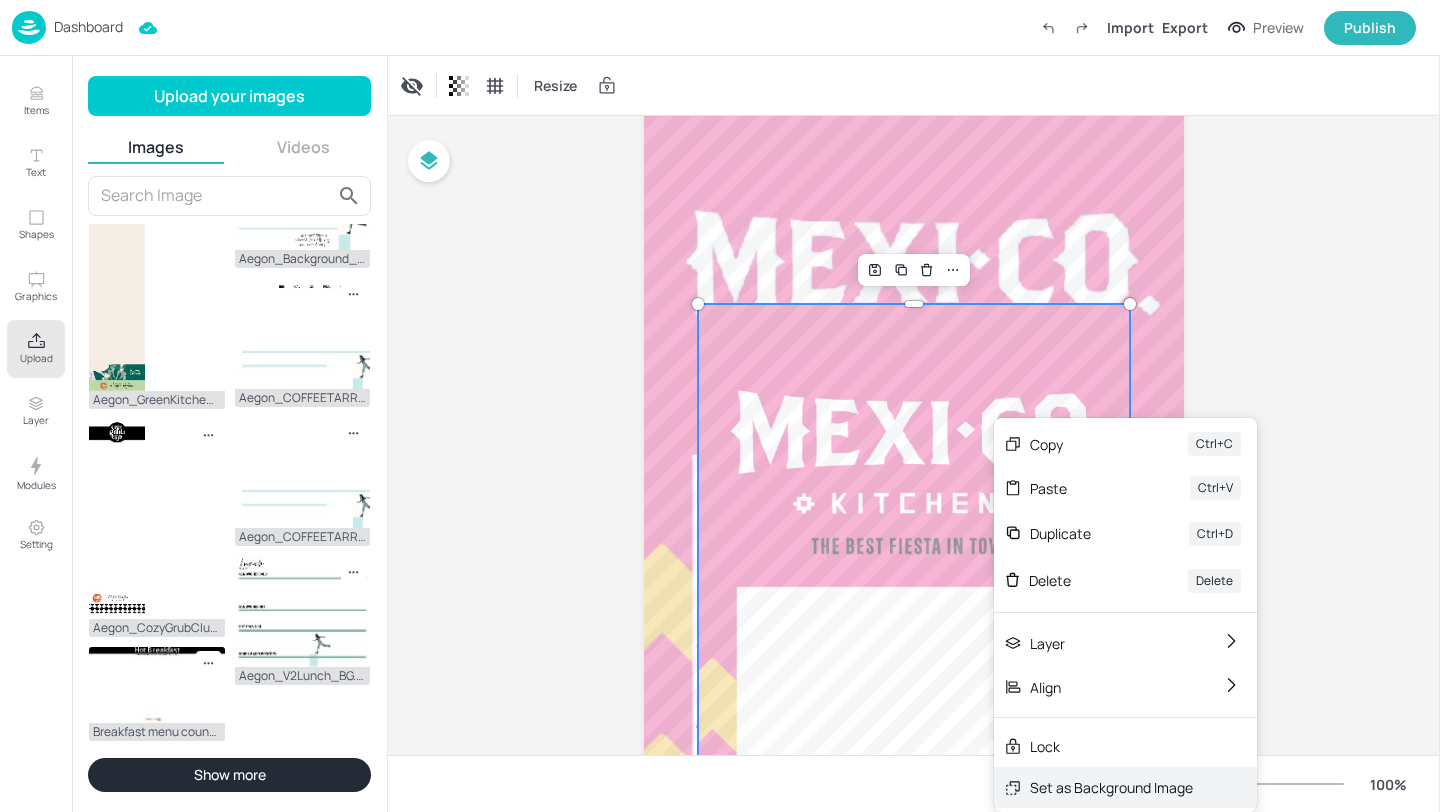 click on "Set as Background Image" at bounding box center (1111, 787) 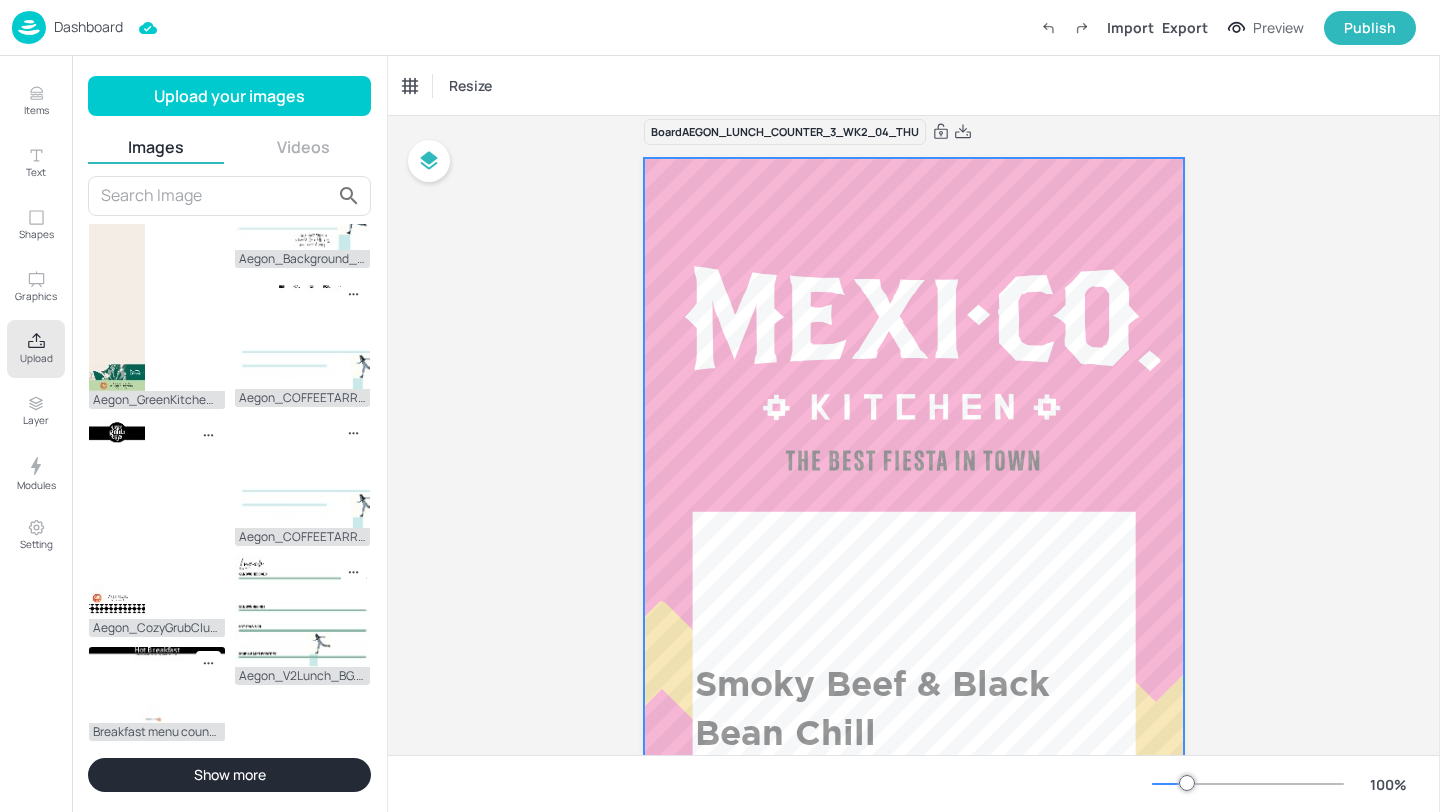 scroll, scrollTop: 0, scrollLeft: 0, axis: both 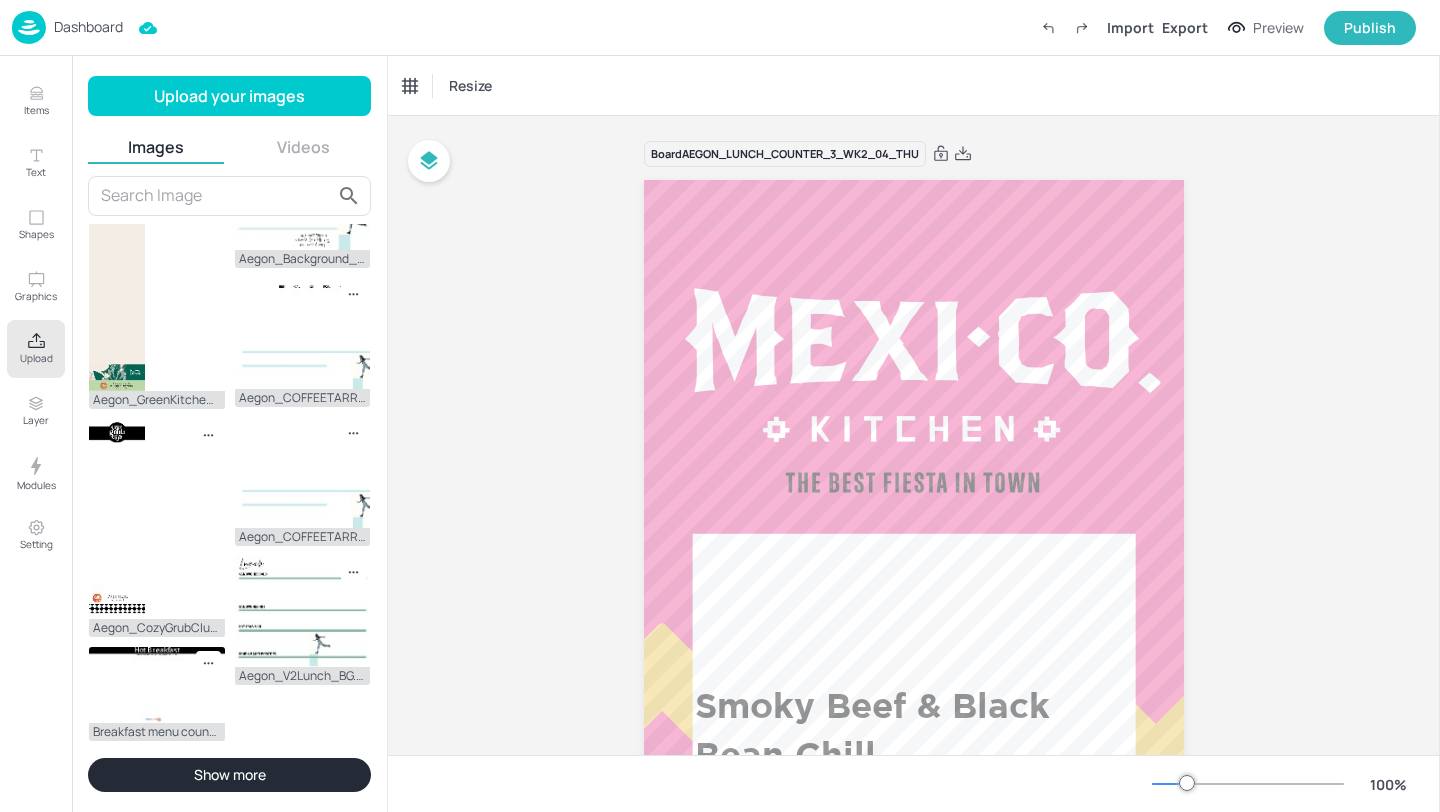 click on "Dashboard" at bounding box center (88, 27) 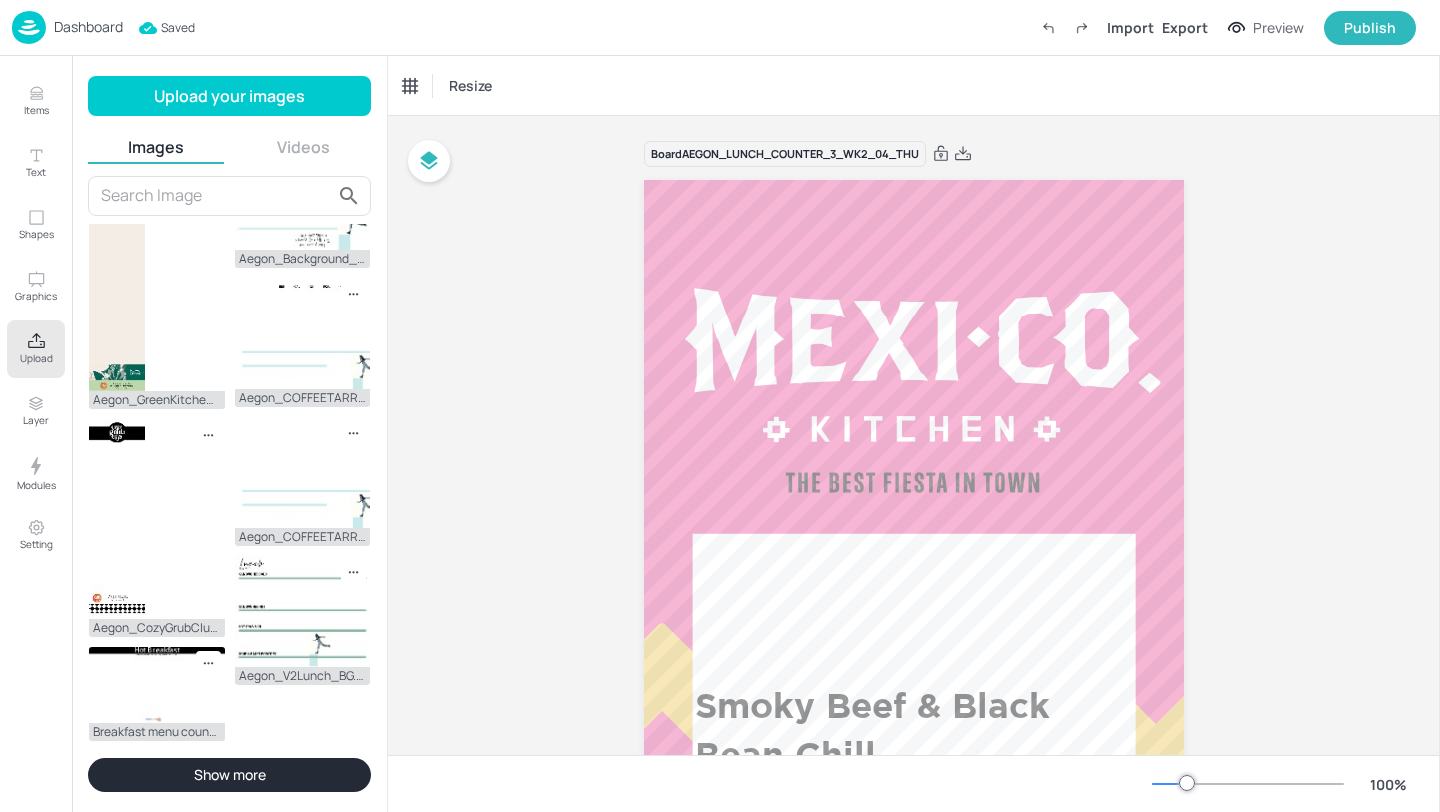 click on "Dashboard" at bounding box center [88, 27] 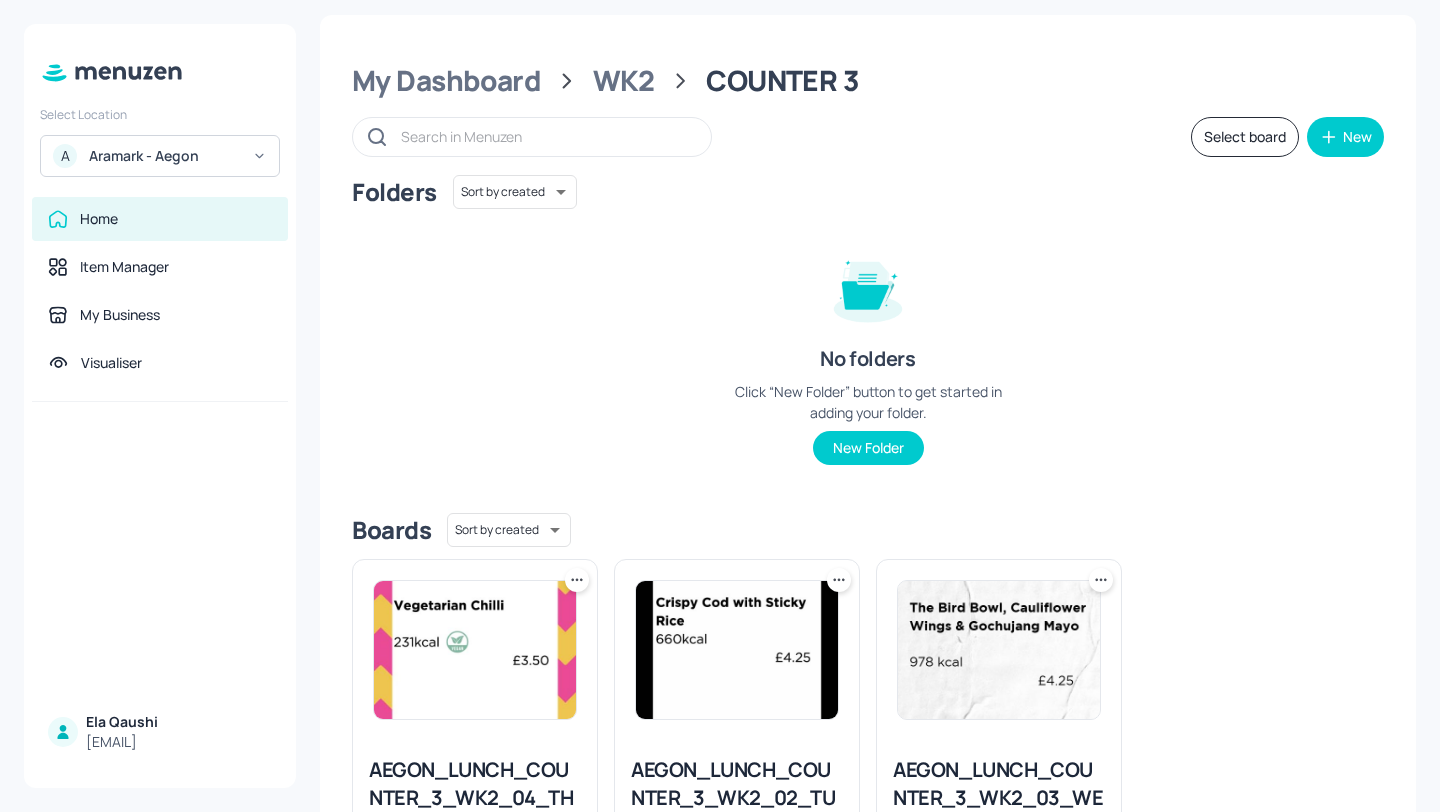 scroll, scrollTop: 0, scrollLeft: 0, axis: both 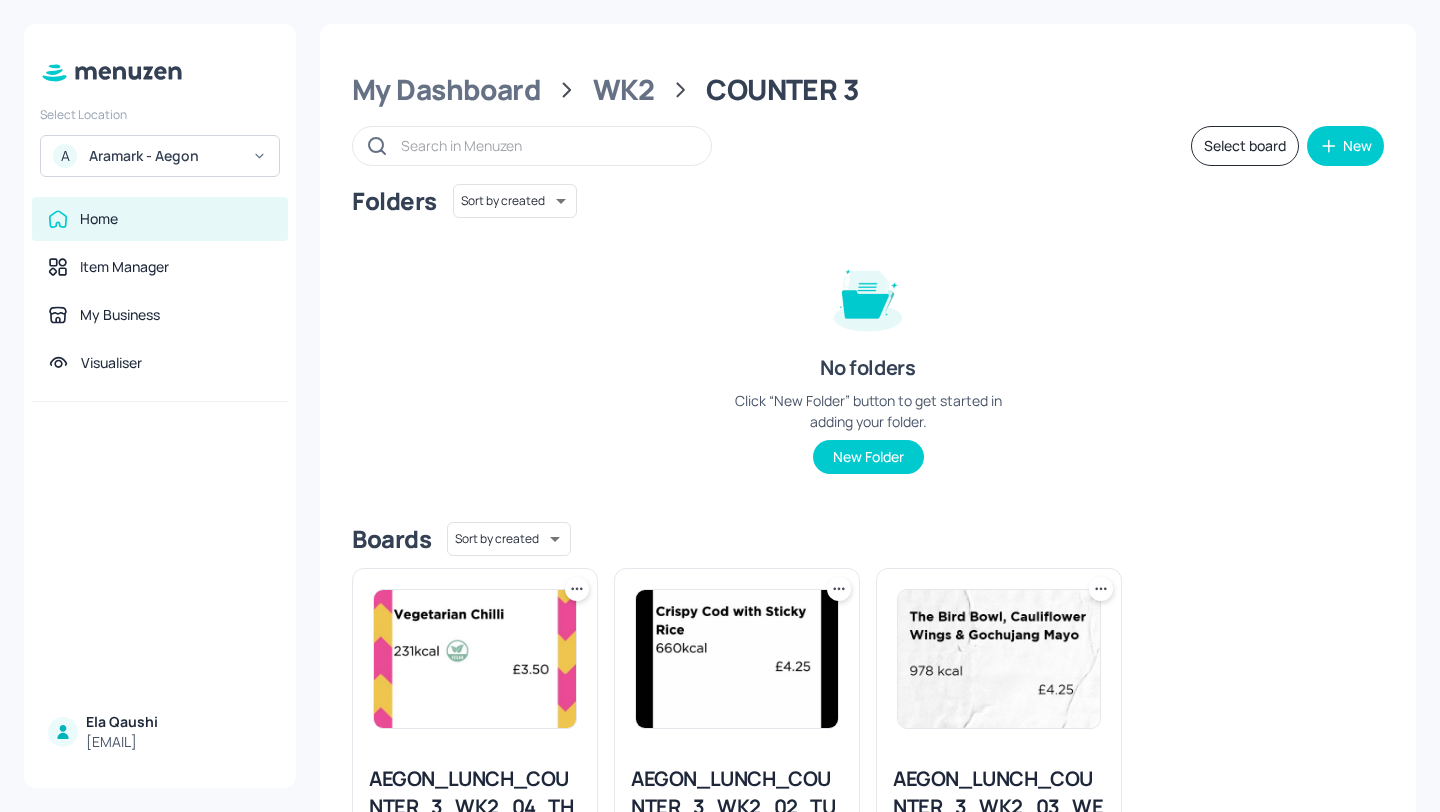 click on "My Dashboard WK2 COUNTER 3 Select board New Folders Sort by created id ​ No folders Click “New Folder” button to get started in adding your folder. New Folder Boards Sort by created id ​ AEGON_LUNCH_COUNTER_3_WK2_04_THU Last updated 5 days ago. Edit AEGON_LUNCH_COUNTER_3_WK2_02_TUE Last updated 5 days ago. Edit AEGON_LUNCH_COUNTER_3_WK2_03_WED Last updated 28 minutes ago. Edit" at bounding box center (868, 507) 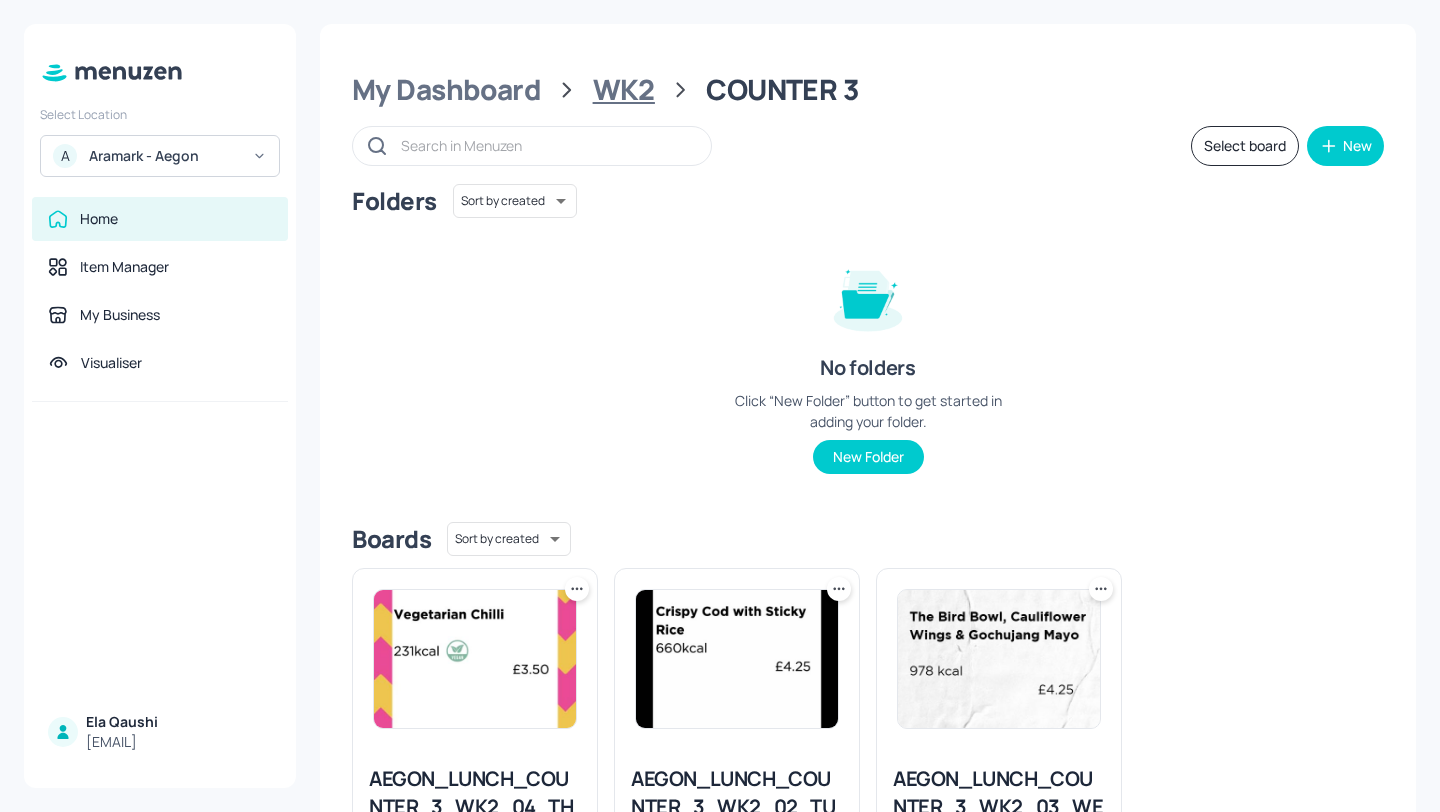 click on "WK2" at bounding box center [624, 90] 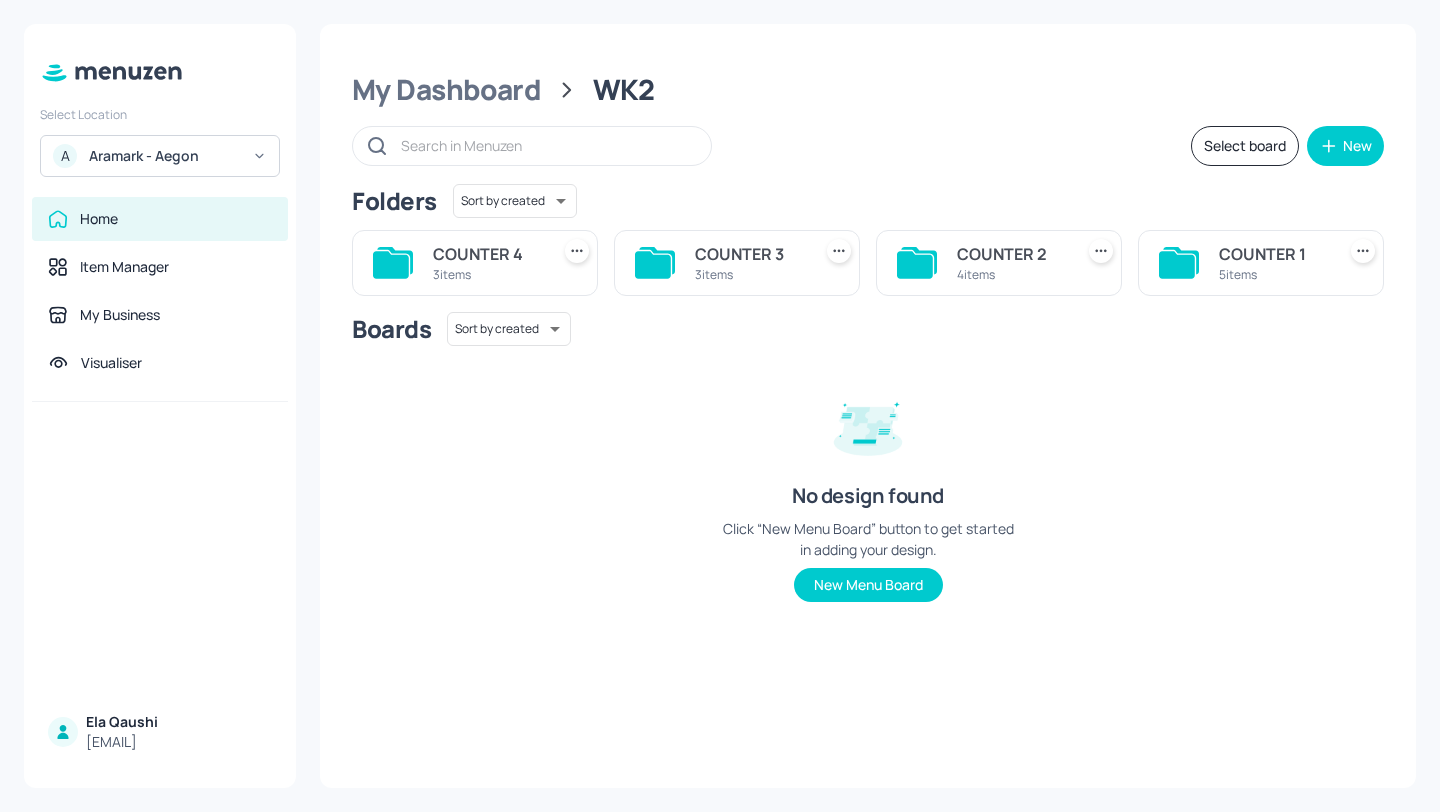click on "COUNTER 1" at bounding box center [1273, 254] 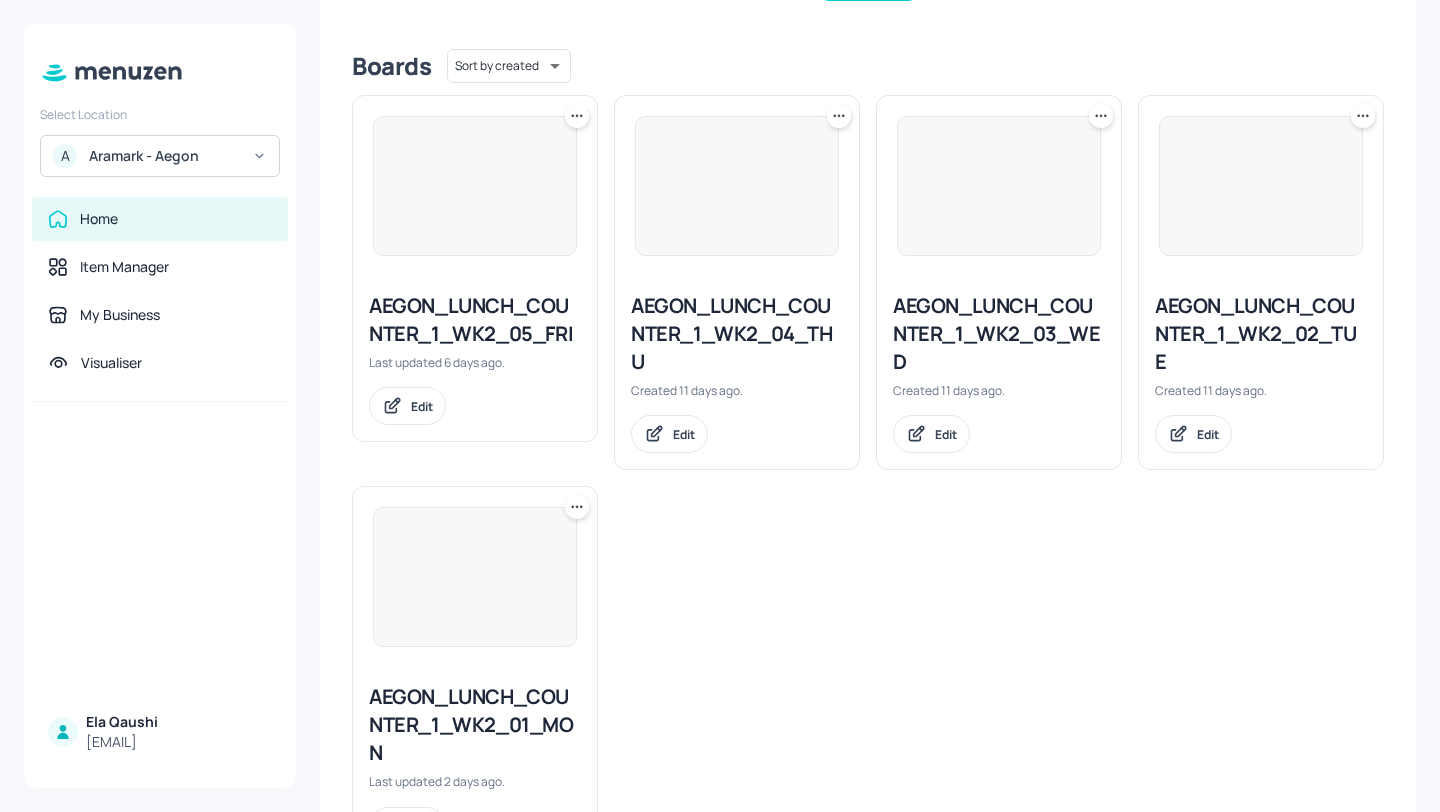 scroll, scrollTop: 518, scrollLeft: 0, axis: vertical 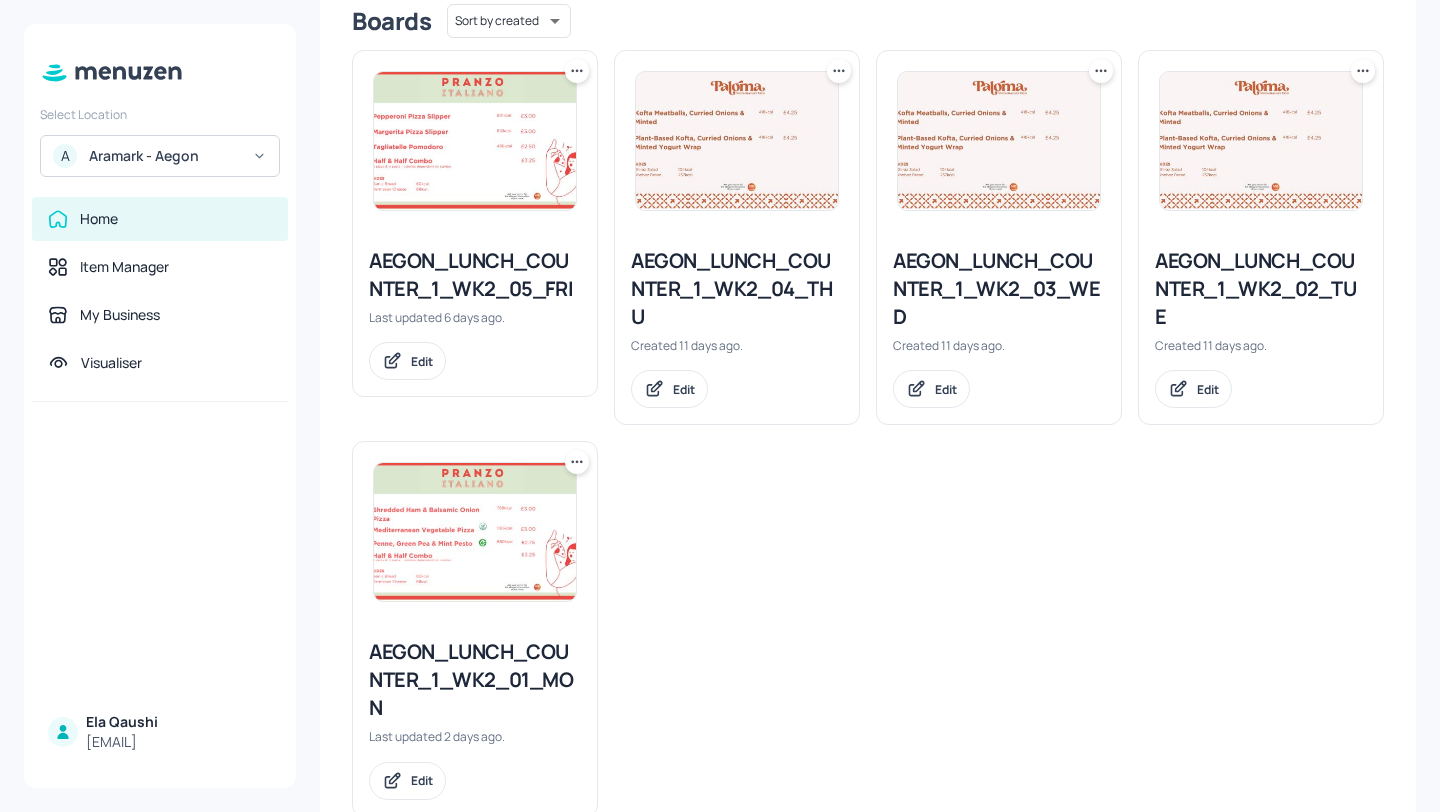click on "AEGON_LUNCH_COUNTER_1_WK2_05_FRI" at bounding box center (475, 275) 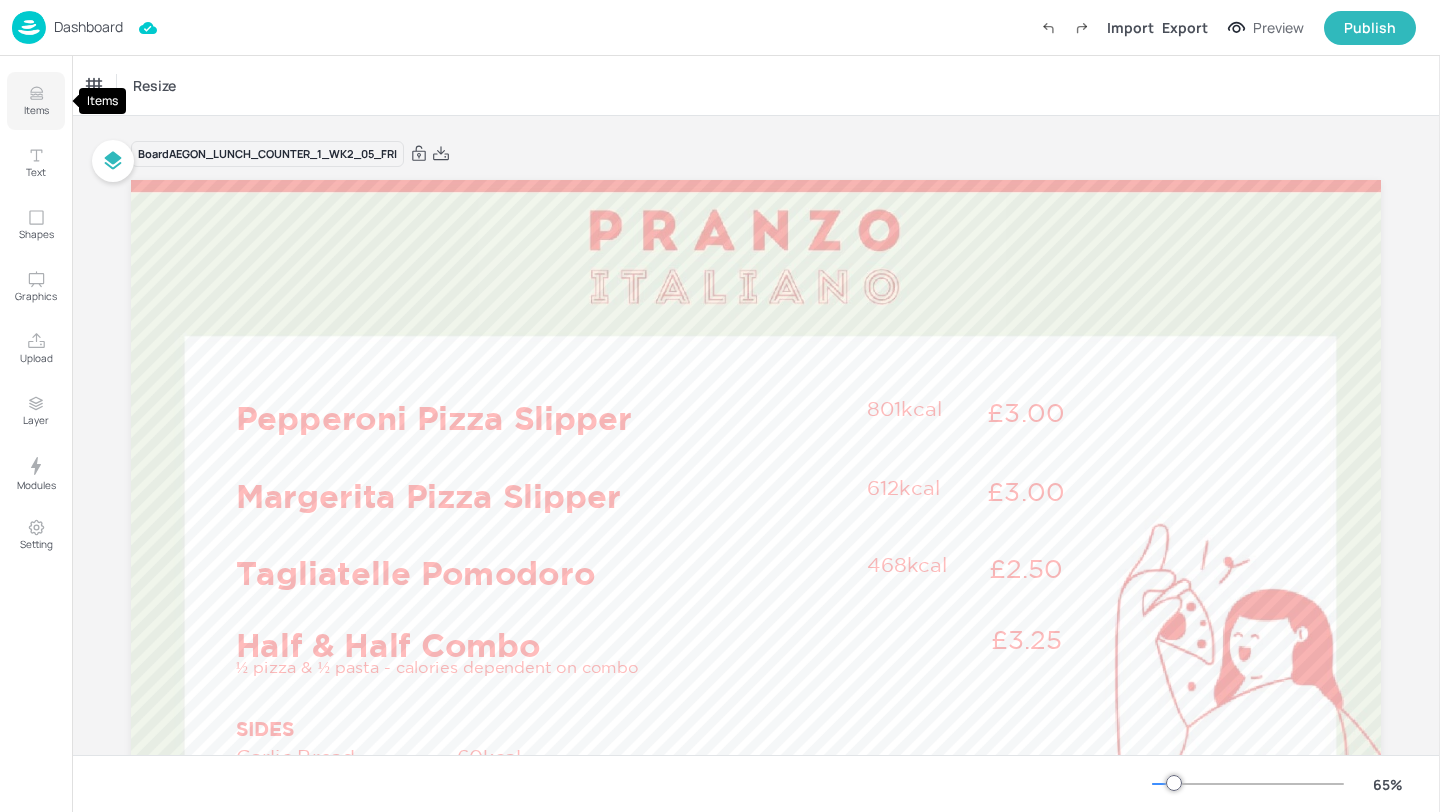 click 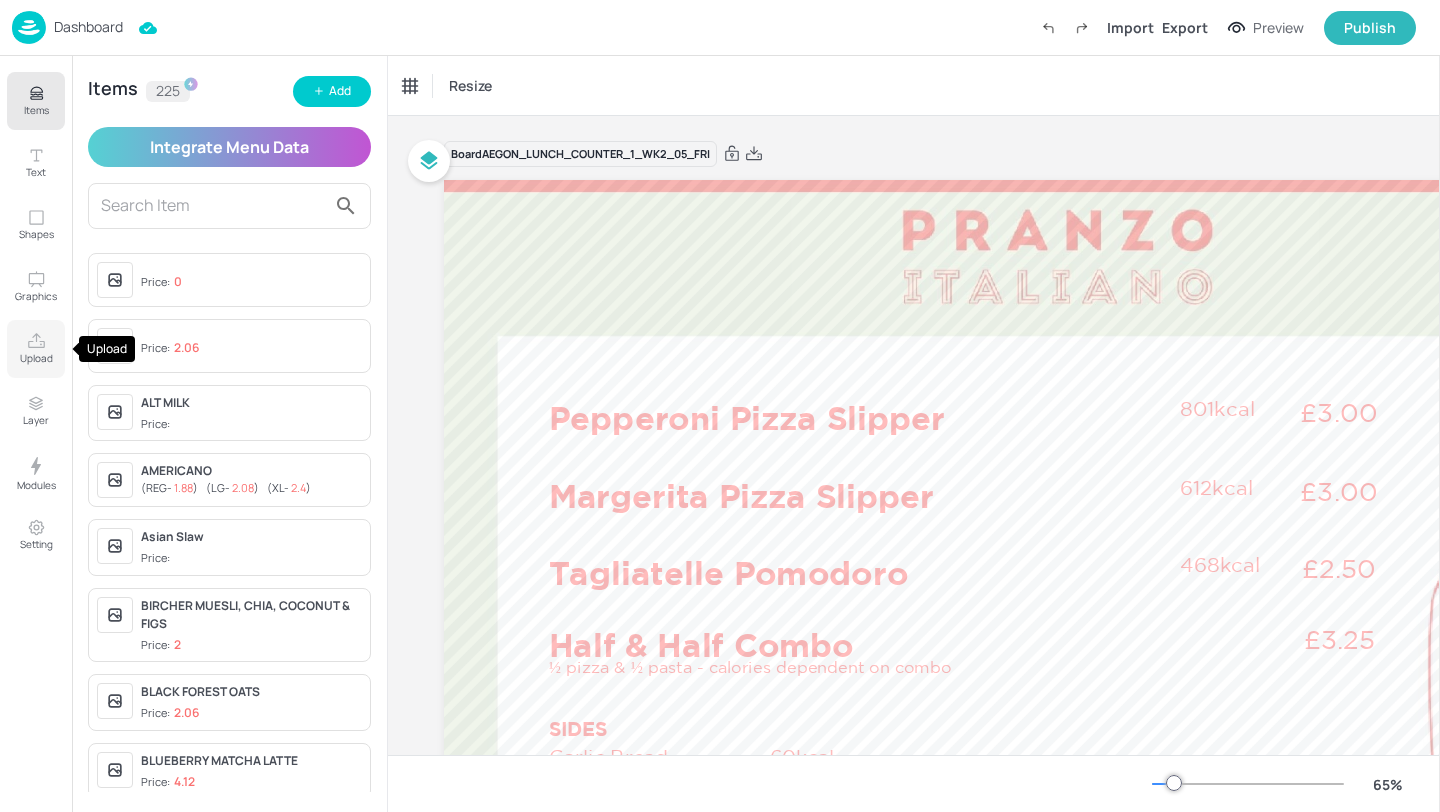 click 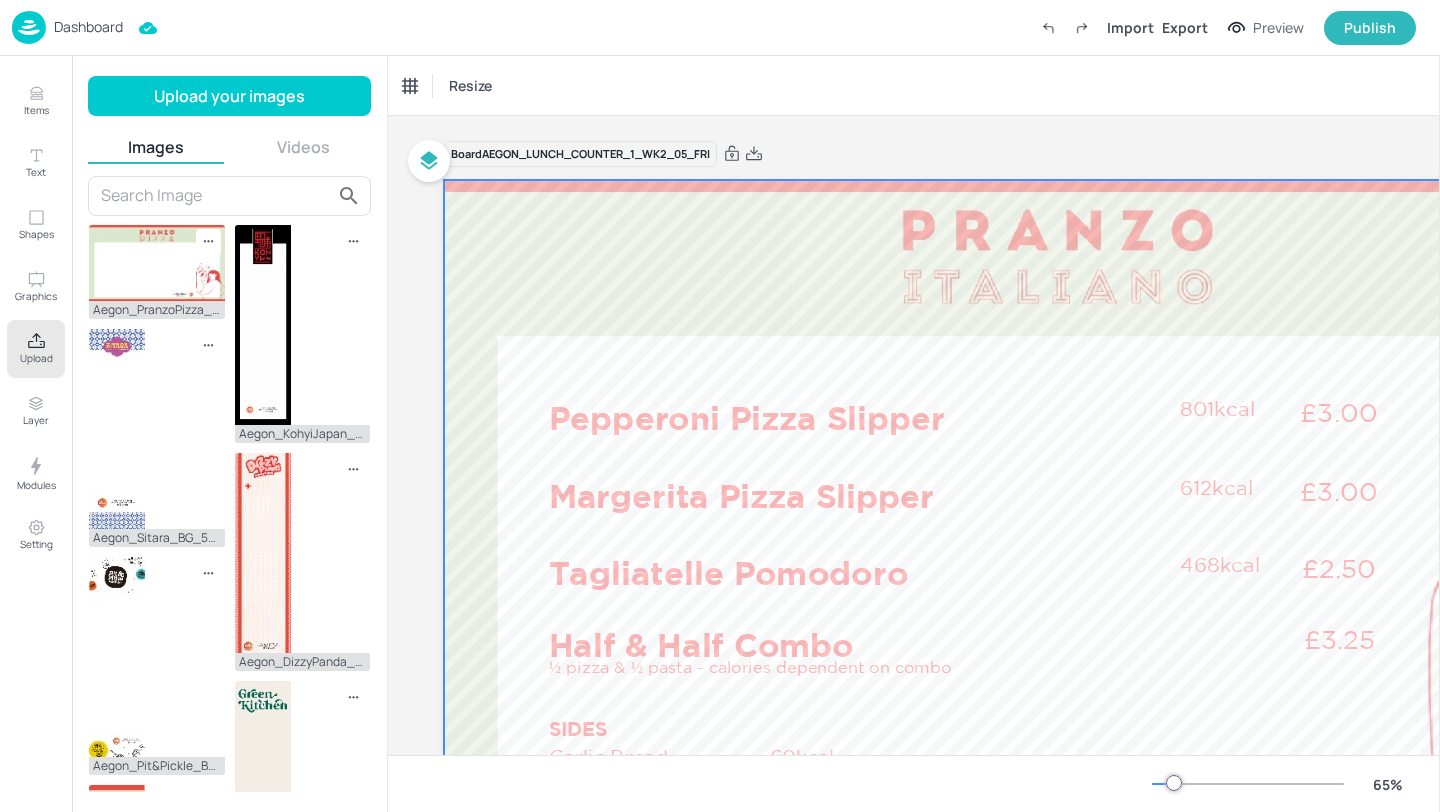 scroll, scrollTop: 54, scrollLeft: 0, axis: vertical 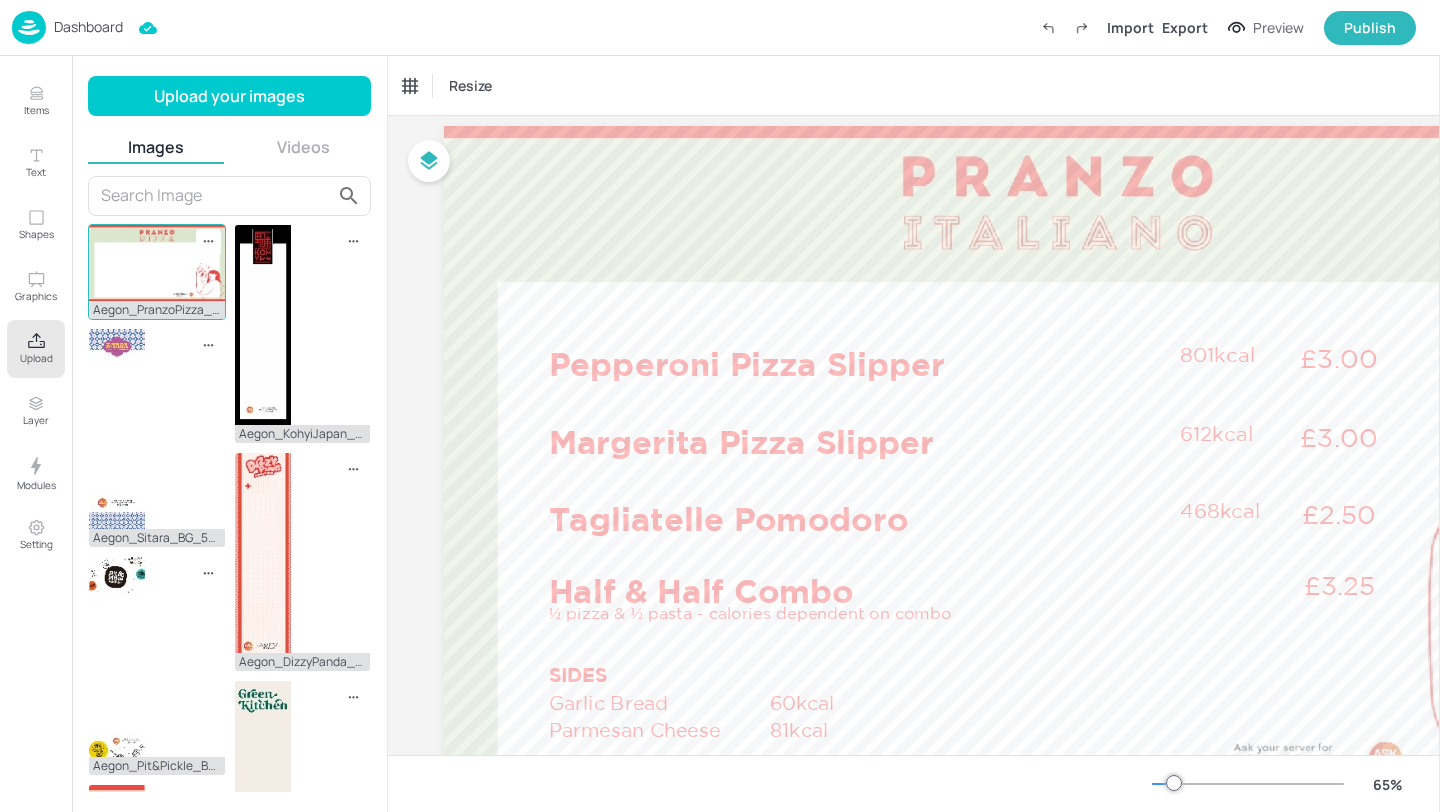 click at bounding box center [157, 263] 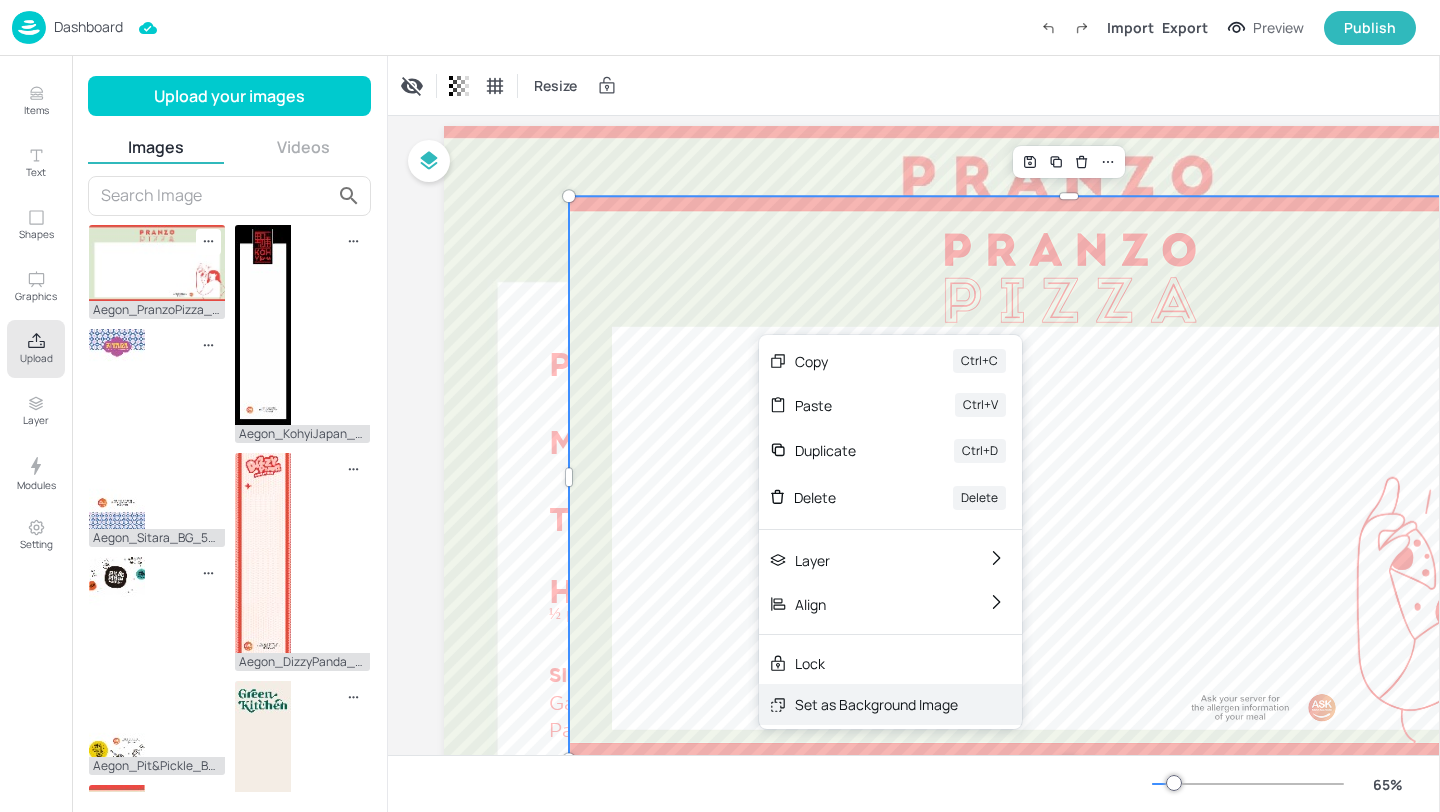click on "Set as Background Image" at bounding box center [876, 704] 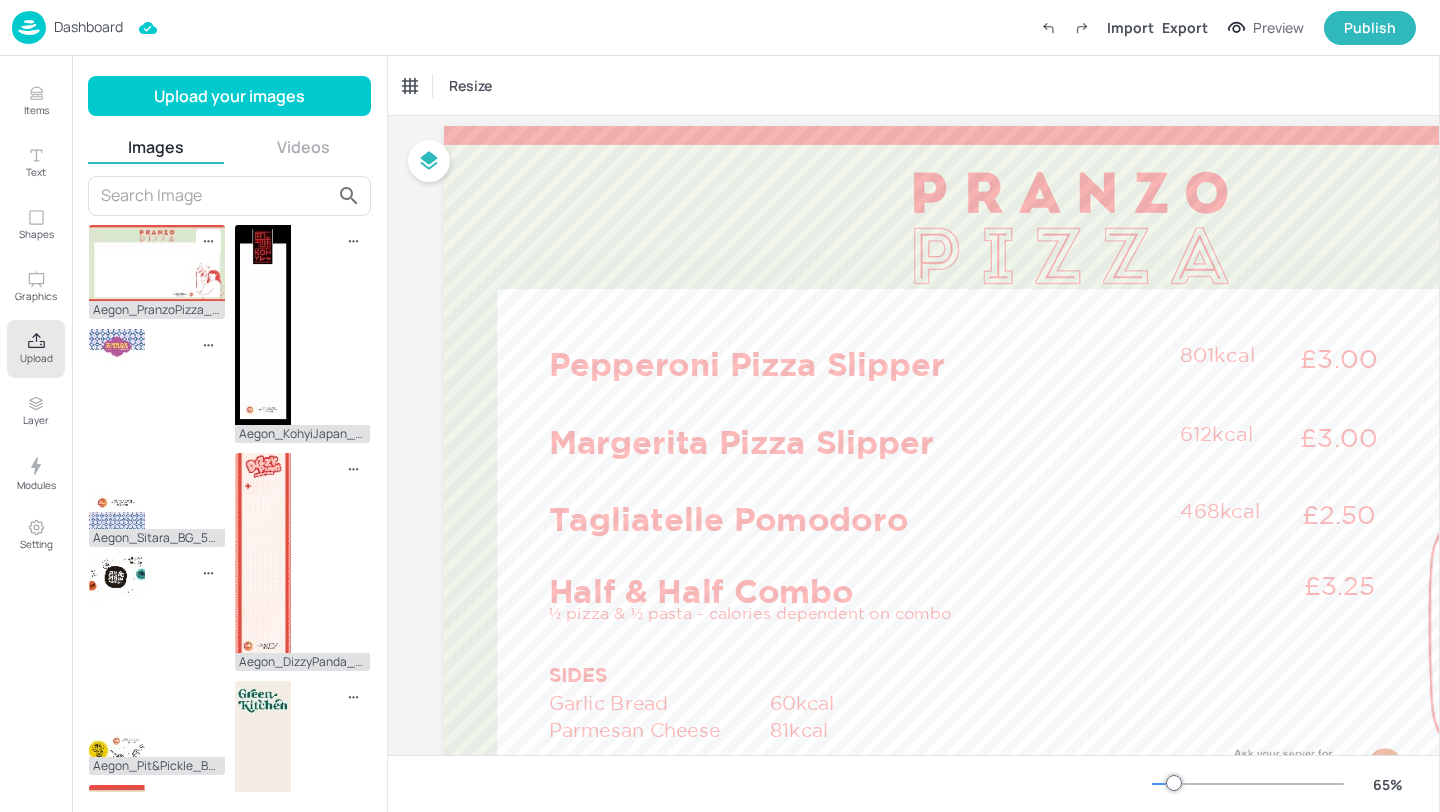 click on "Dashboard" at bounding box center (88, 27) 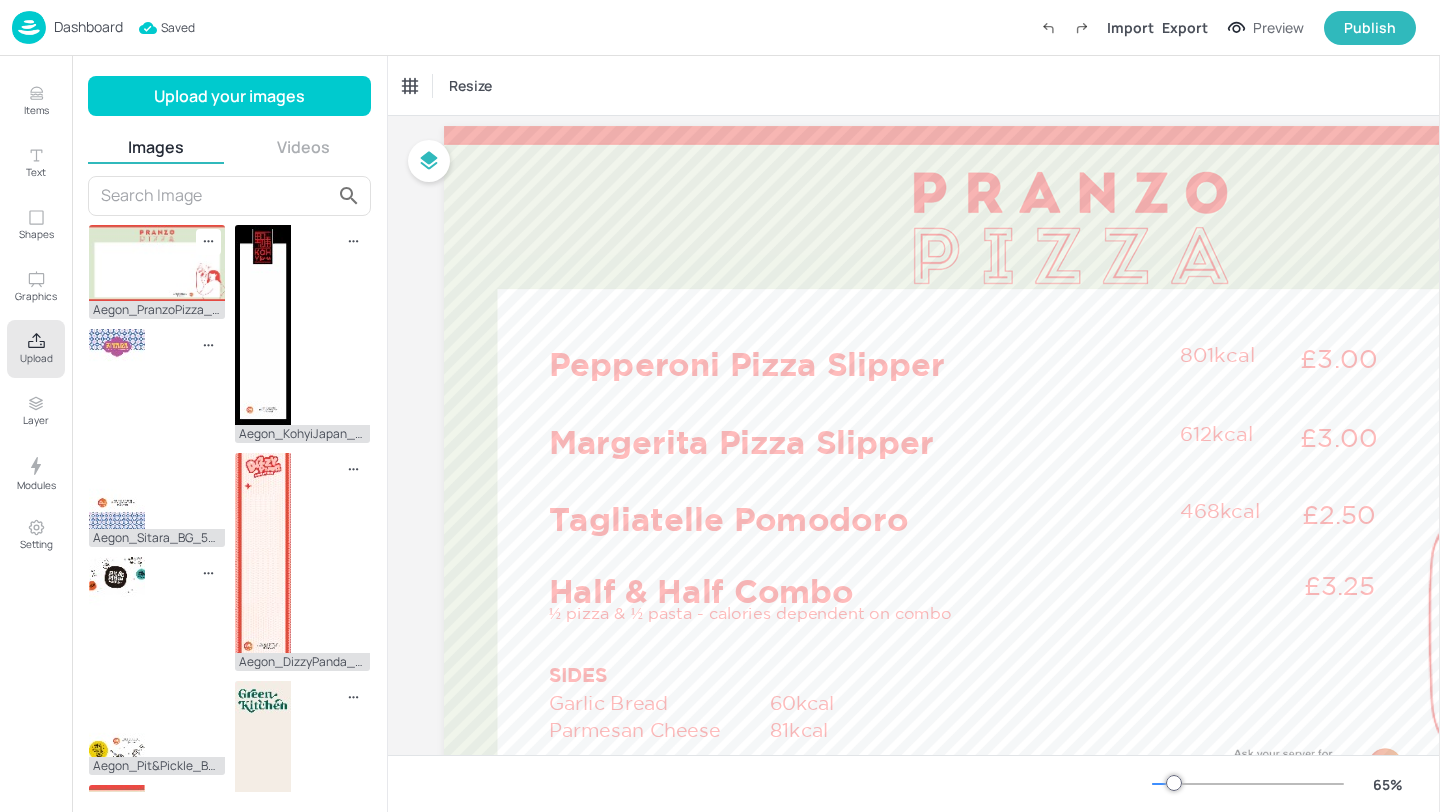 click on "Dashboard" at bounding box center (88, 27) 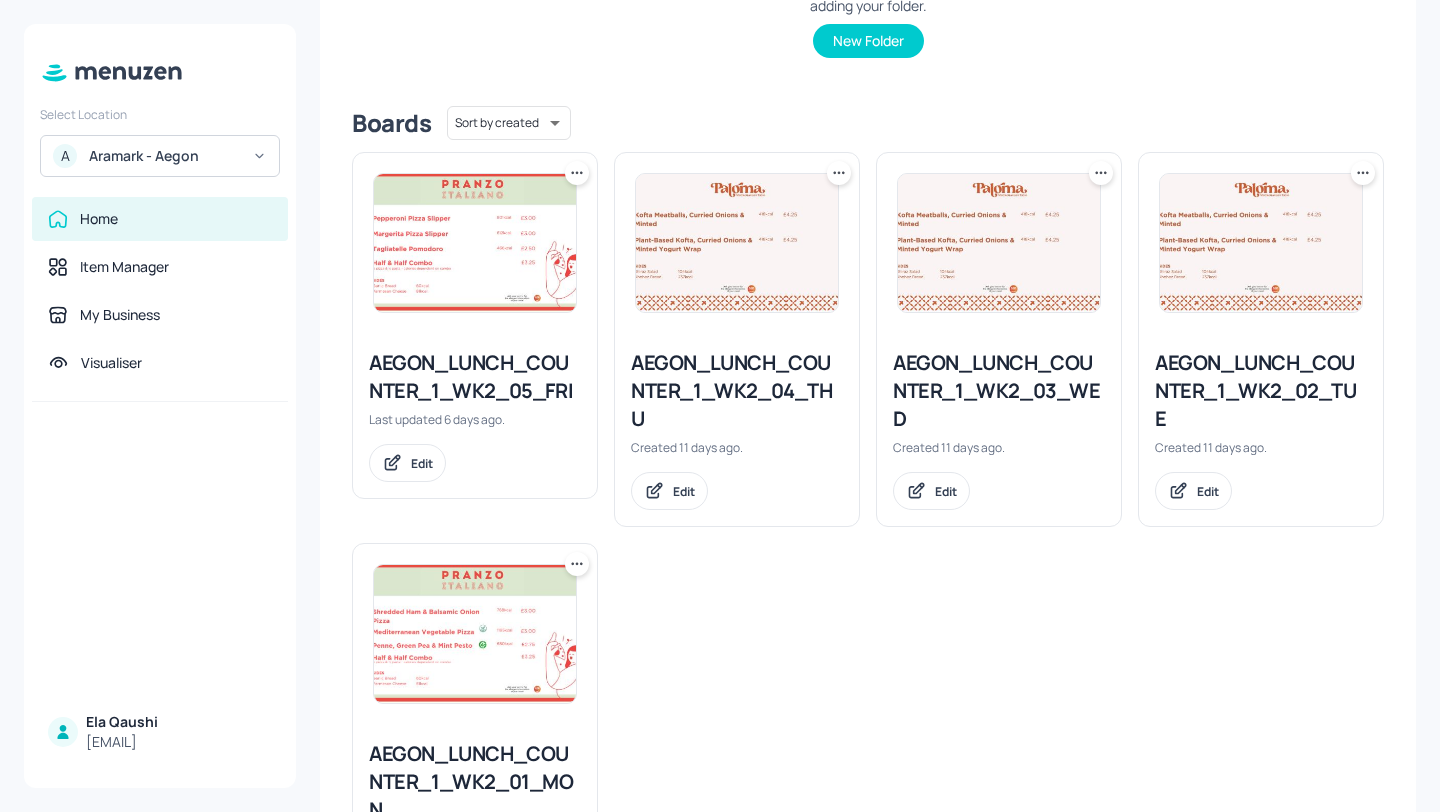 scroll, scrollTop: 497, scrollLeft: 0, axis: vertical 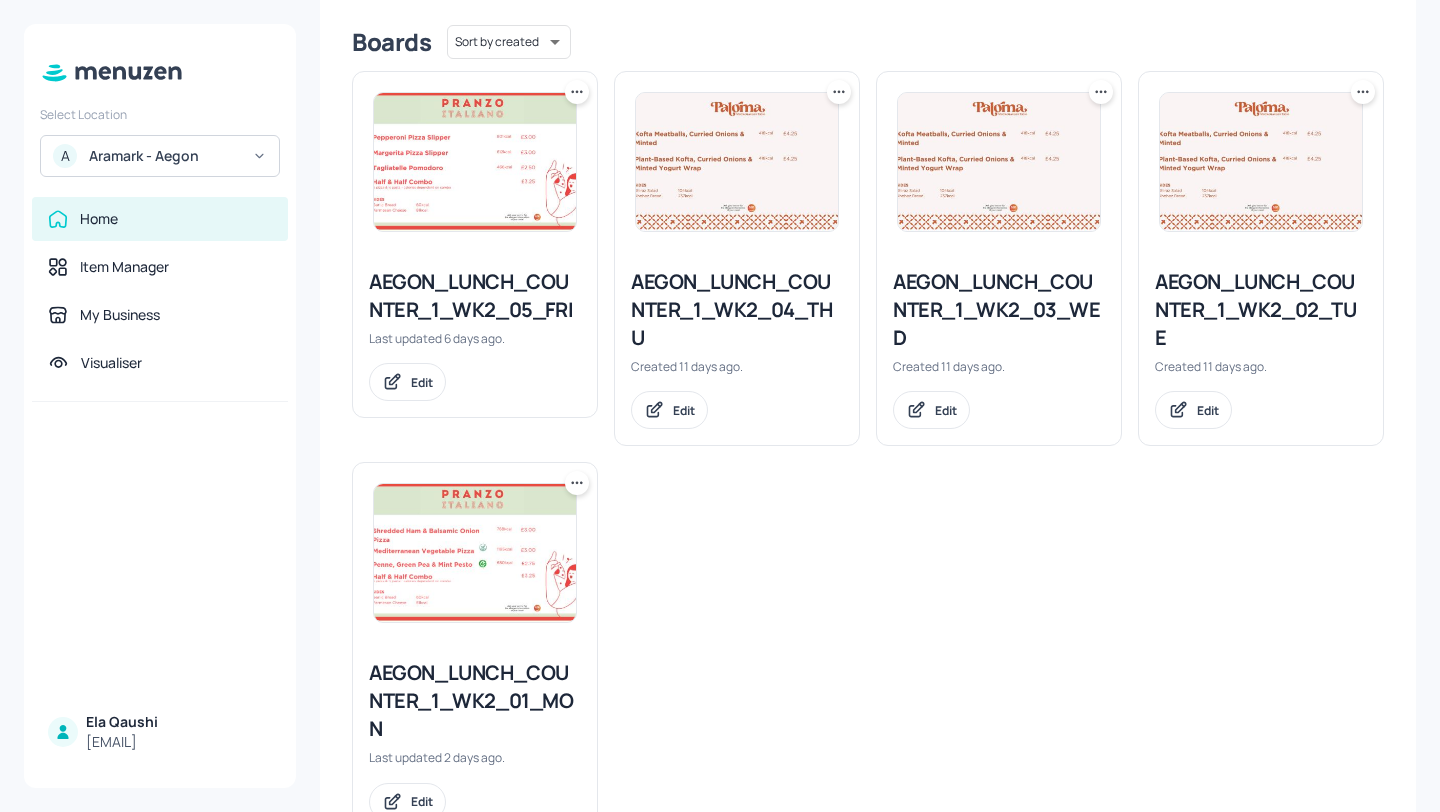 click on "AEGON_LUNCH_COUNTER_1_WK2_03_WED" at bounding box center (999, 310) 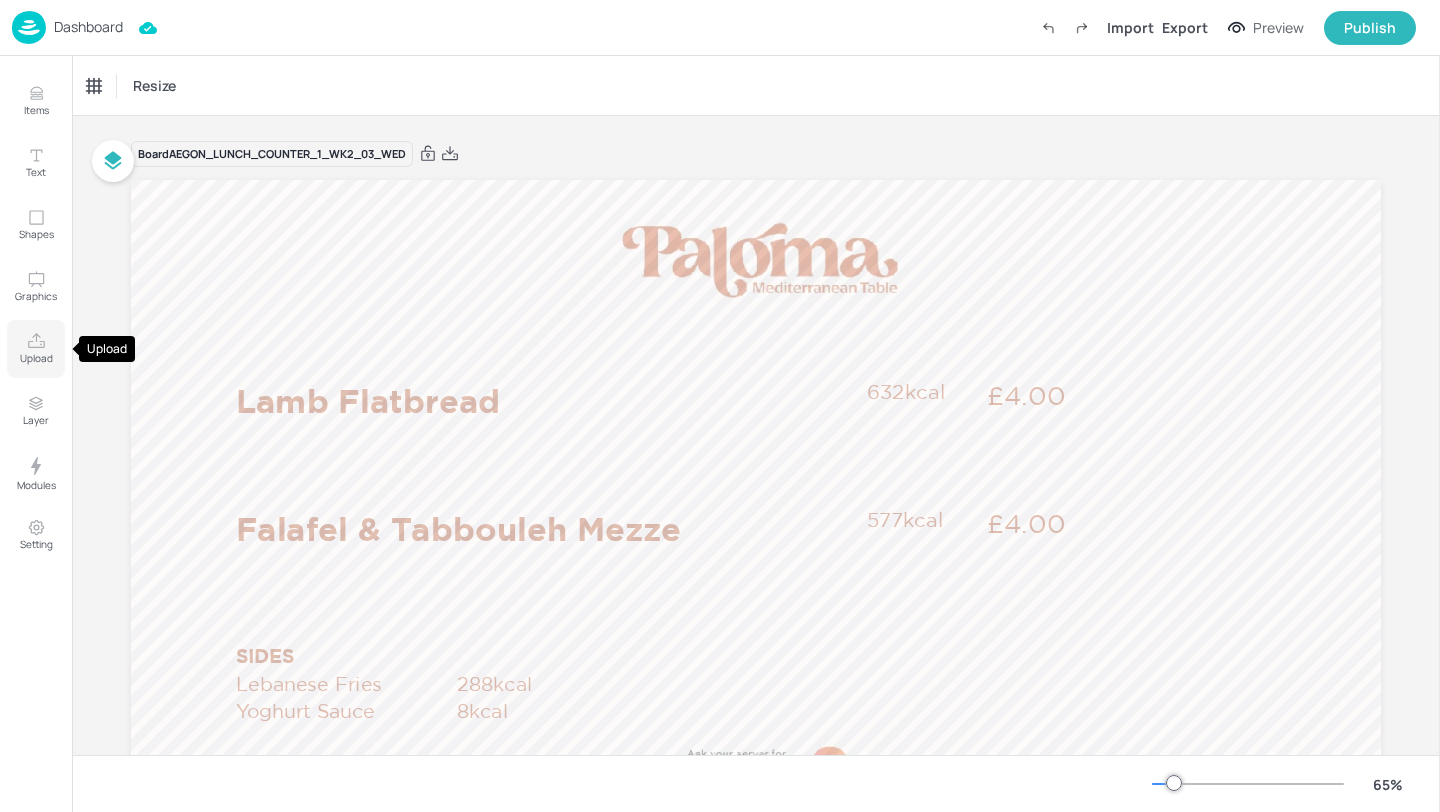 click on "Upload" at bounding box center [36, 358] 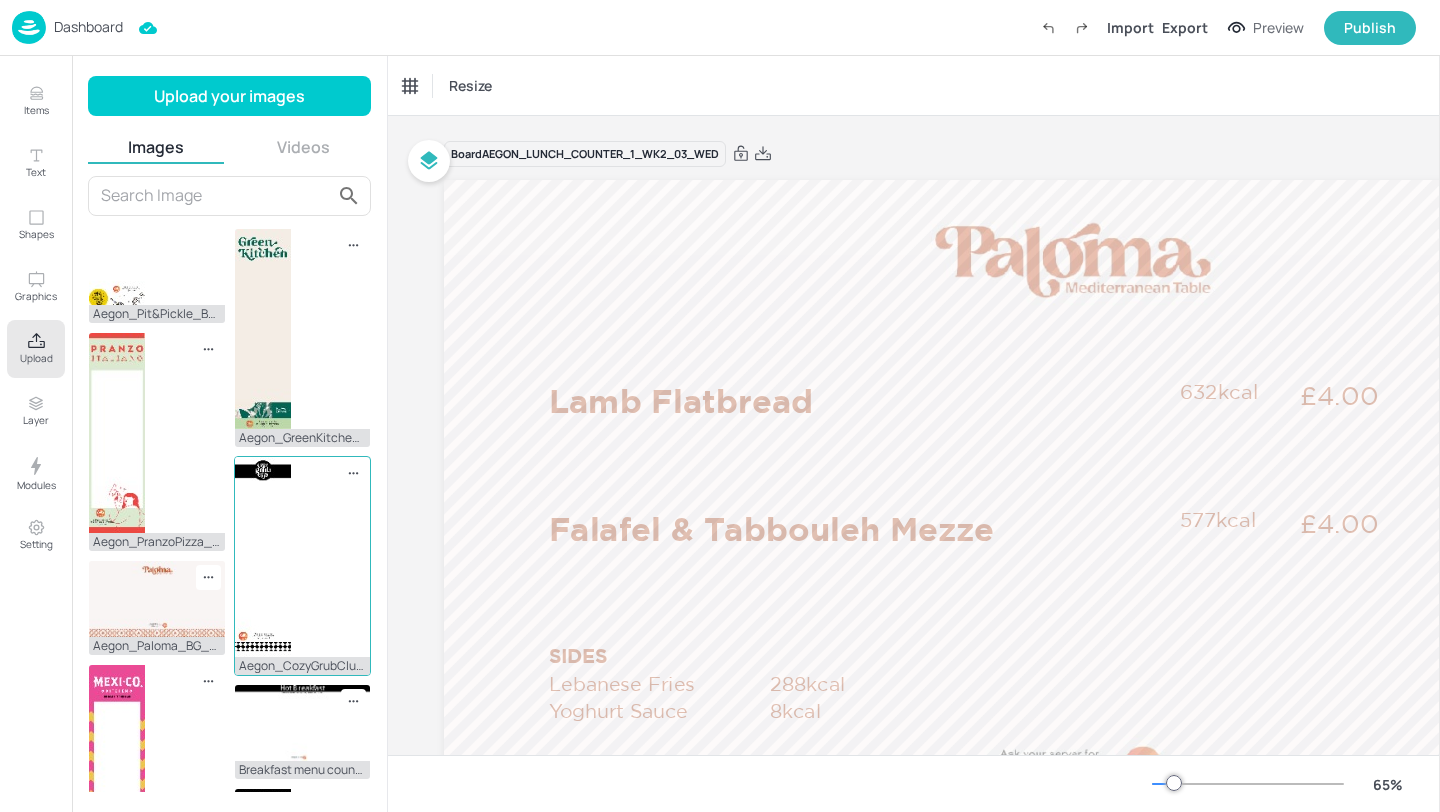 scroll, scrollTop: 457, scrollLeft: 0, axis: vertical 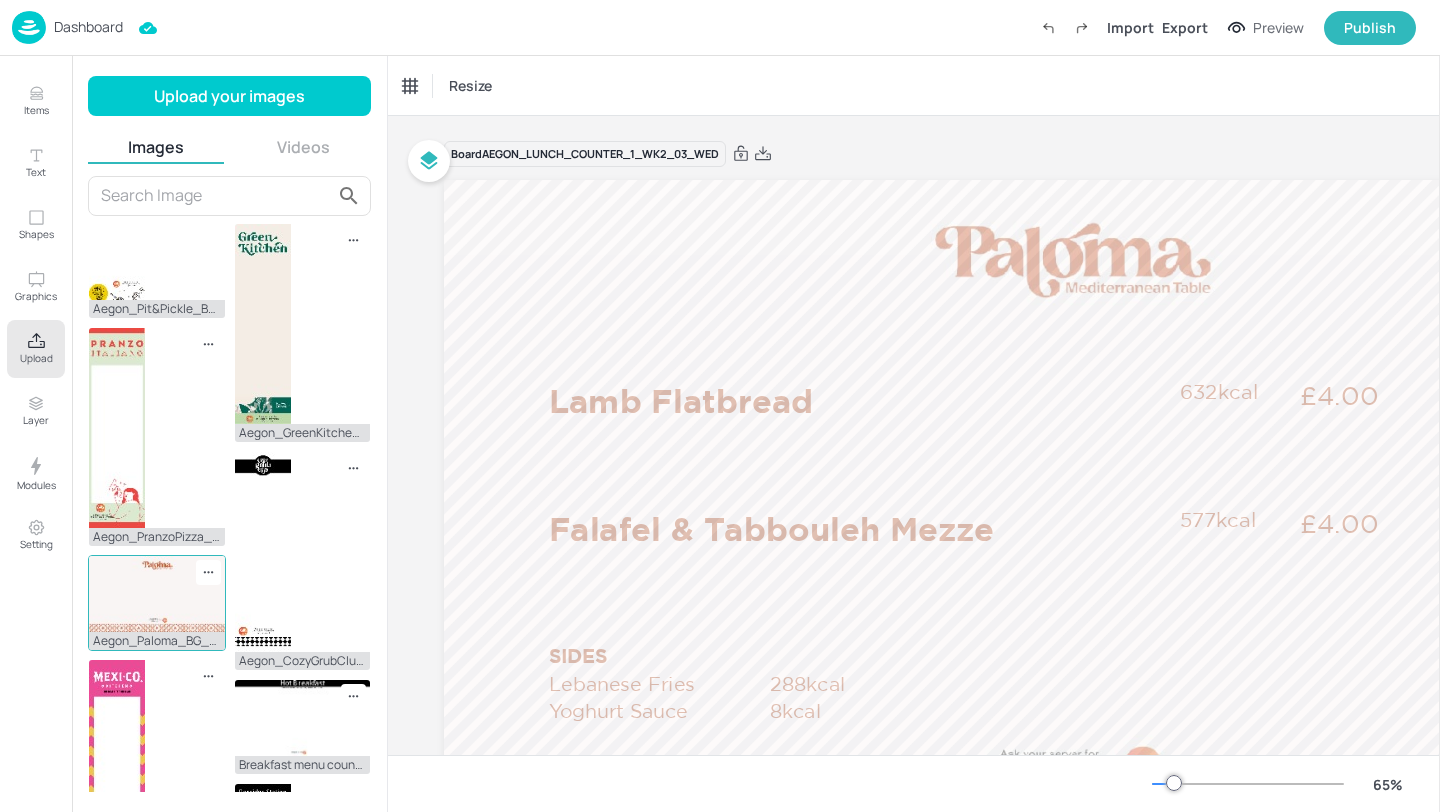 click at bounding box center (157, 594) 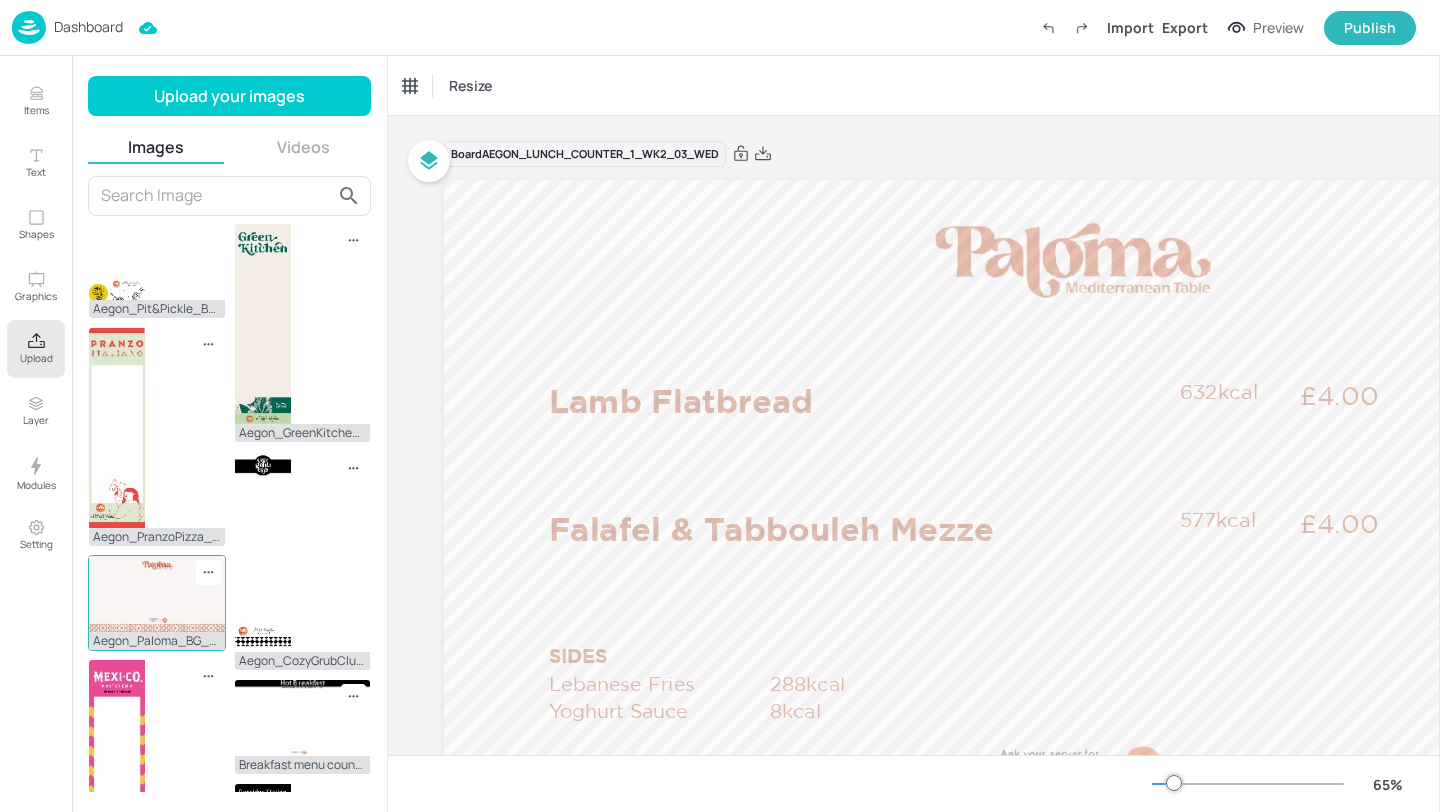 click at bounding box center (157, 594) 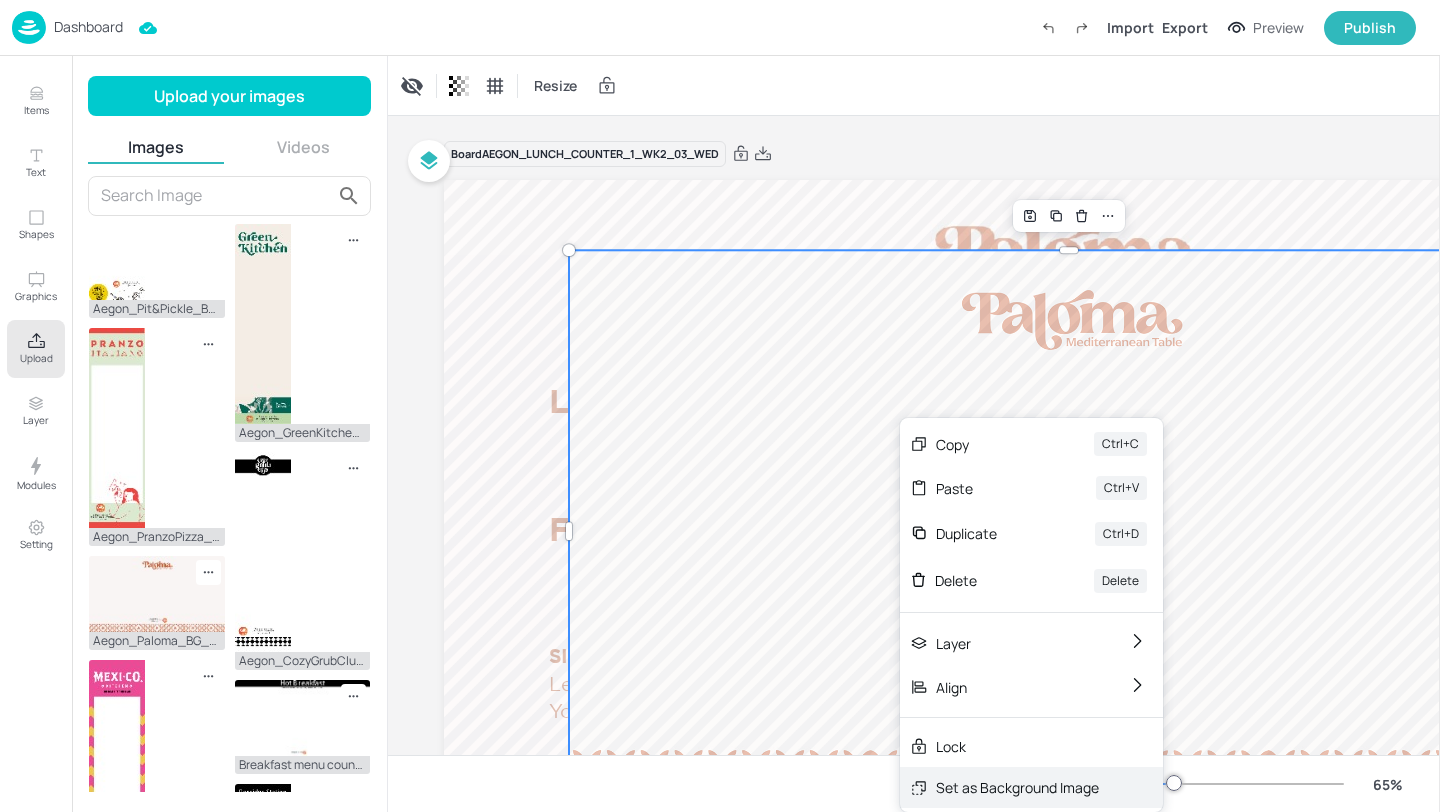 click on "Set as Background Image" at bounding box center (1017, 787) 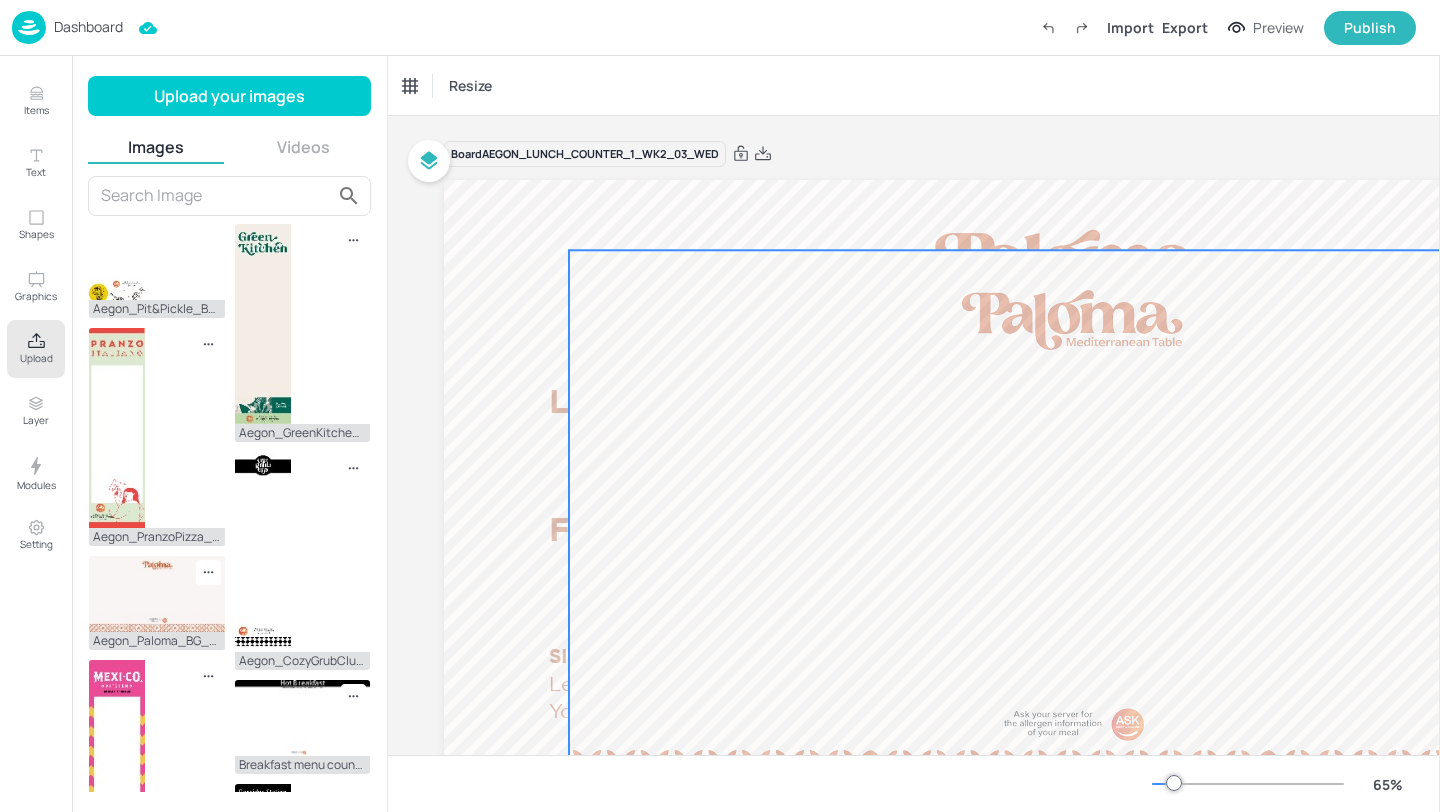 click at bounding box center [1069, 531] 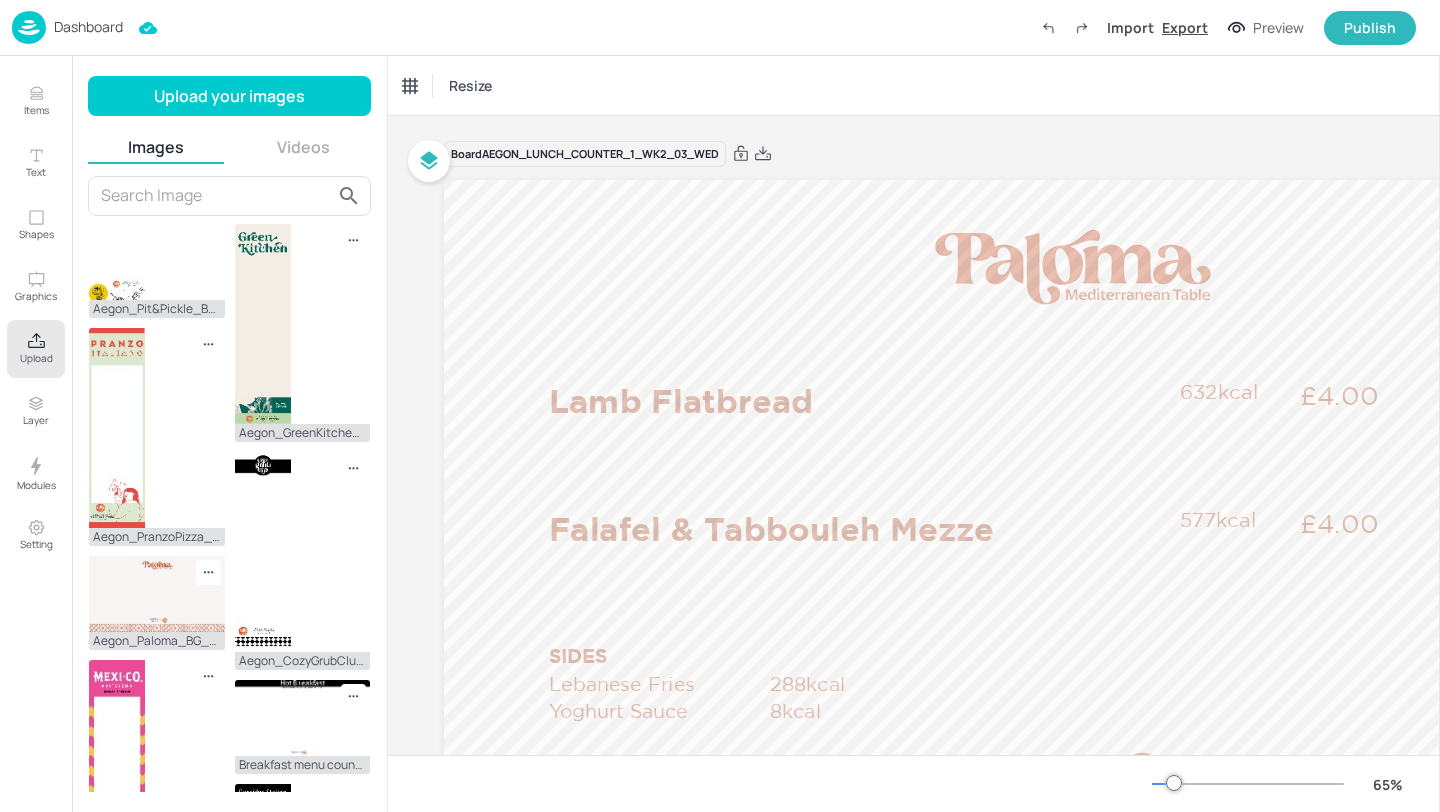 click on "Export" at bounding box center (1185, 27) 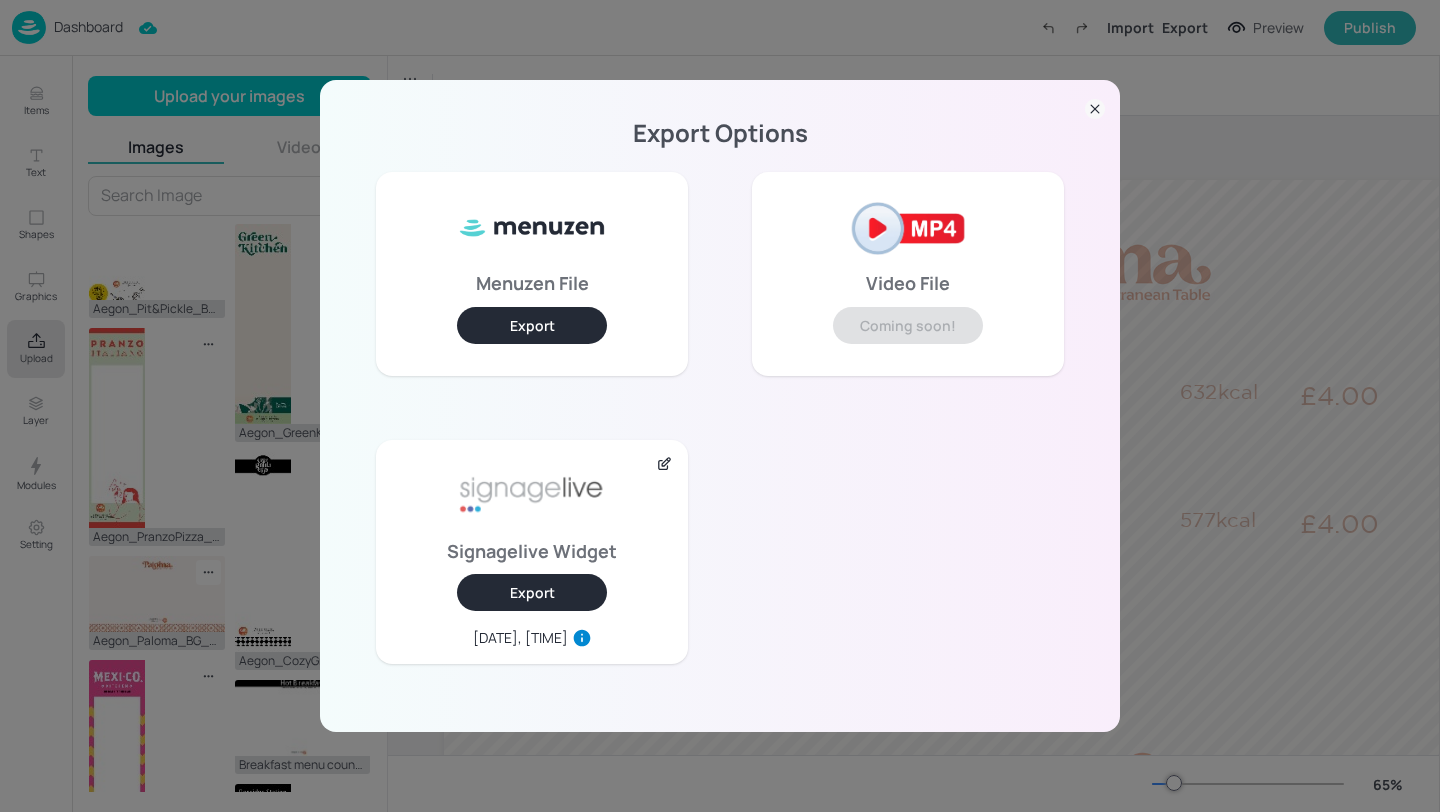 click on "Export" at bounding box center [532, 592] 